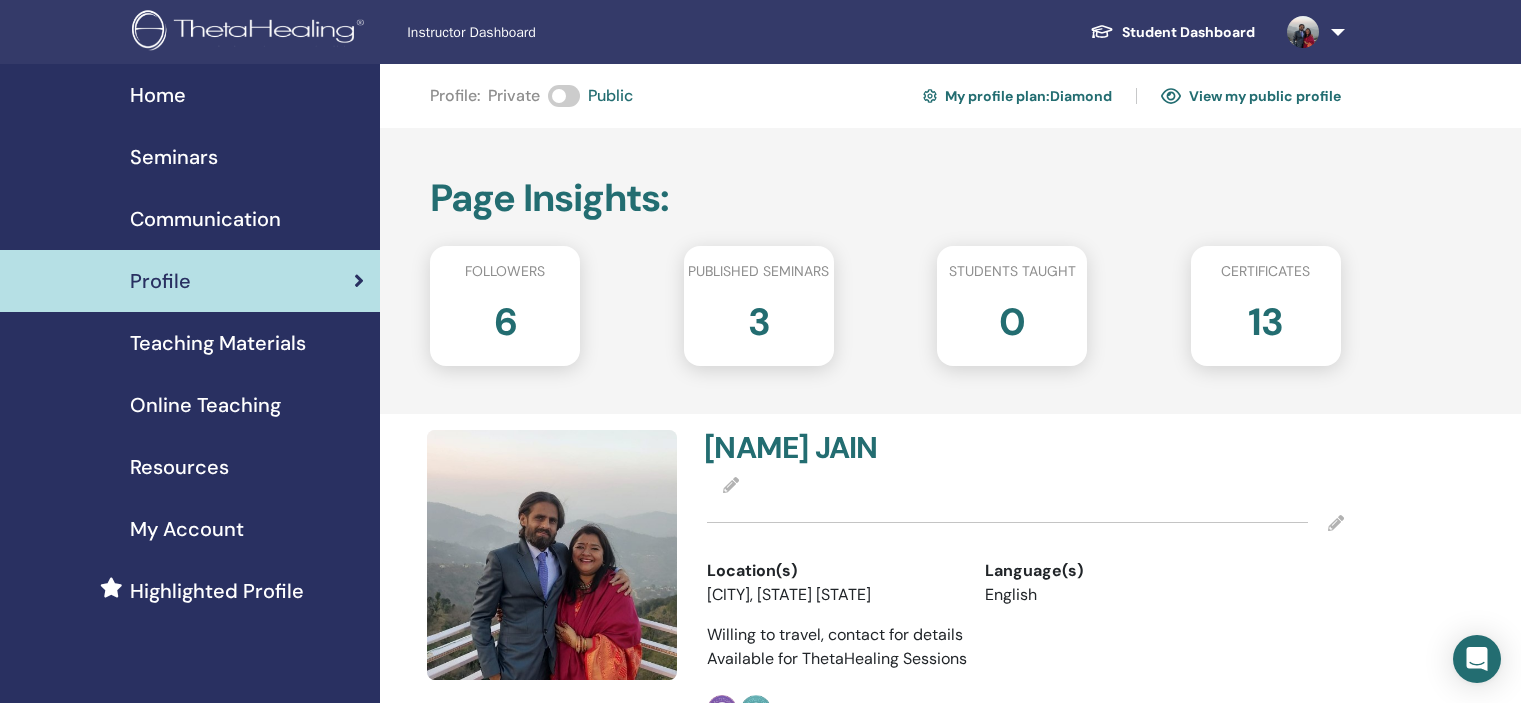 scroll, scrollTop: 865, scrollLeft: 0, axis: vertical 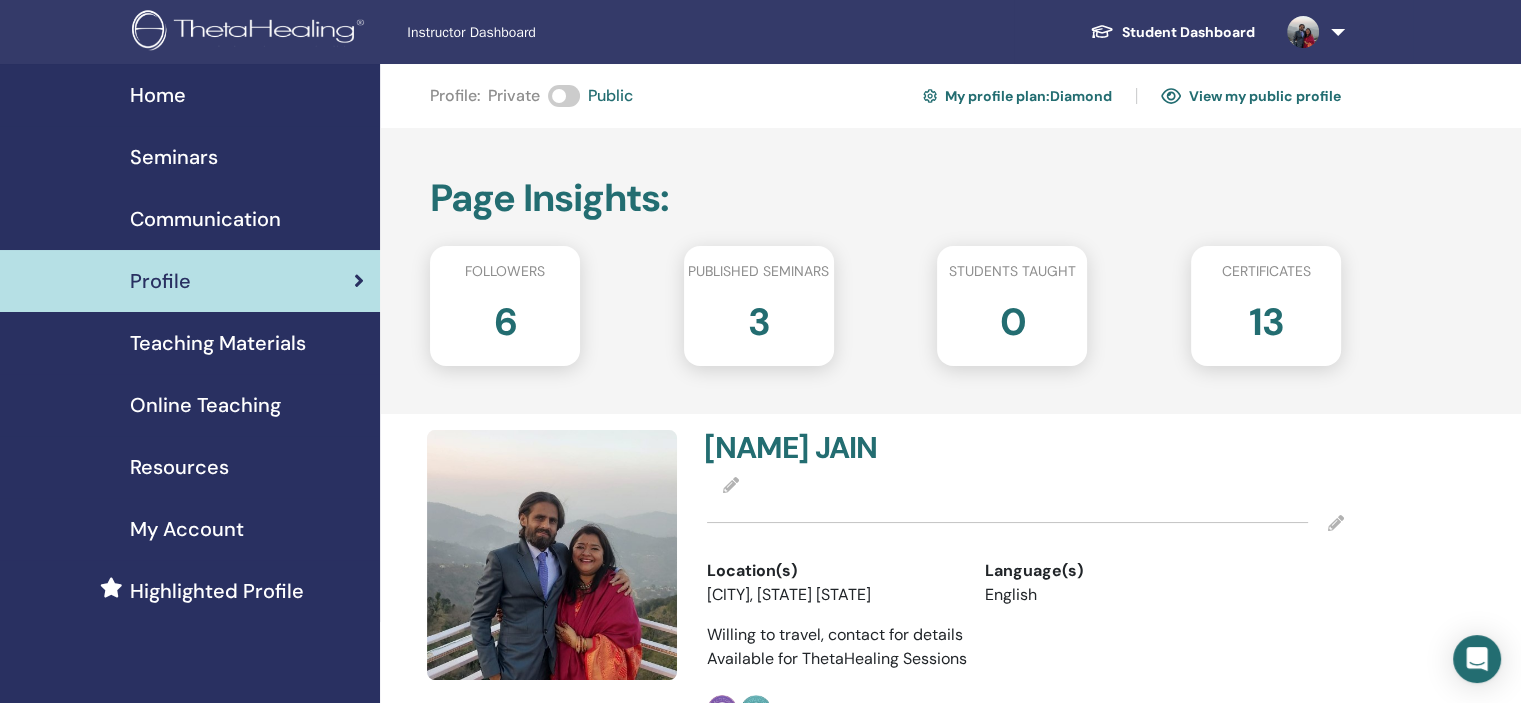 click on "Online Teaching" at bounding box center (205, 405) 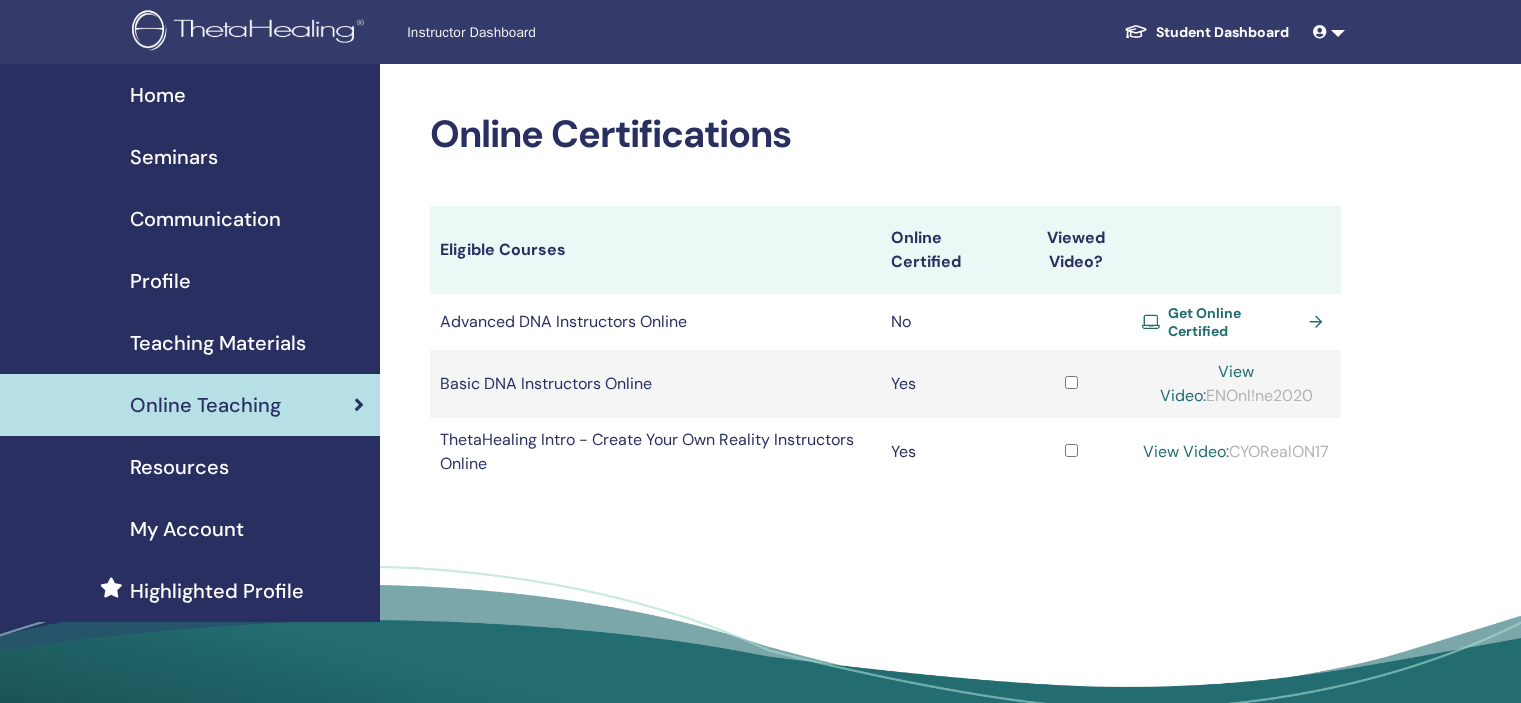 scroll, scrollTop: 0, scrollLeft: 0, axis: both 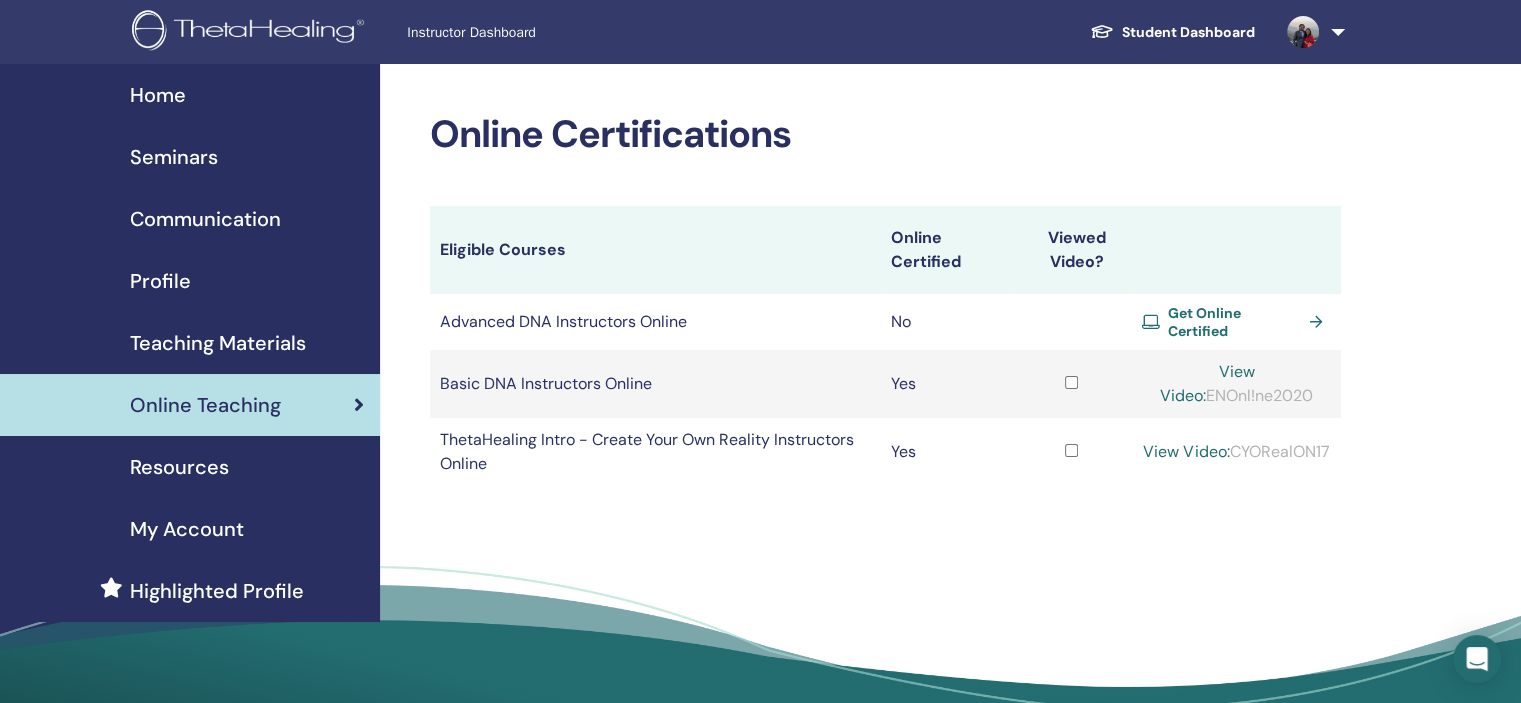 click on "Home" at bounding box center (158, 95) 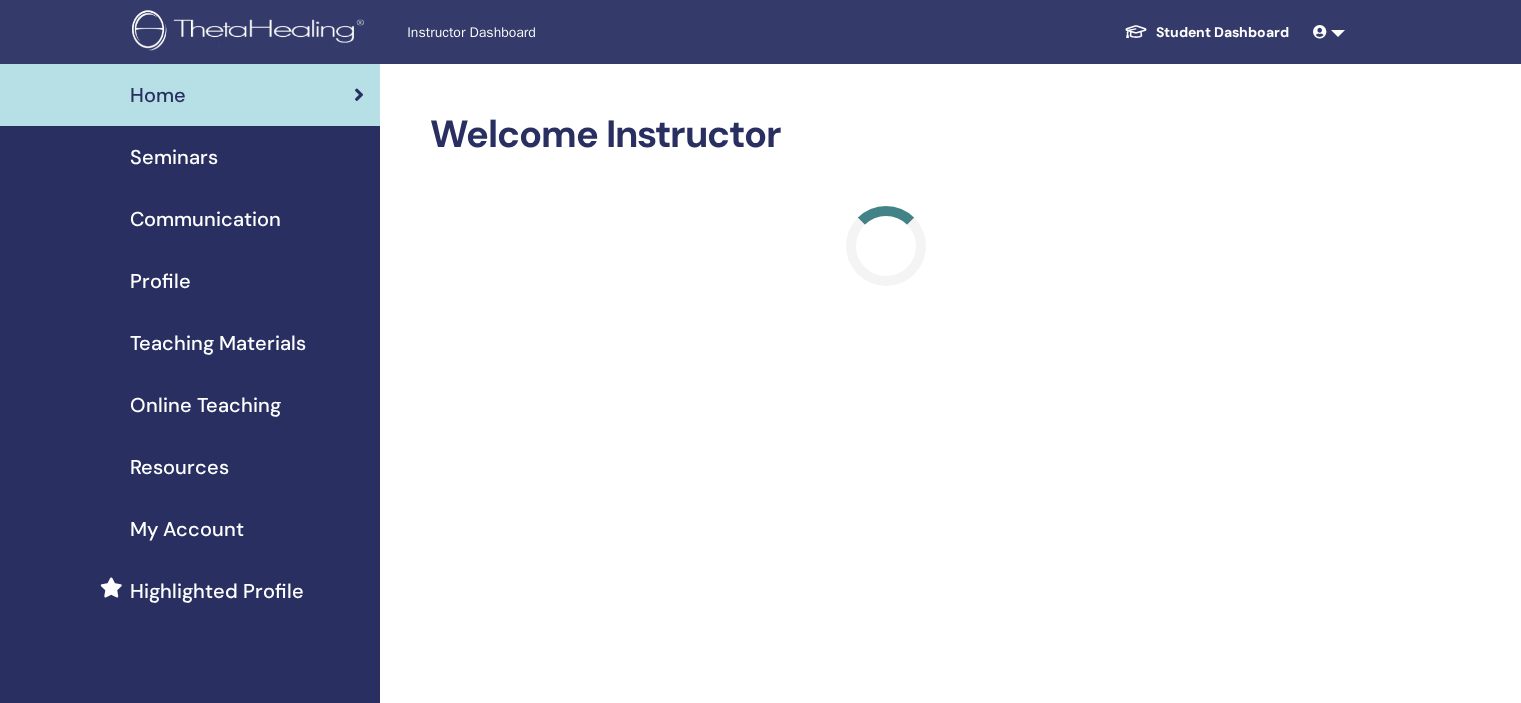 scroll, scrollTop: 0, scrollLeft: 0, axis: both 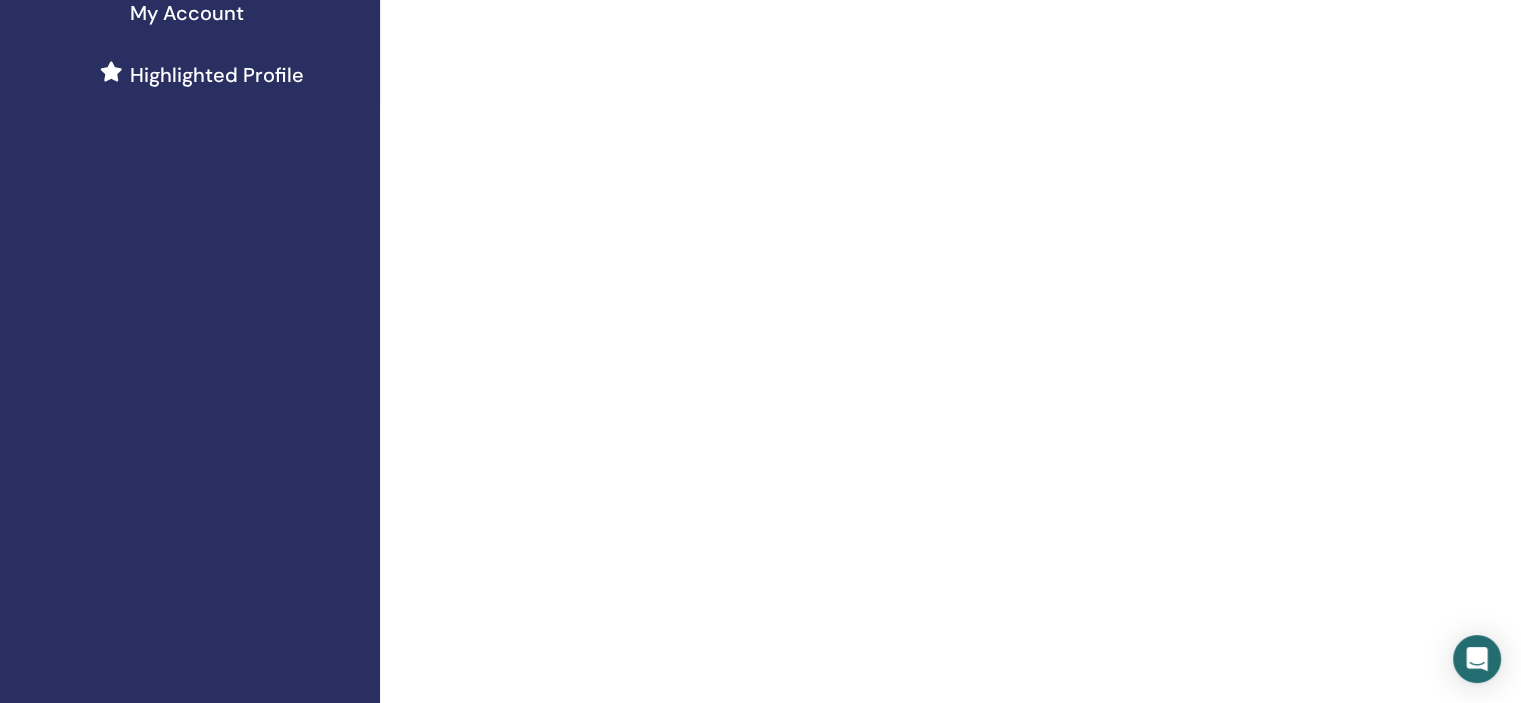 drag, startPoint x: 1523, startPoint y: 84, endPoint x: 1535, endPoint y: 190, distance: 106.677086 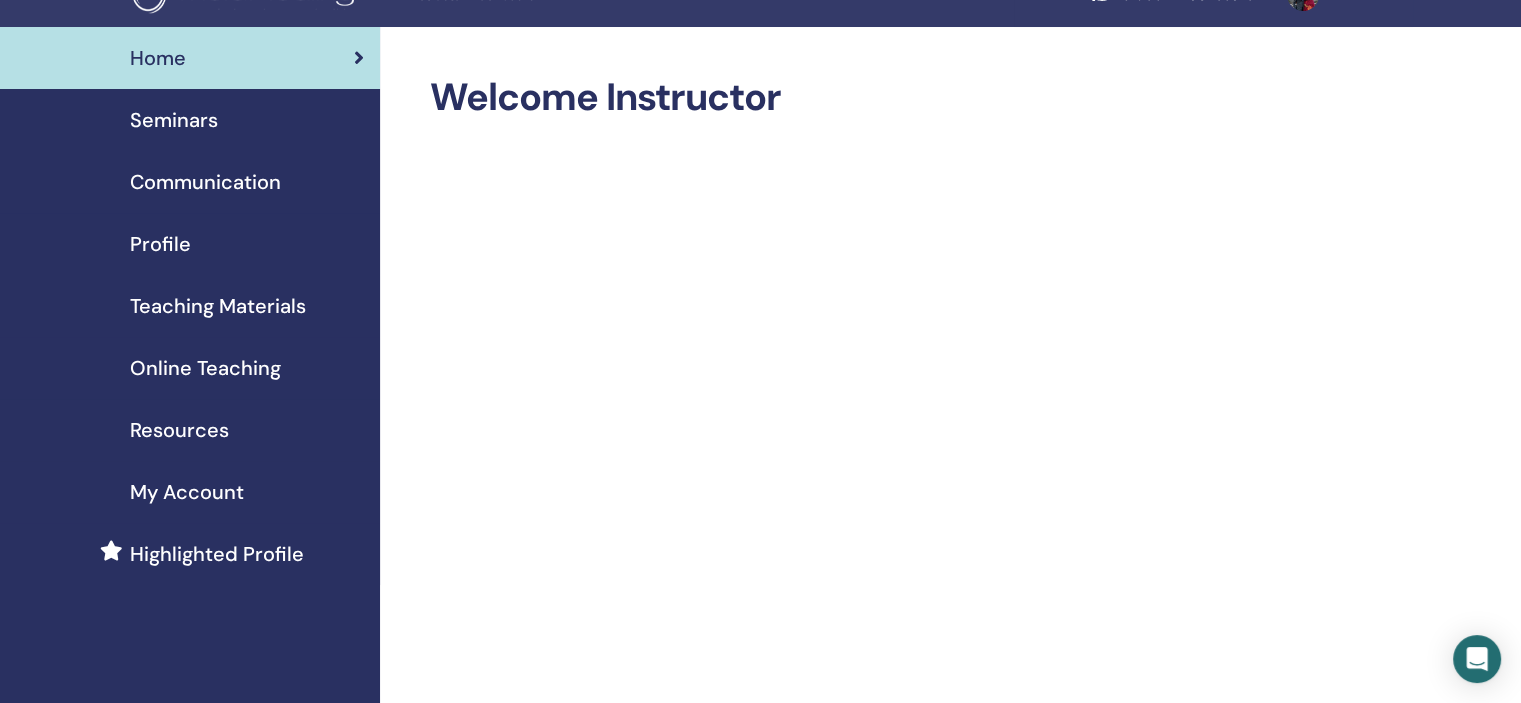 scroll, scrollTop: 0, scrollLeft: 0, axis: both 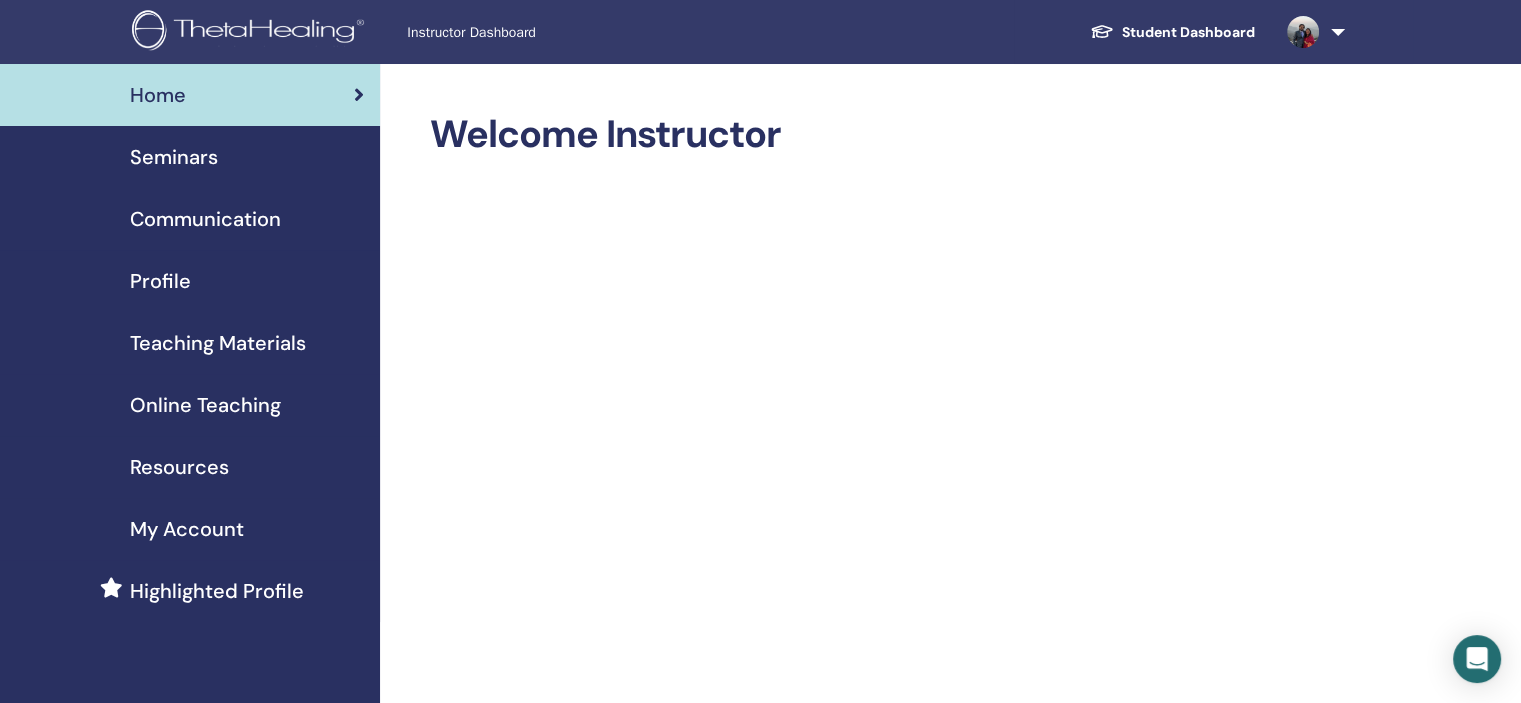 click on "Seminars" at bounding box center [174, 157] 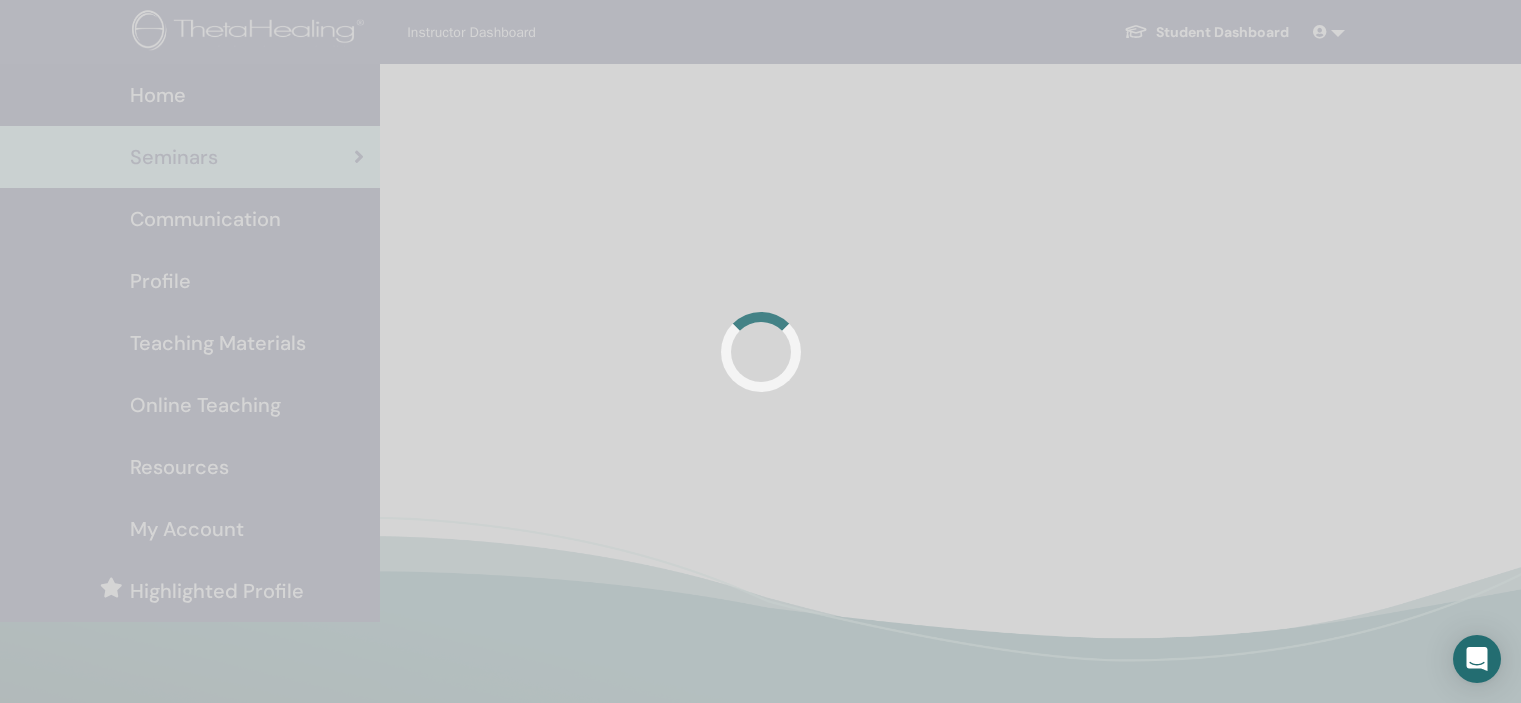 scroll, scrollTop: 0, scrollLeft: 0, axis: both 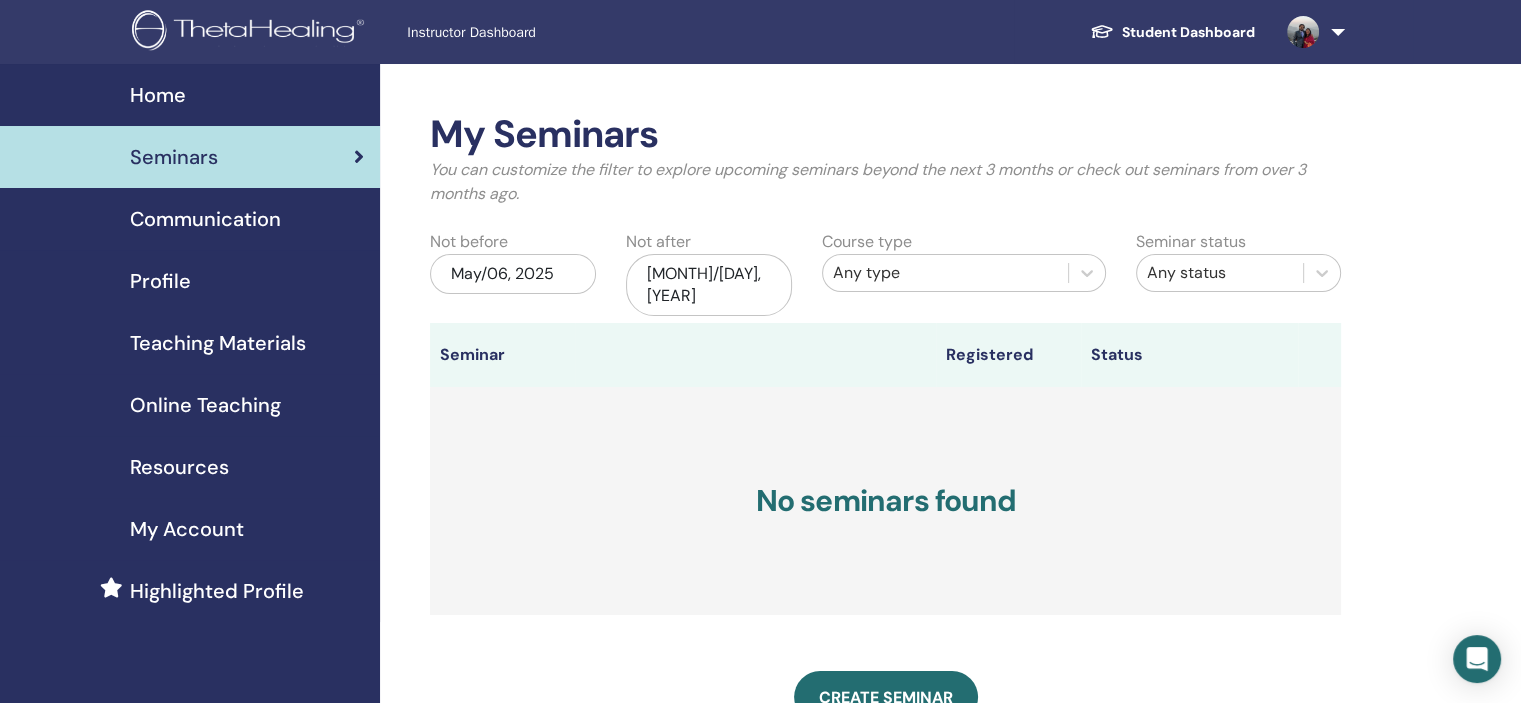 click on "Online Teaching" at bounding box center (205, 405) 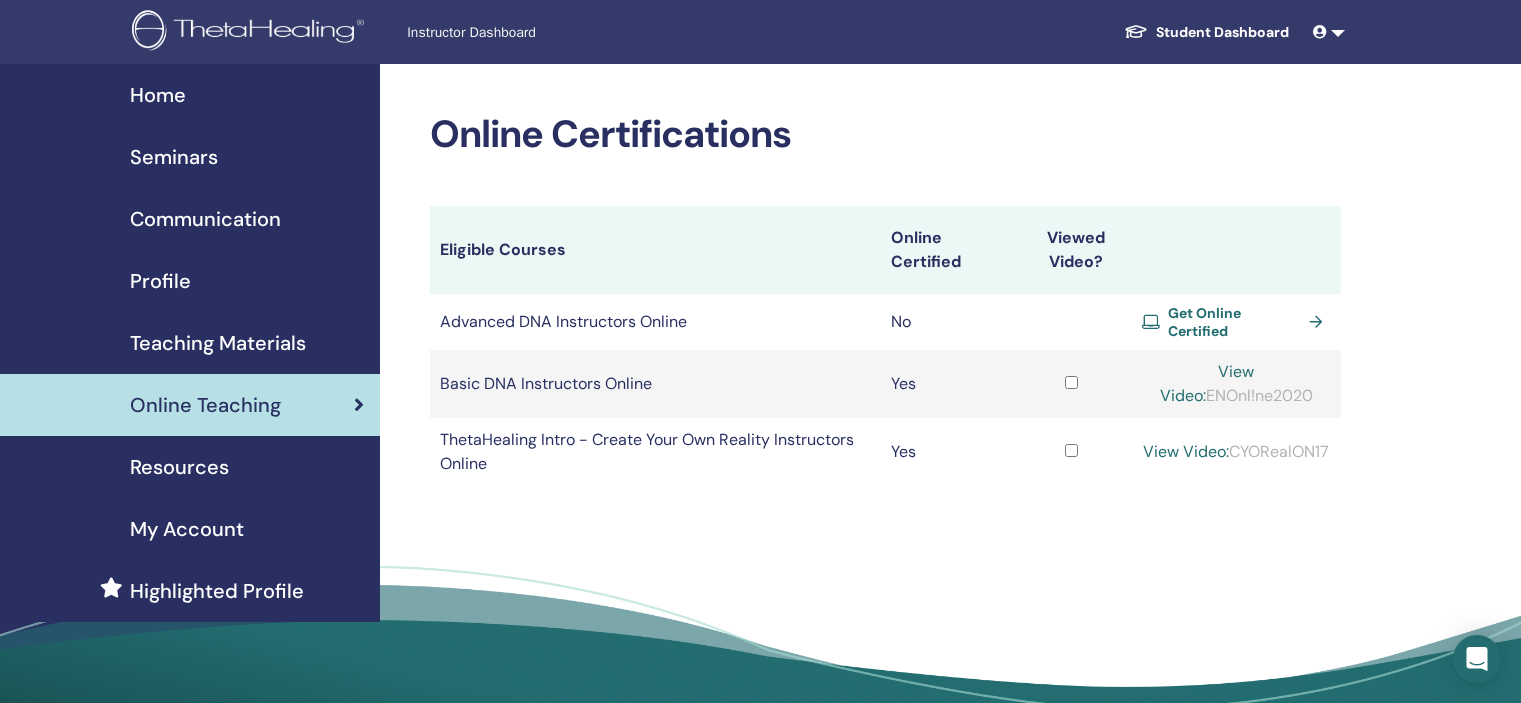 scroll, scrollTop: 0, scrollLeft: 0, axis: both 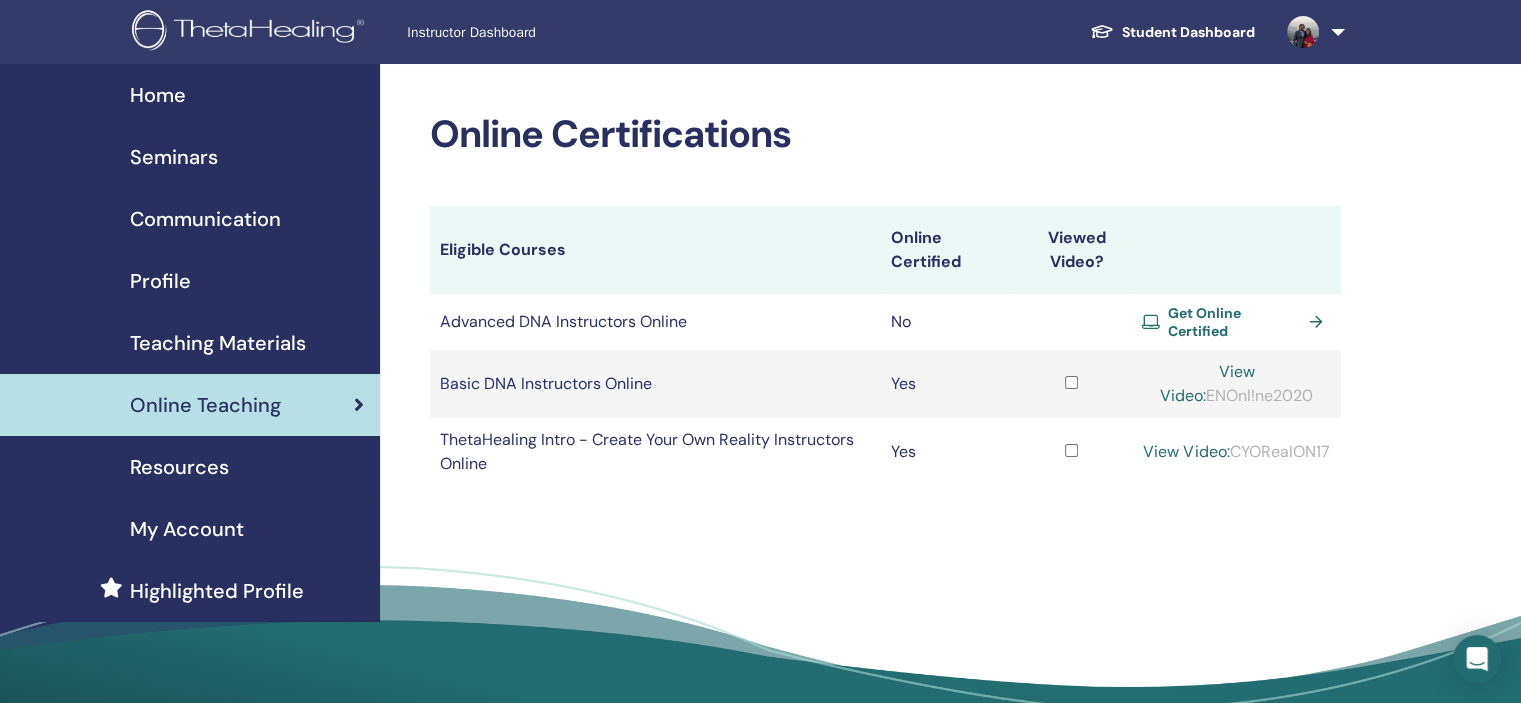 click on "Profile" at bounding box center [190, 281] 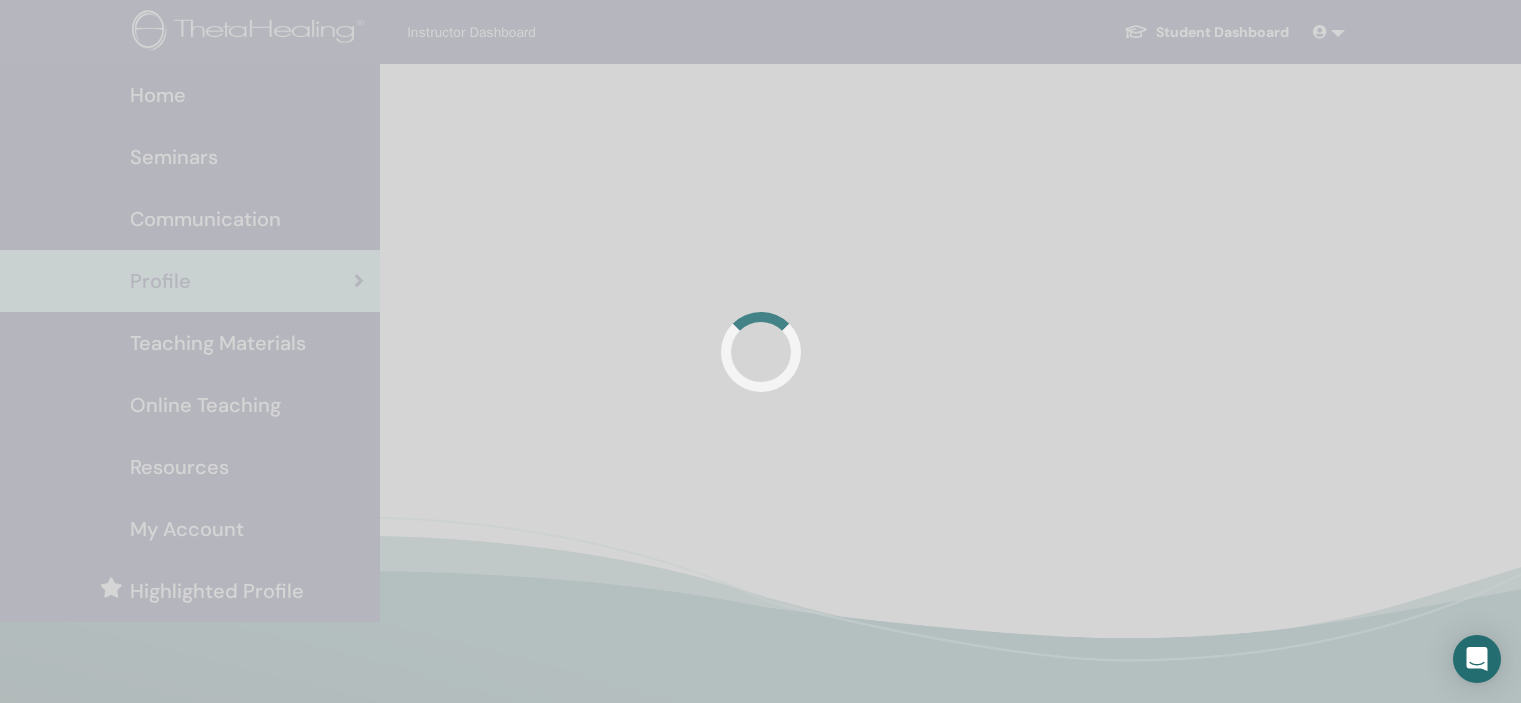 scroll, scrollTop: 0, scrollLeft: 0, axis: both 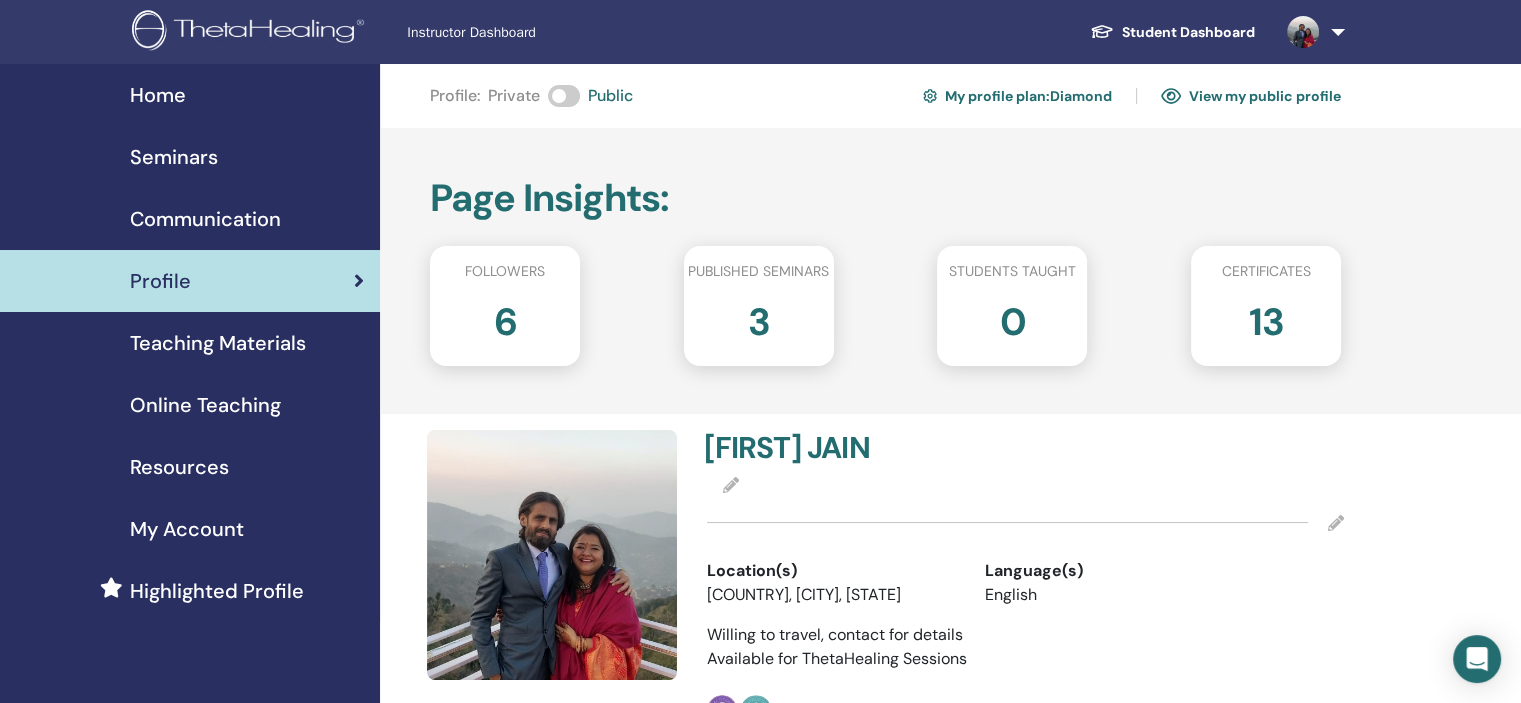 click at bounding box center (555, 578) 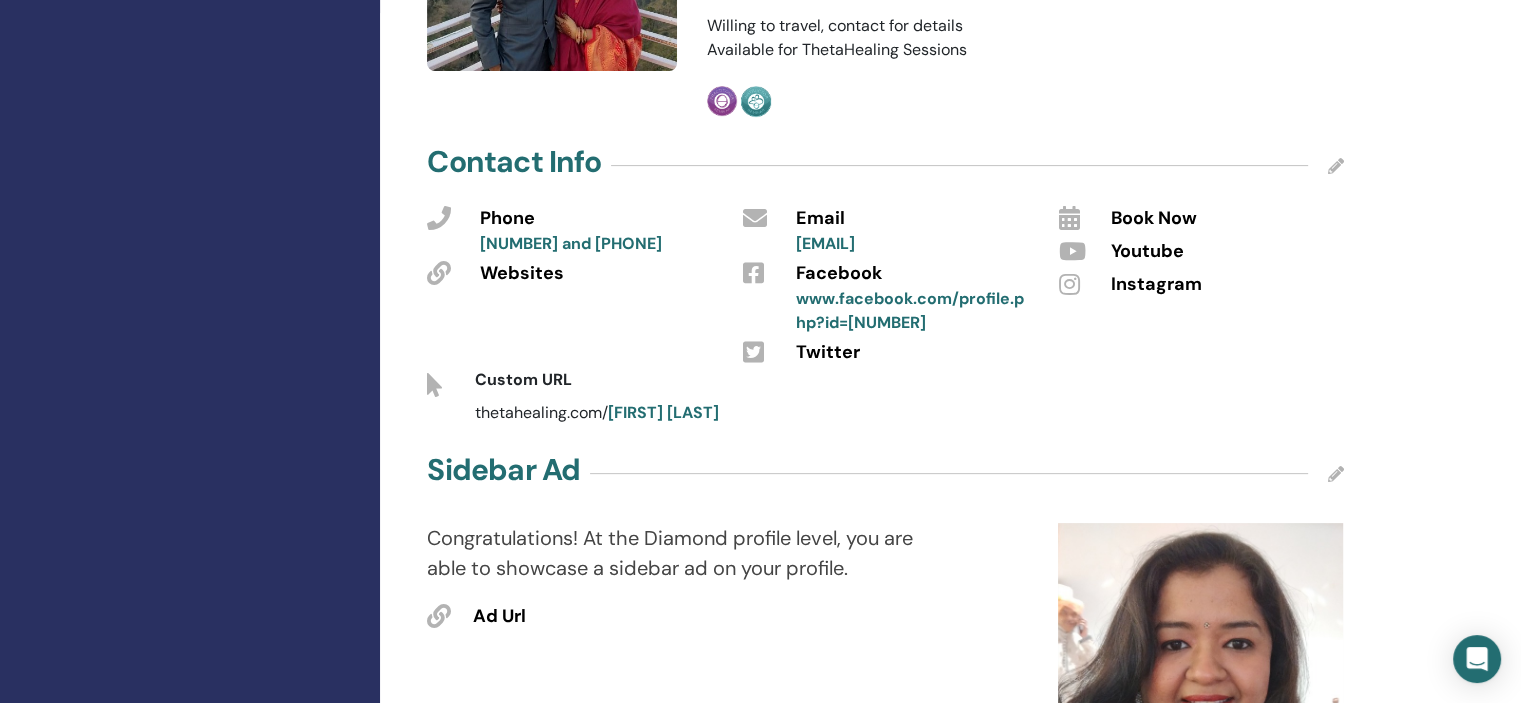 scroll, scrollTop: 626, scrollLeft: 0, axis: vertical 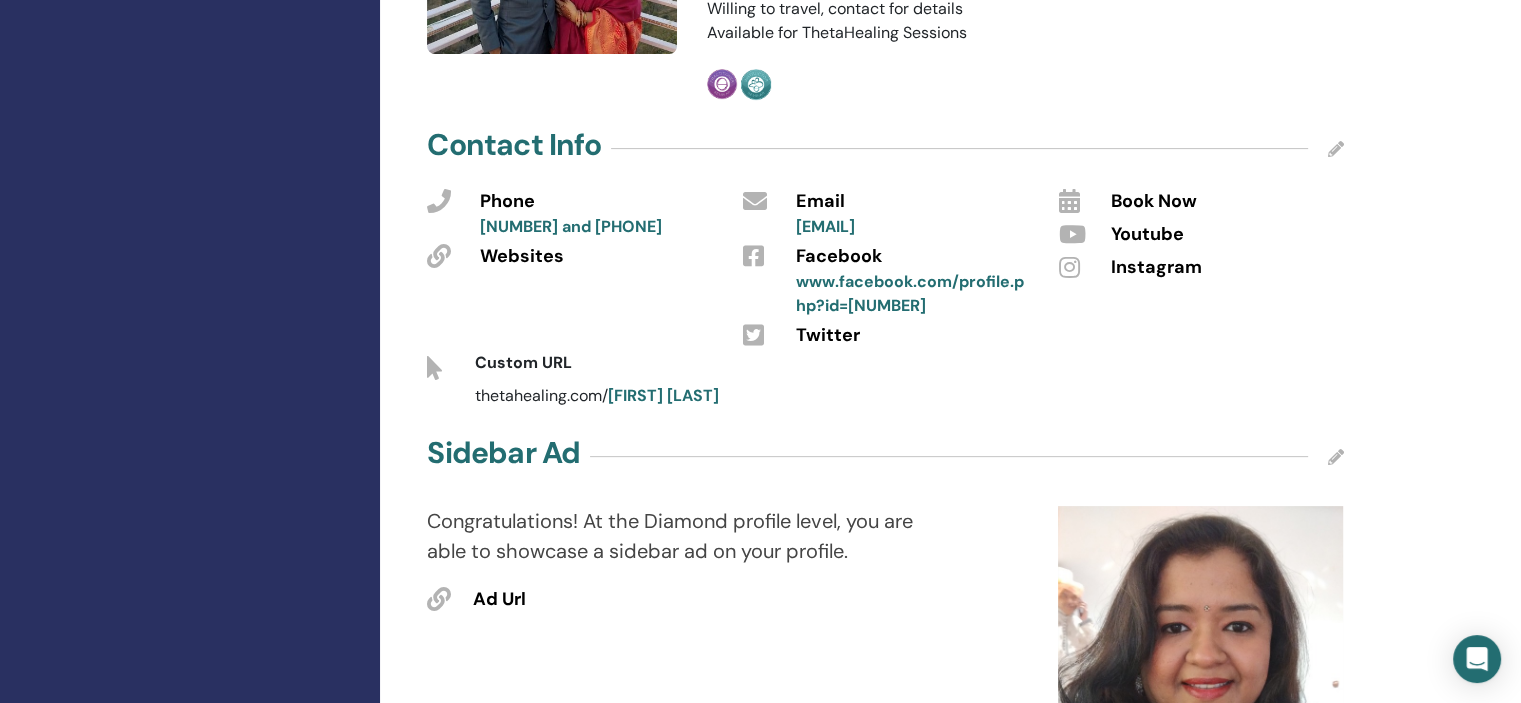 click at bounding box center [1336, 149] 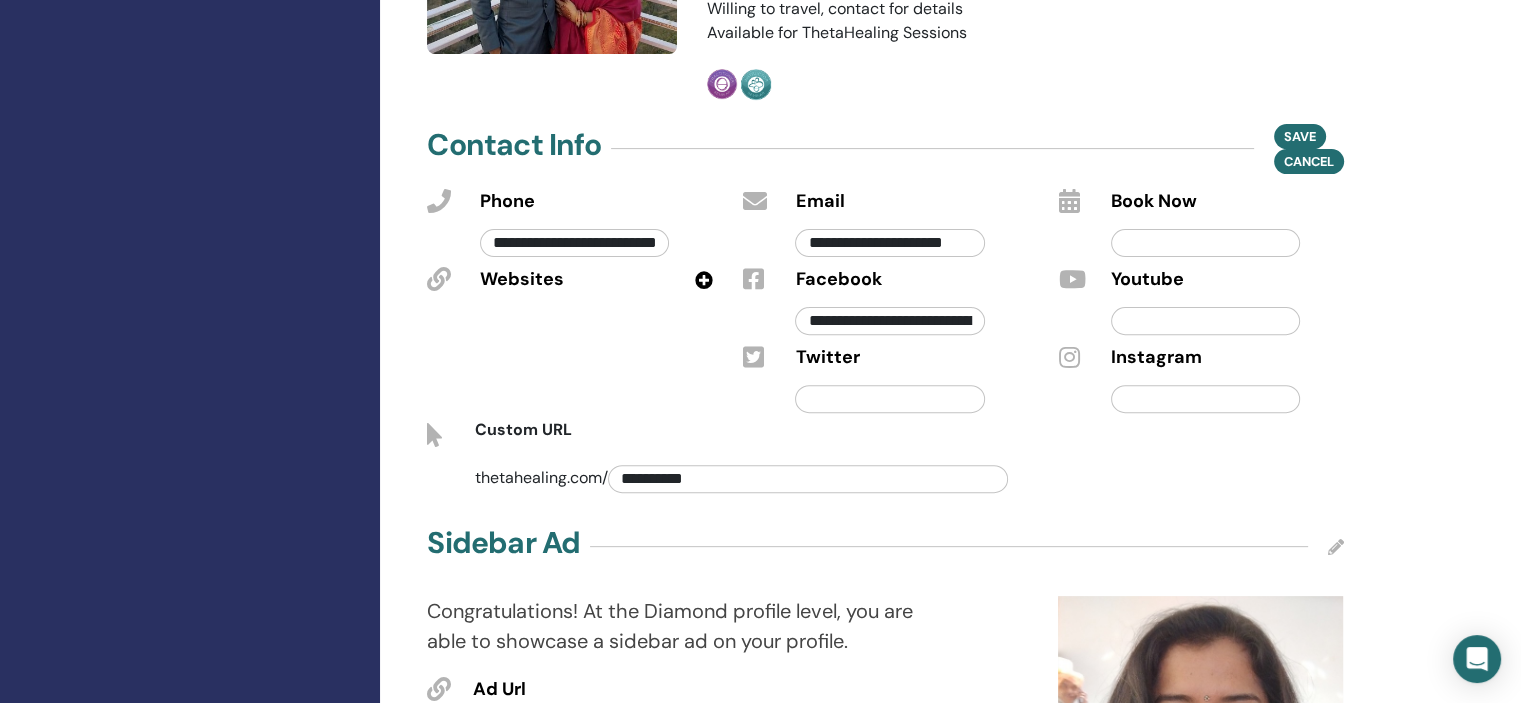 click on "**********" at bounding box center [808, 479] 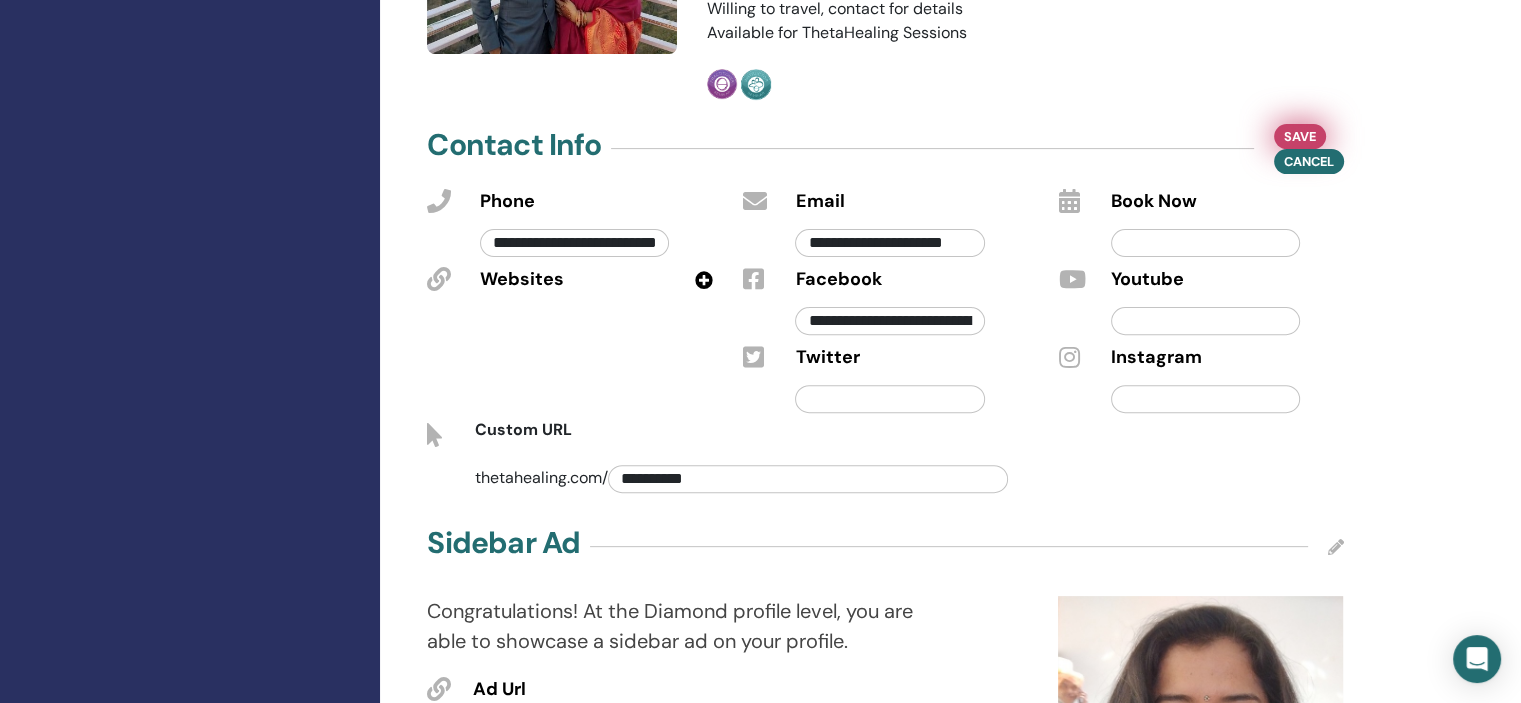 click on "Save" at bounding box center [1300, 136] 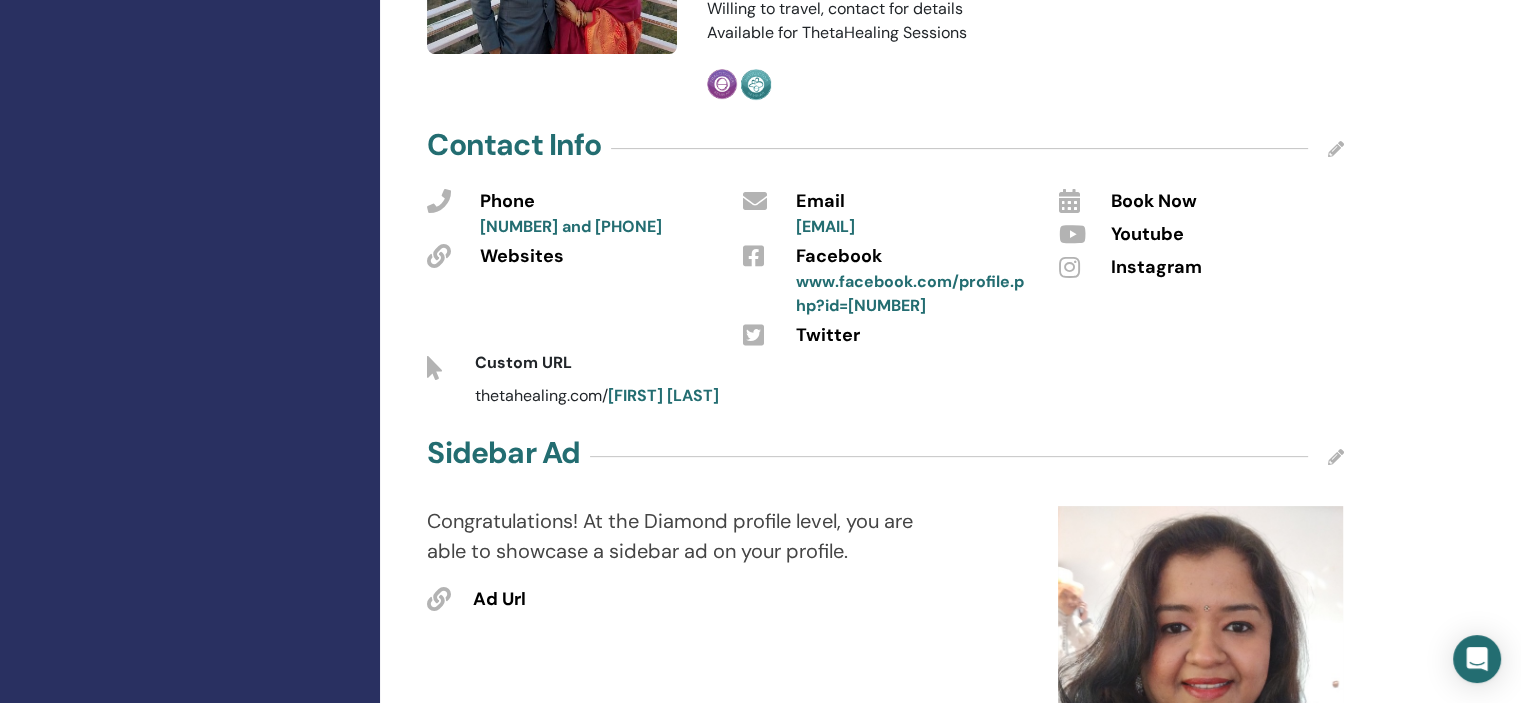scroll, scrollTop: 0, scrollLeft: 0, axis: both 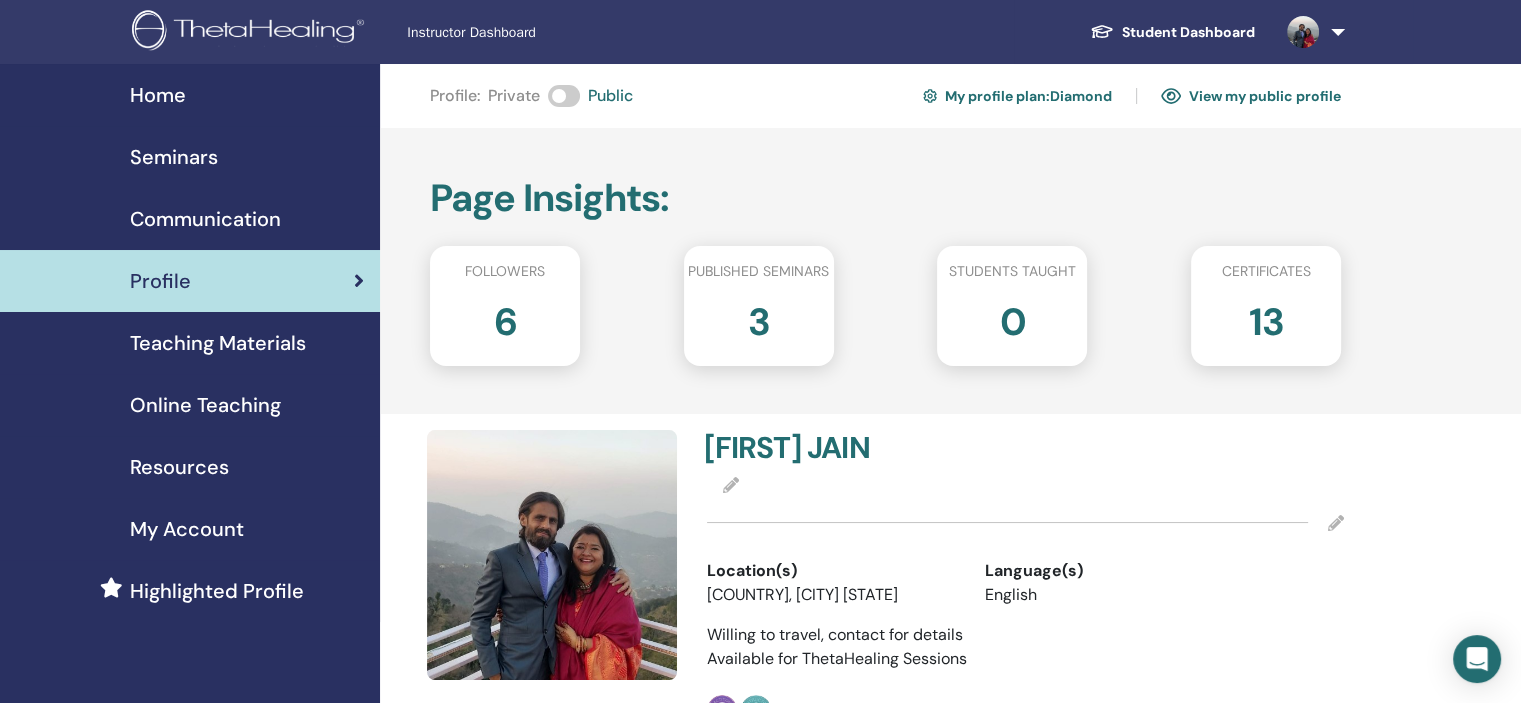 click on "Home" at bounding box center [190, 95] 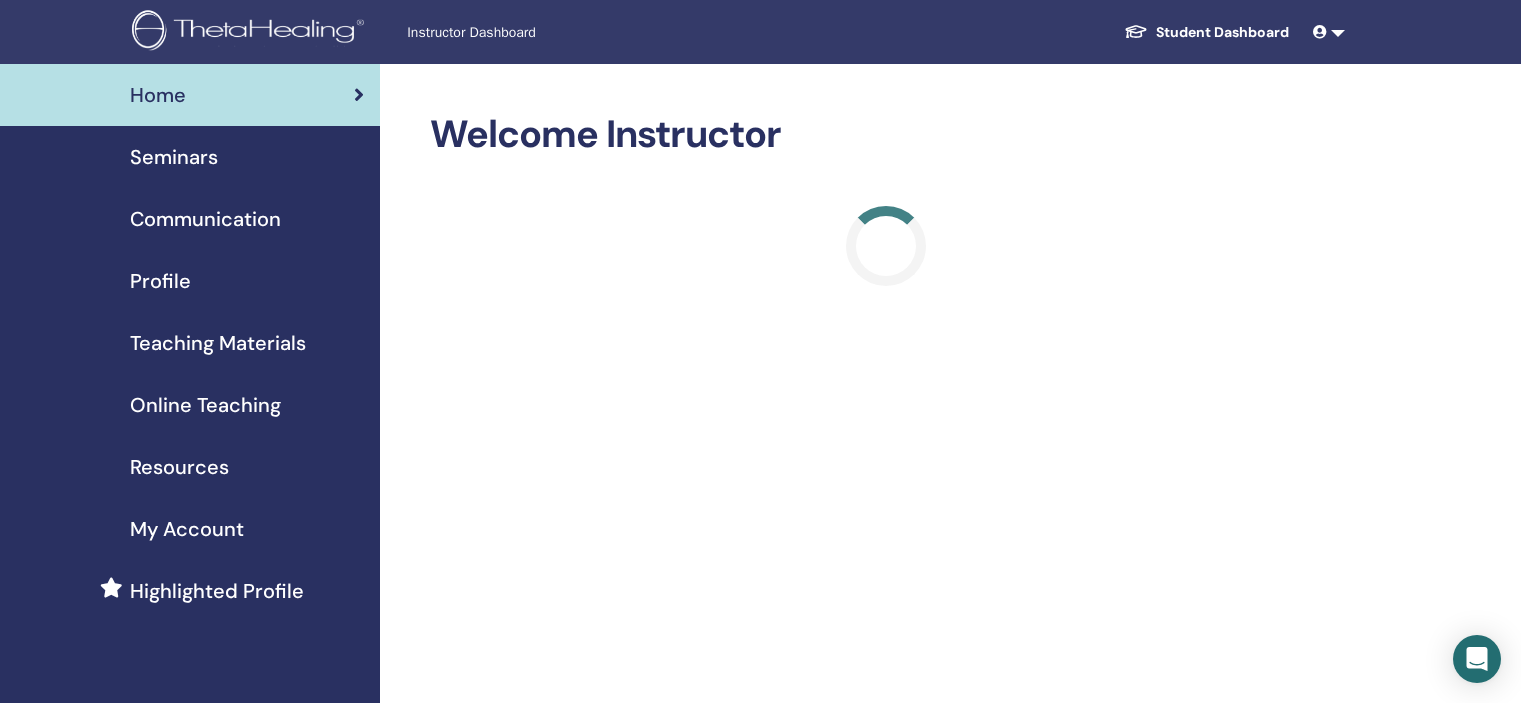 scroll, scrollTop: 0, scrollLeft: 0, axis: both 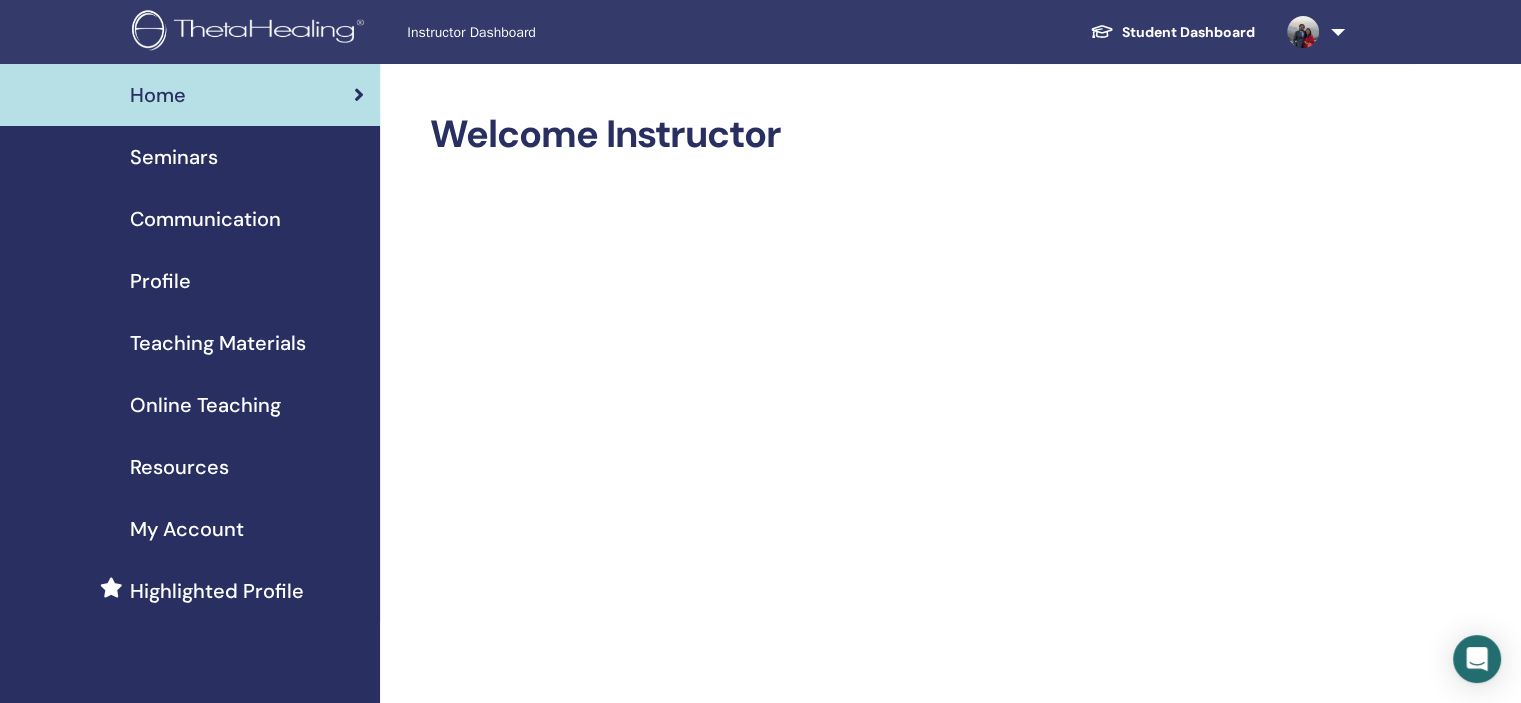 click on "Profile" at bounding box center [160, 281] 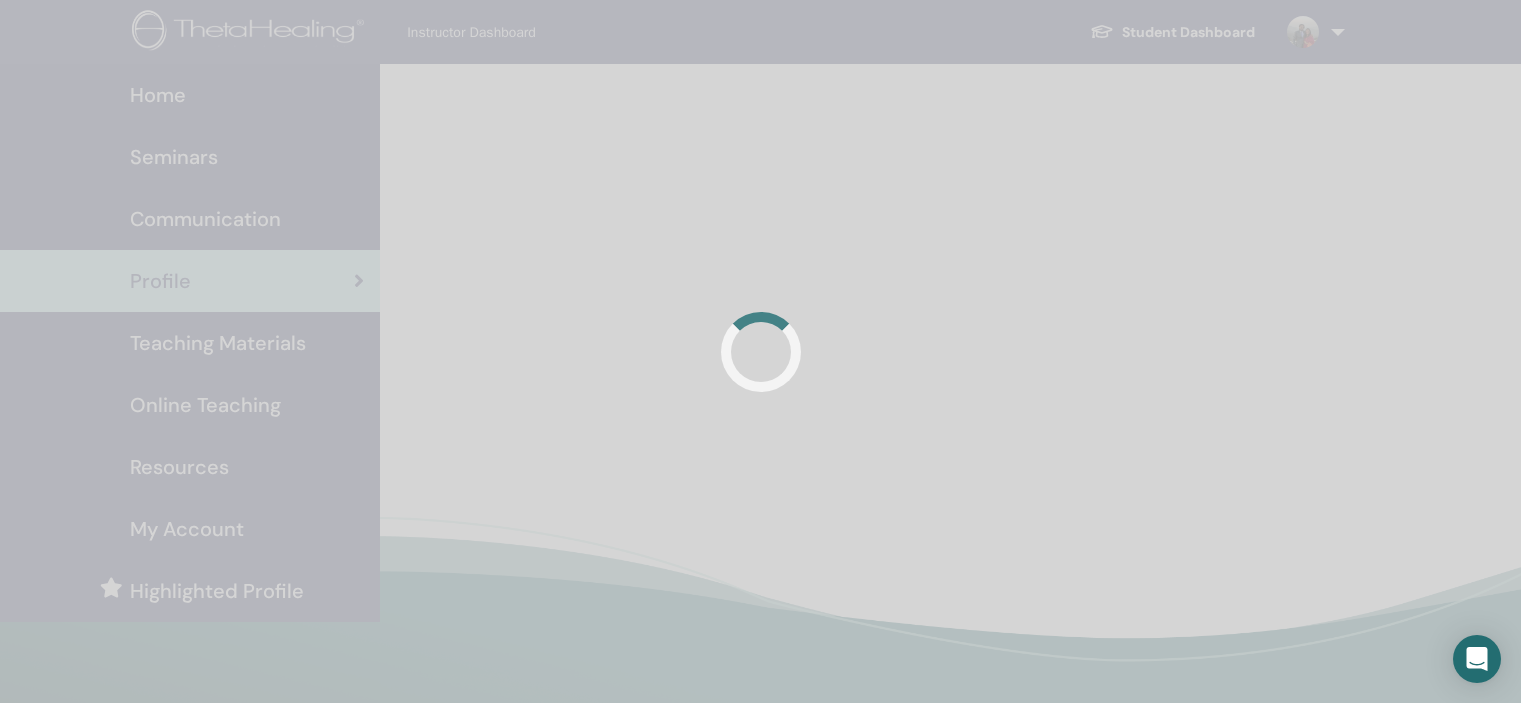 scroll, scrollTop: 0, scrollLeft: 0, axis: both 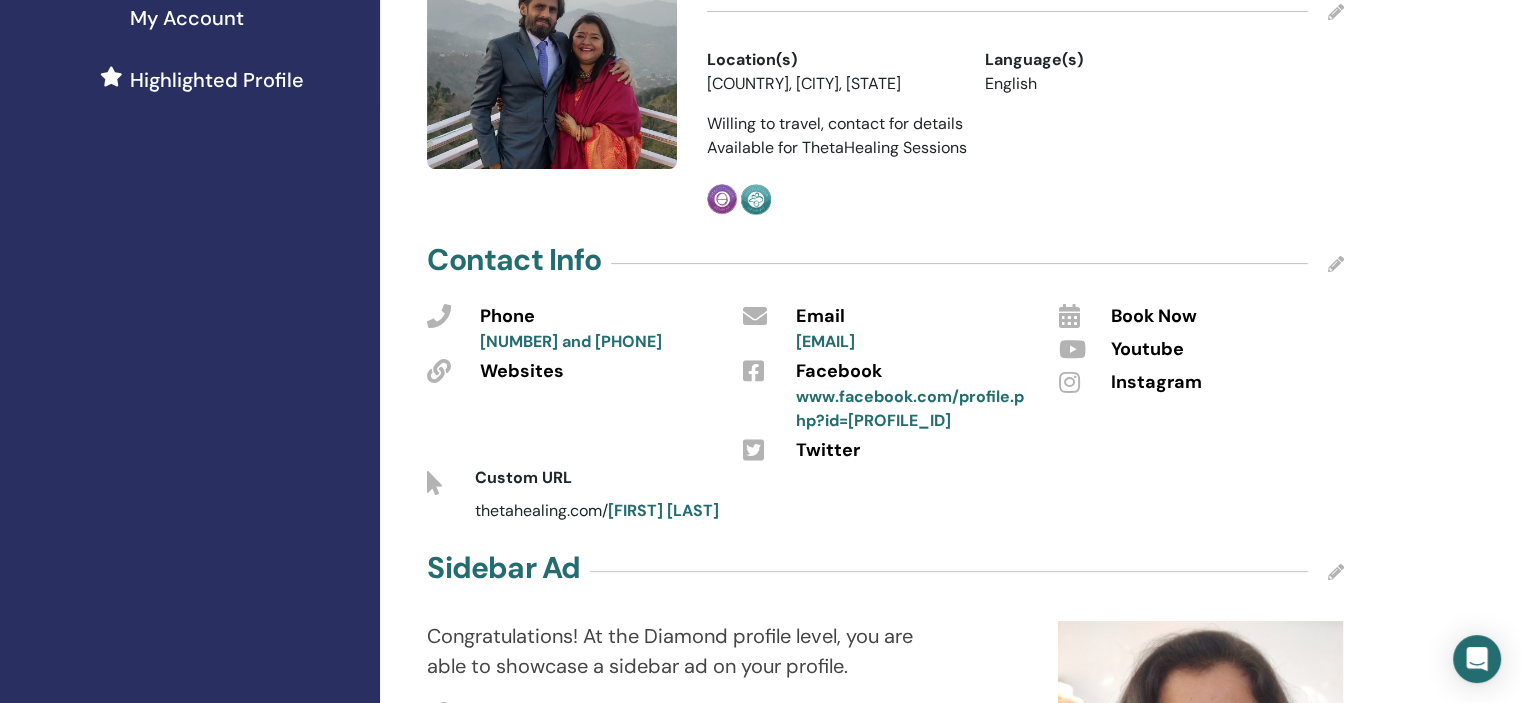click at bounding box center (1336, 264) 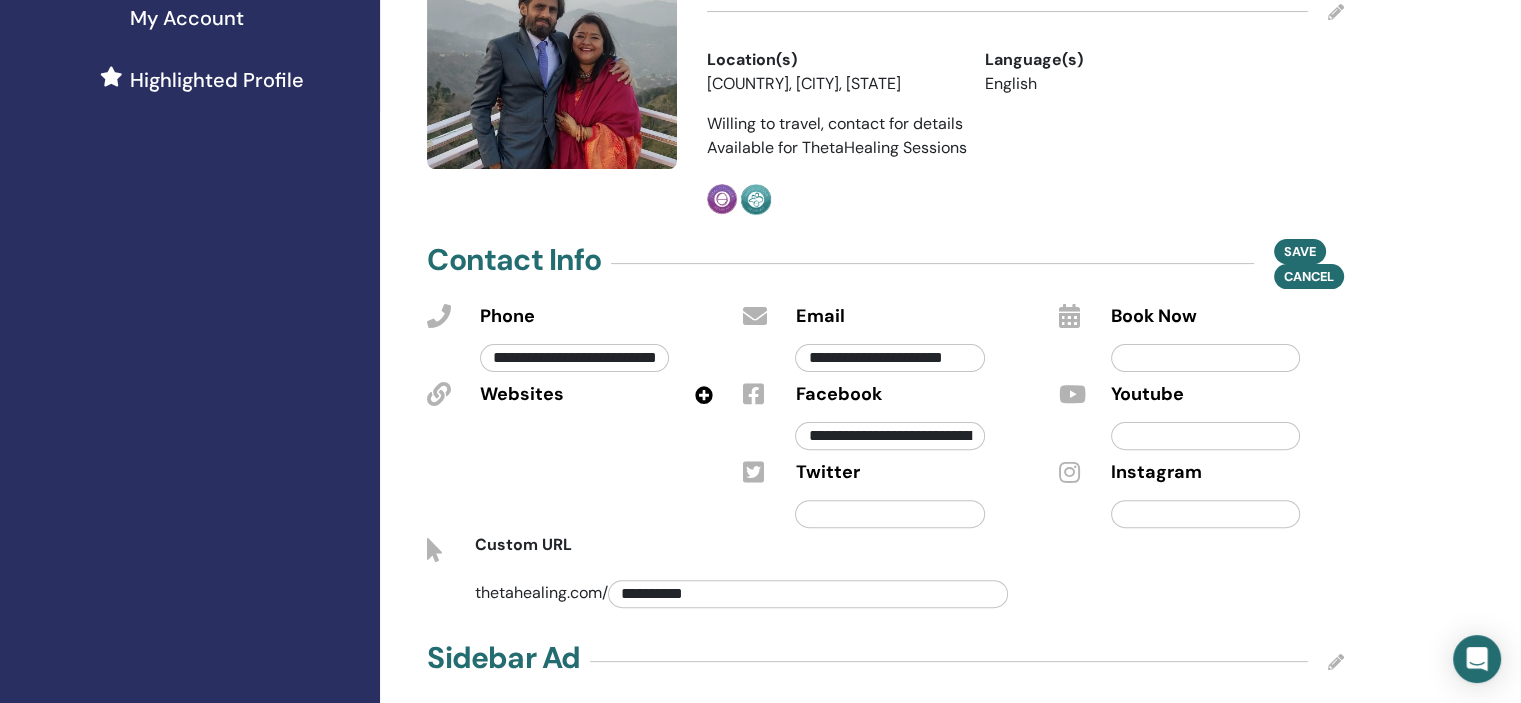 click on "**********" at bounding box center (808, 594) 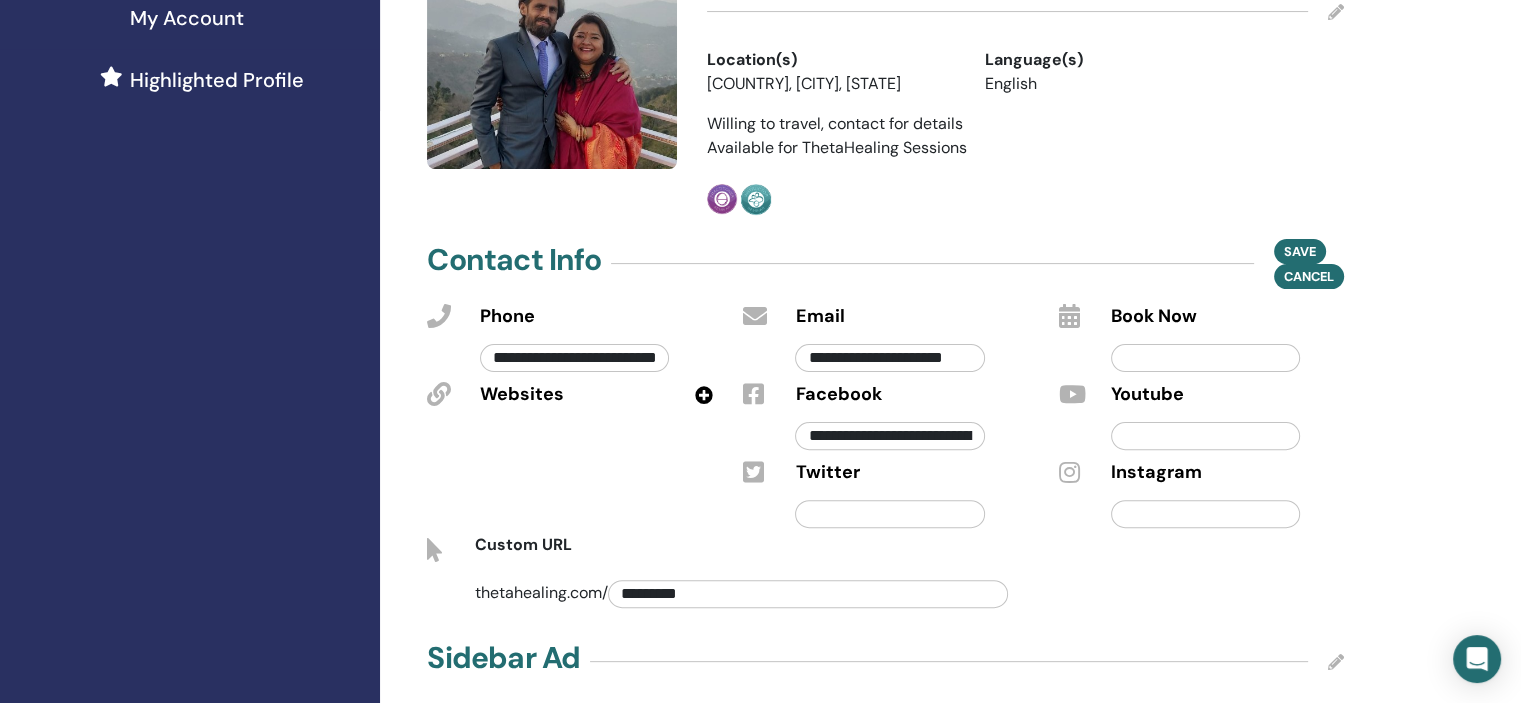 click on "*********" at bounding box center (808, 594) 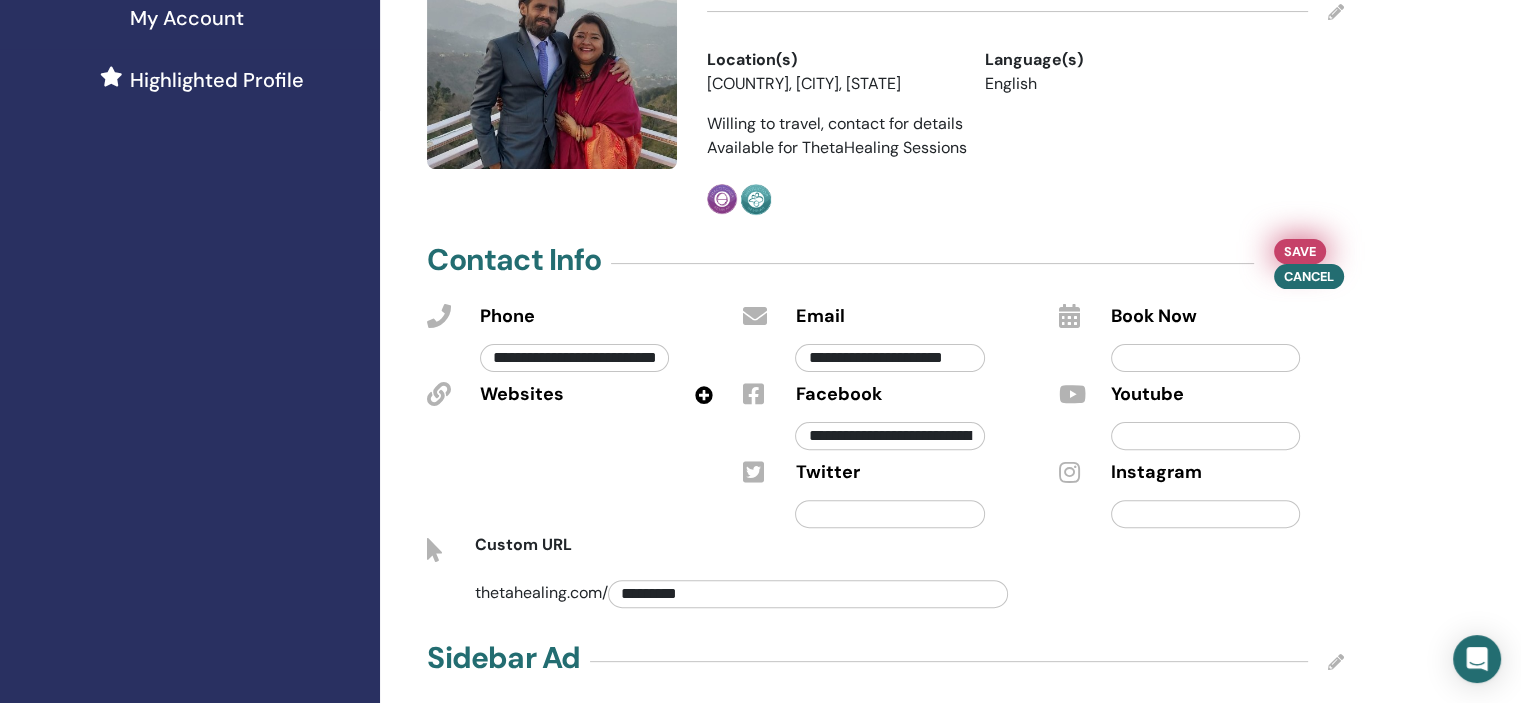 type on "*********" 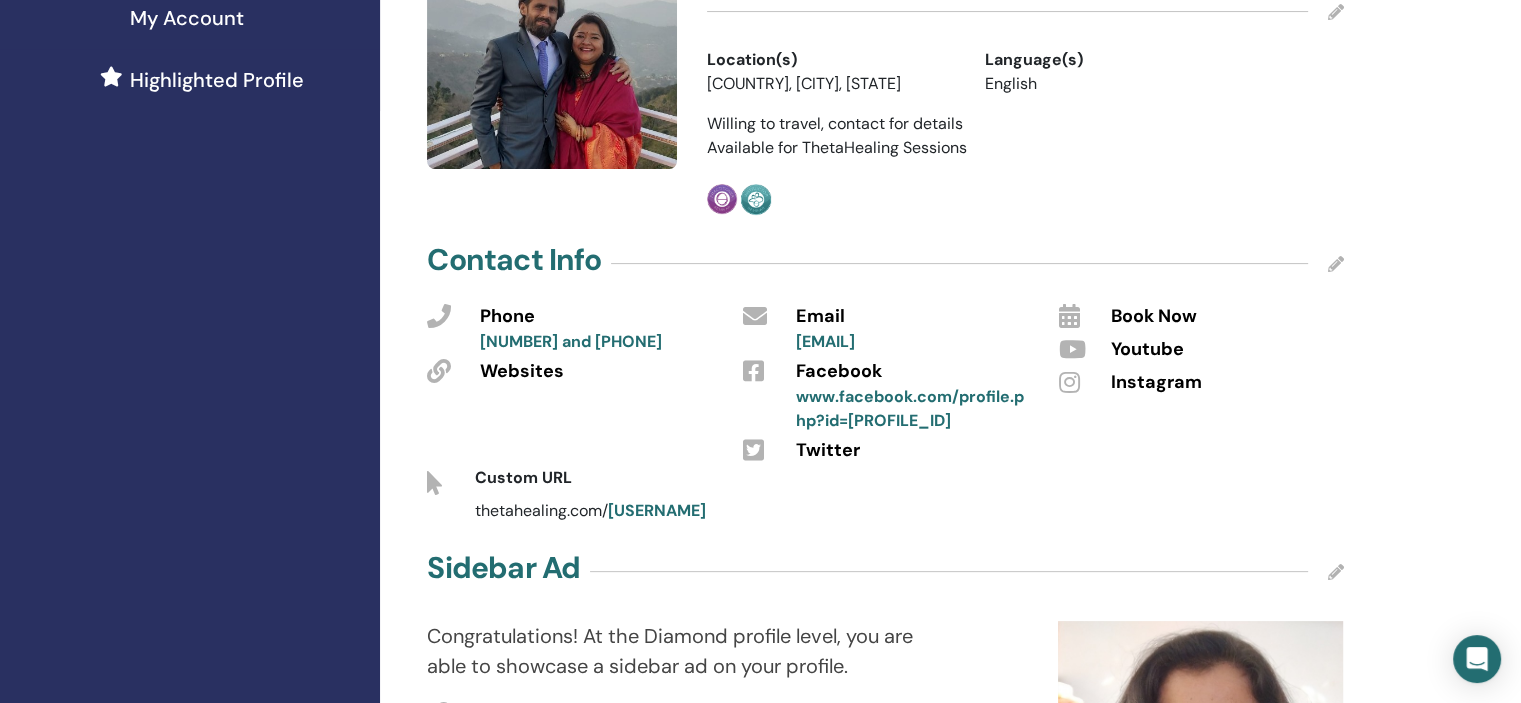 click on "paruljain" at bounding box center [657, 510] 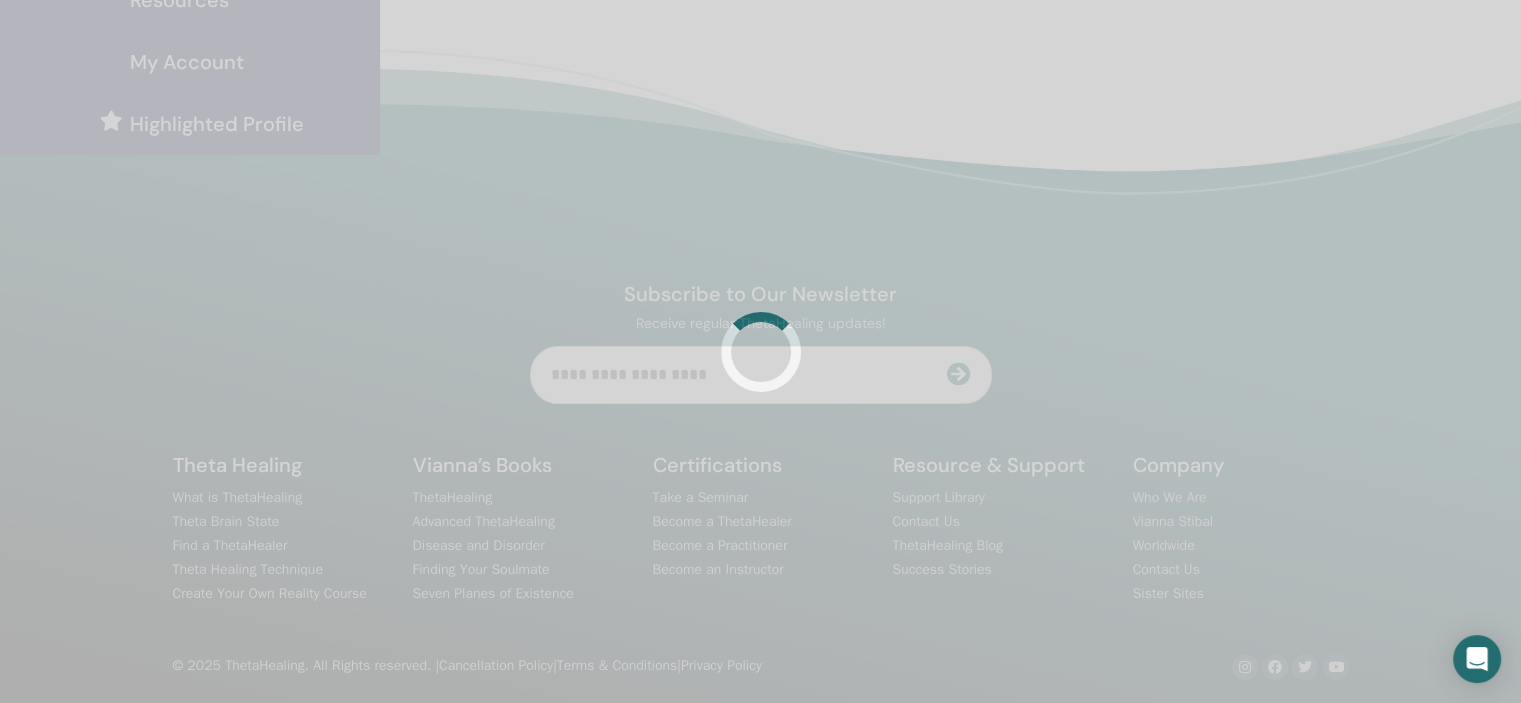 scroll, scrollTop: 476, scrollLeft: 0, axis: vertical 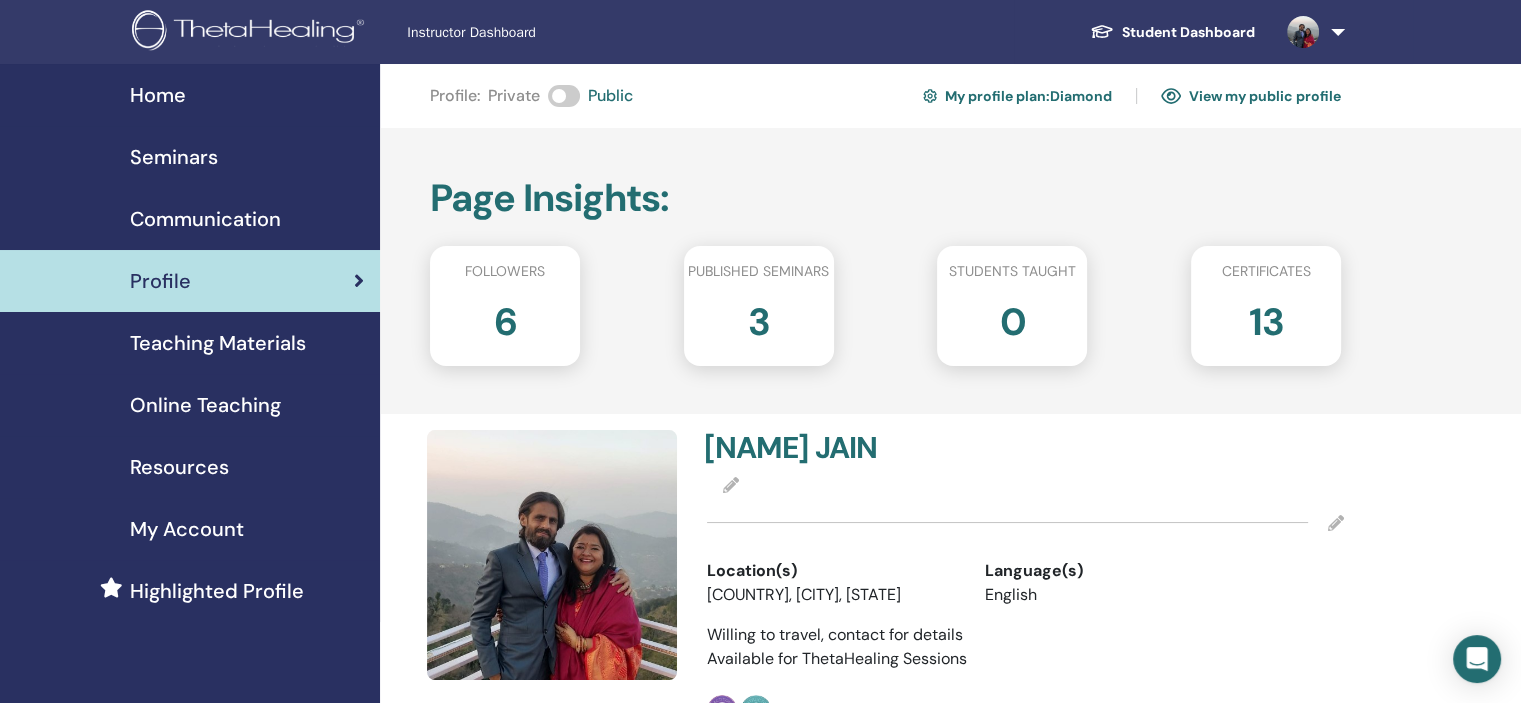 click on "Online Teaching" at bounding box center (205, 405) 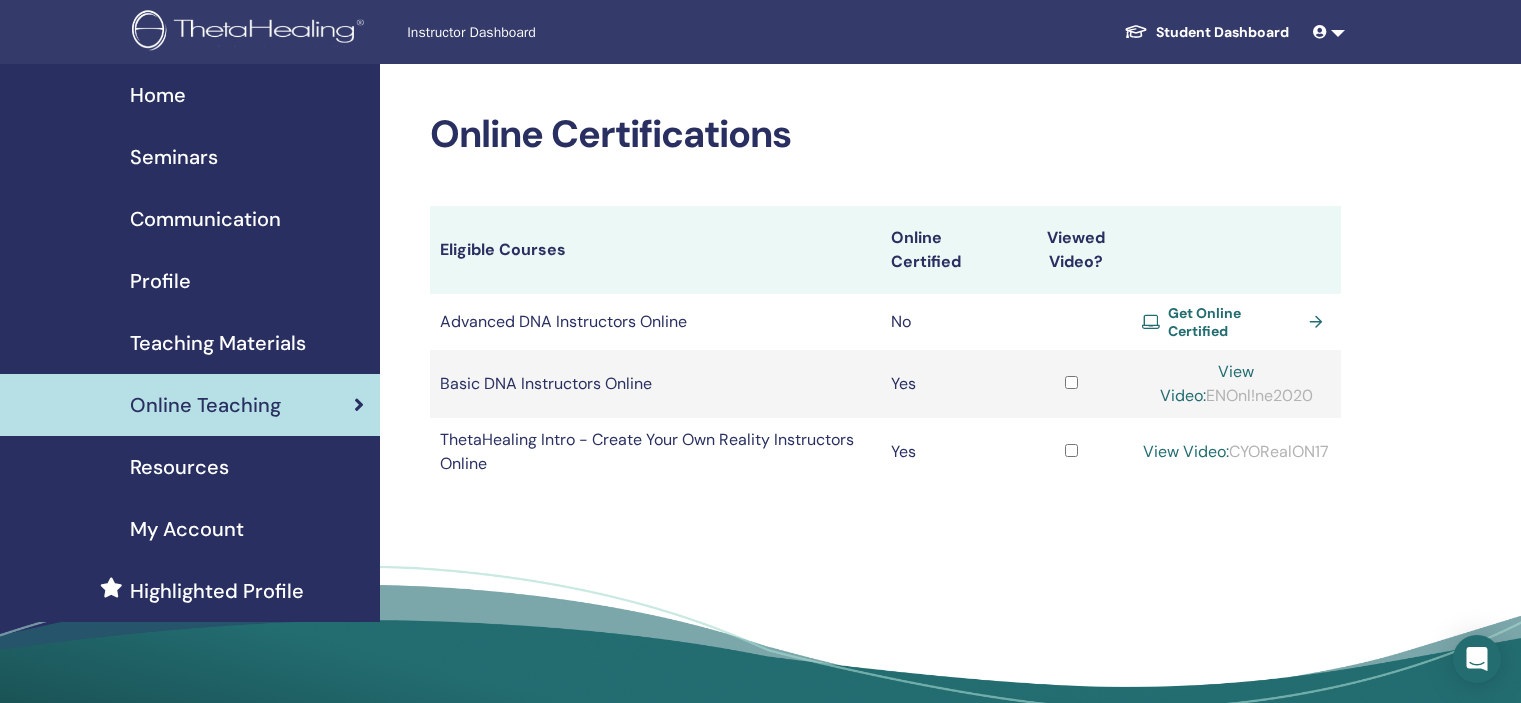scroll, scrollTop: 0, scrollLeft: 0, axis: both 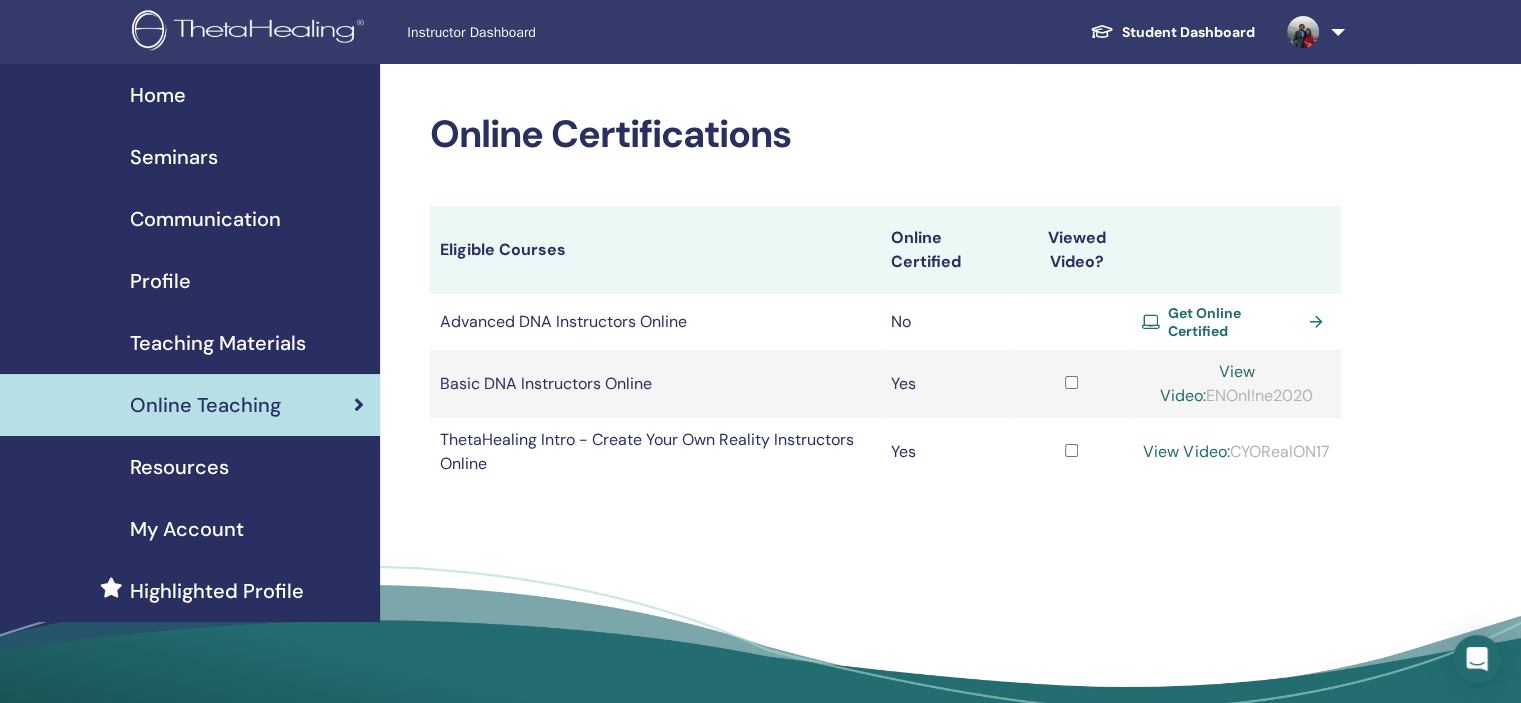 click on "Seminars" at bounding box center [174, 157] 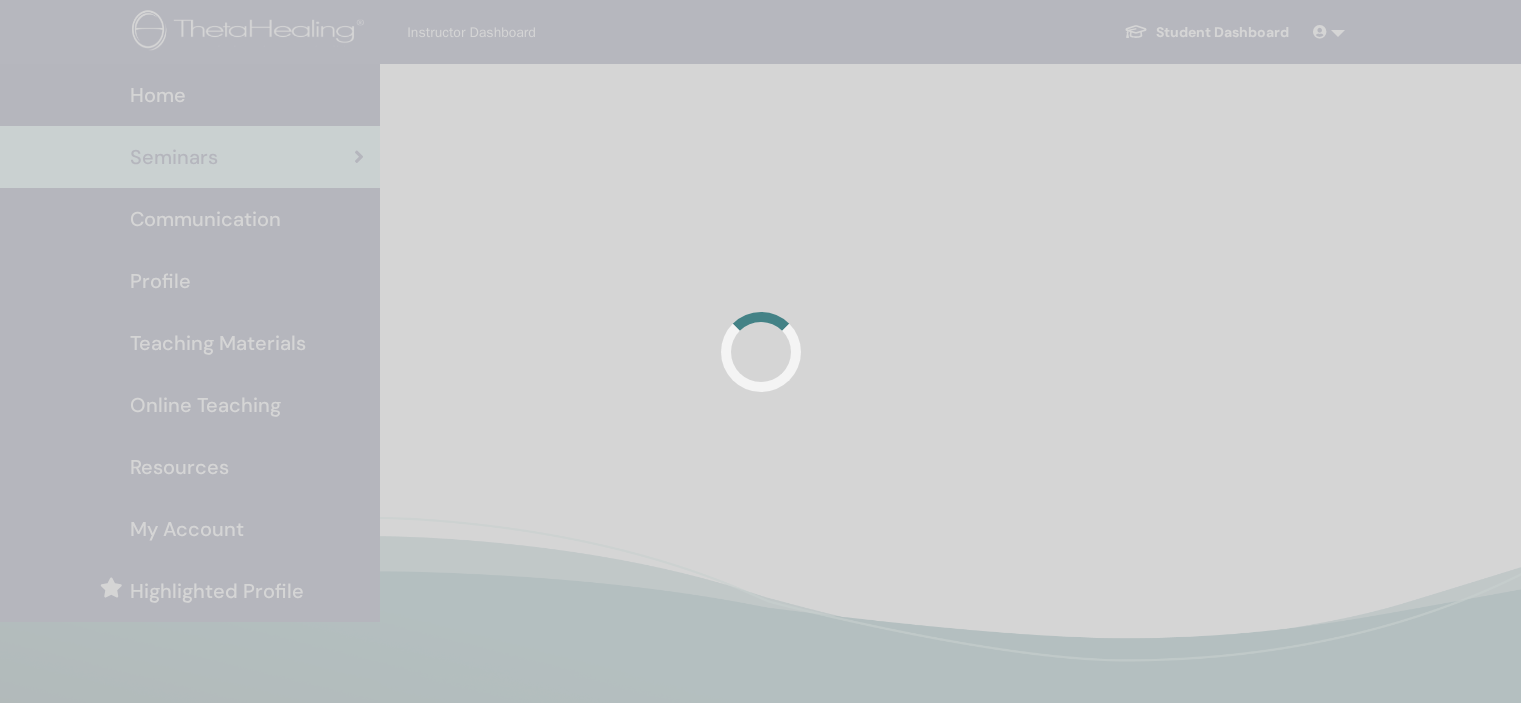 scroll, scrollTop: 0, scrollLeft: 0, axis: both 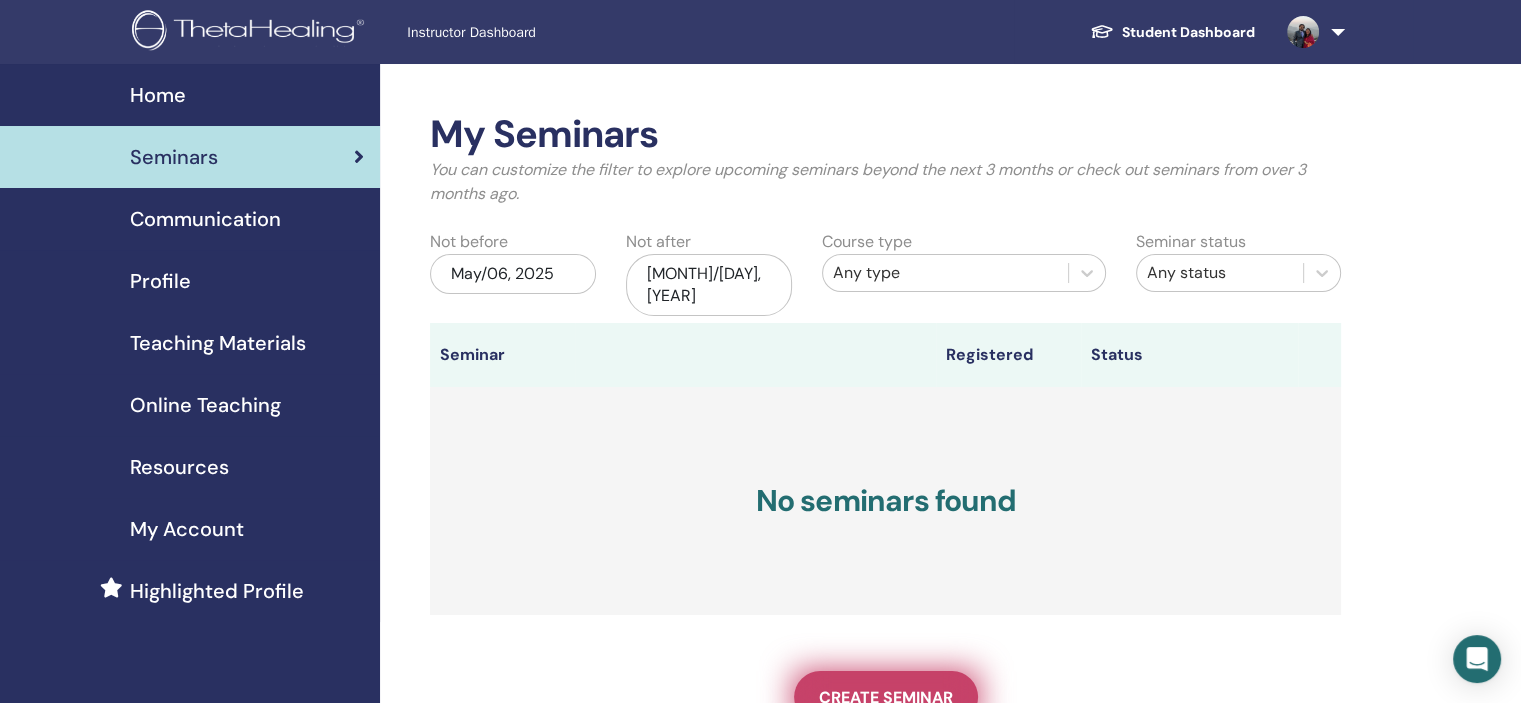click on "Create seminar" at bounding box center [886, 697] 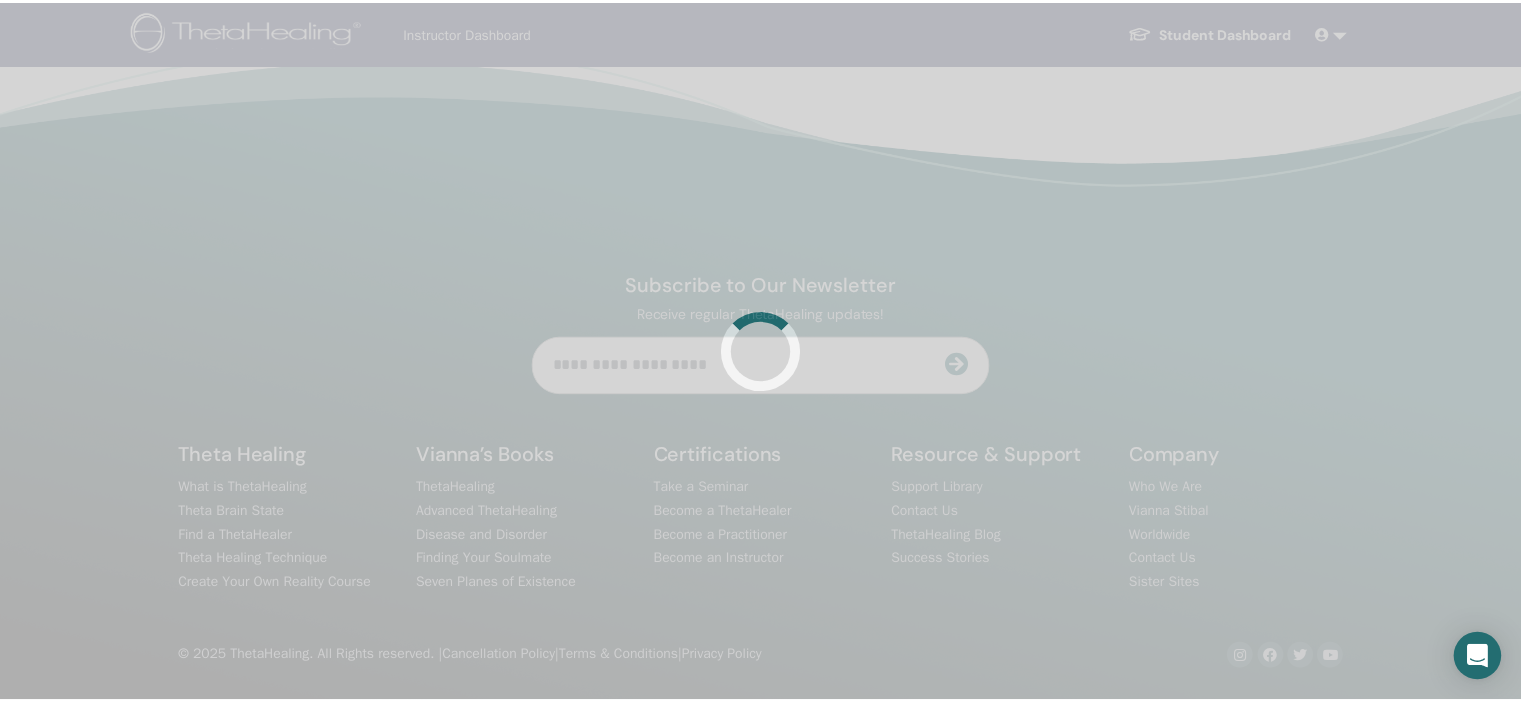 scroll, scrollTop: 0, scrollLeft: 0, axis: both 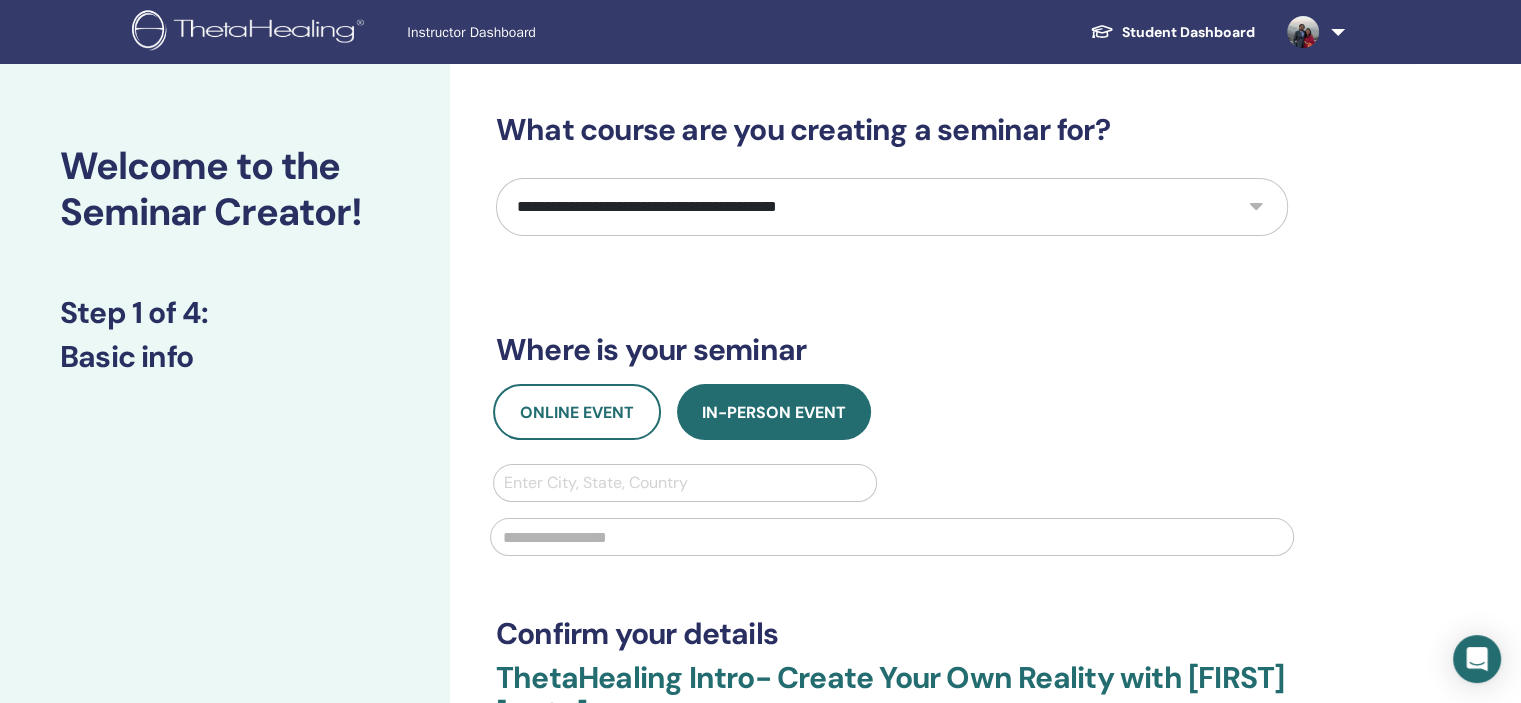 click on "**********" at bounding box center (892, 207) 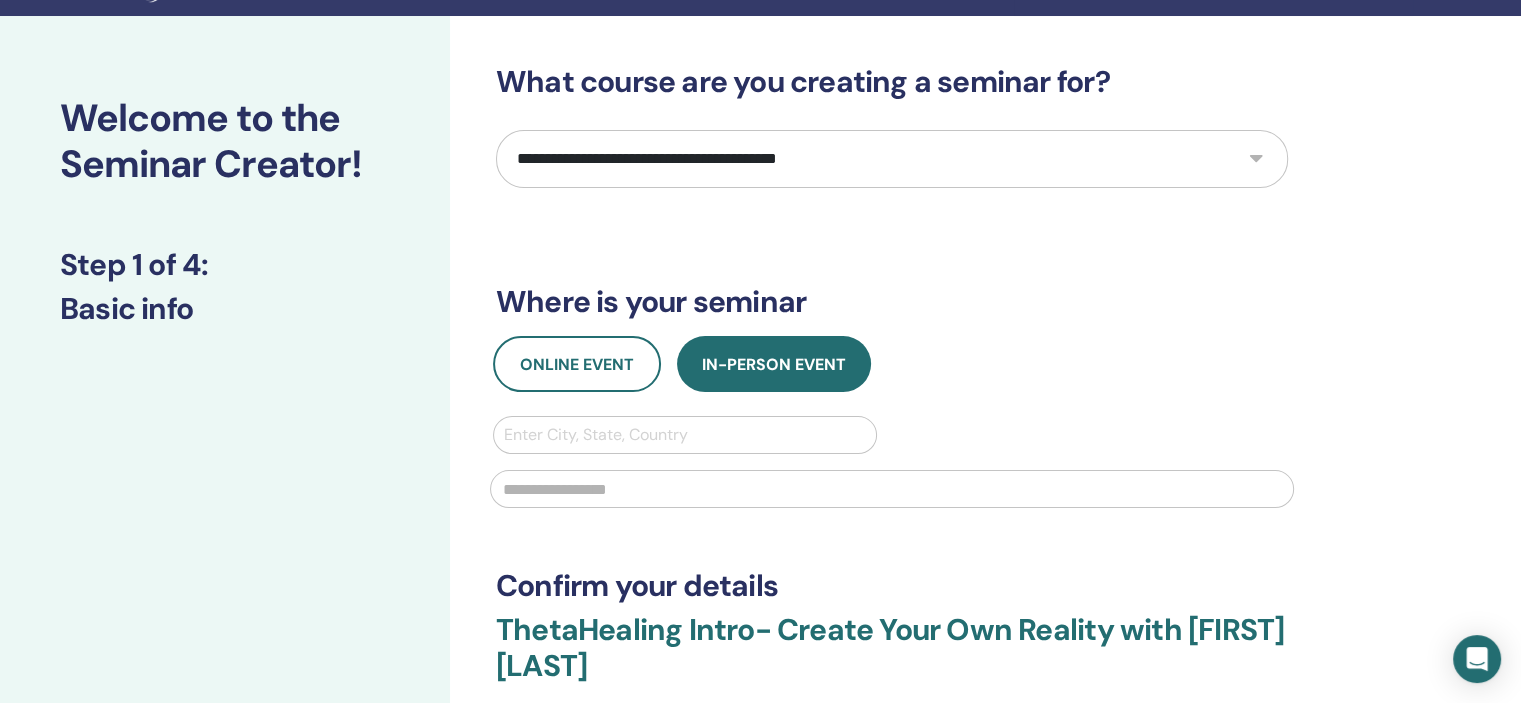 scroll, scrollTop: 50, scrollLeft: 0, axis: vertical 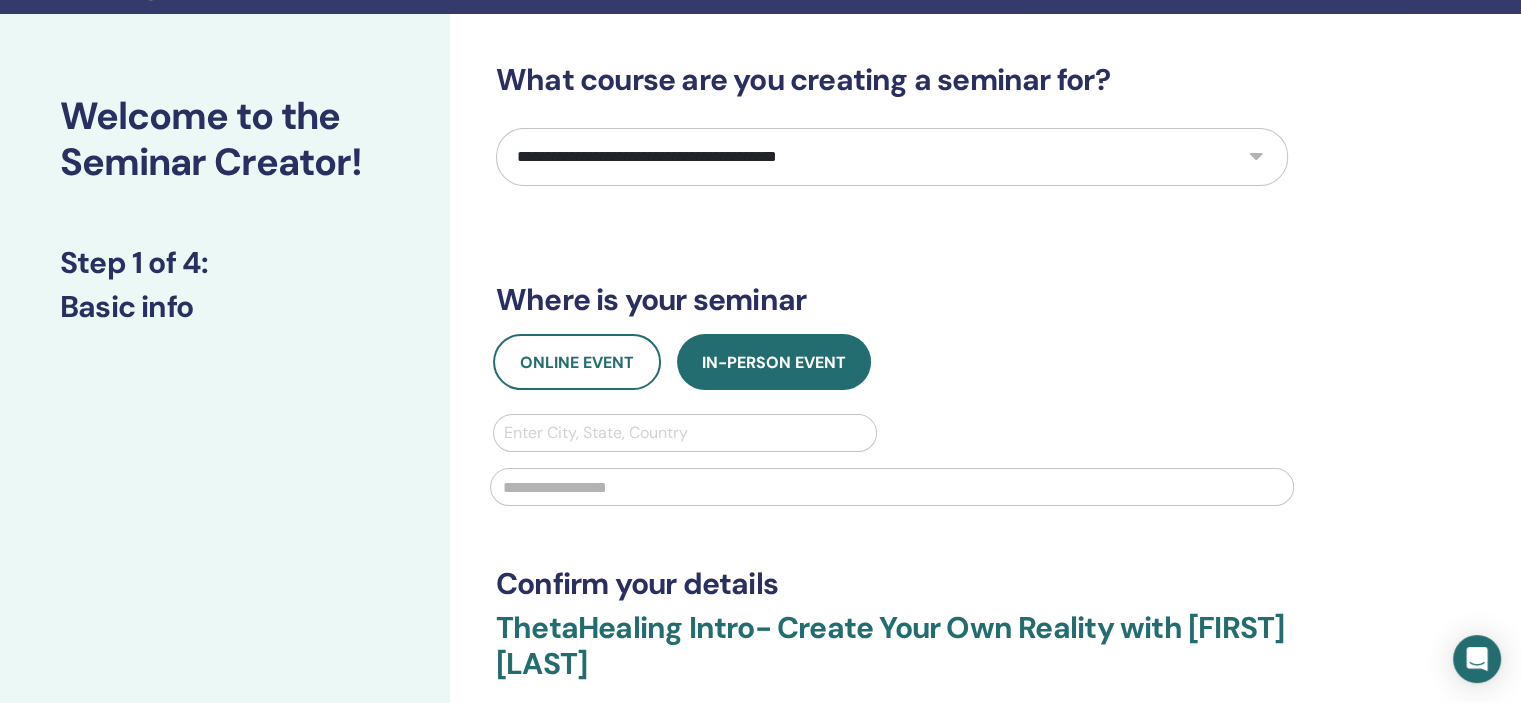 click on "**********" at bounding box center (892, 157) 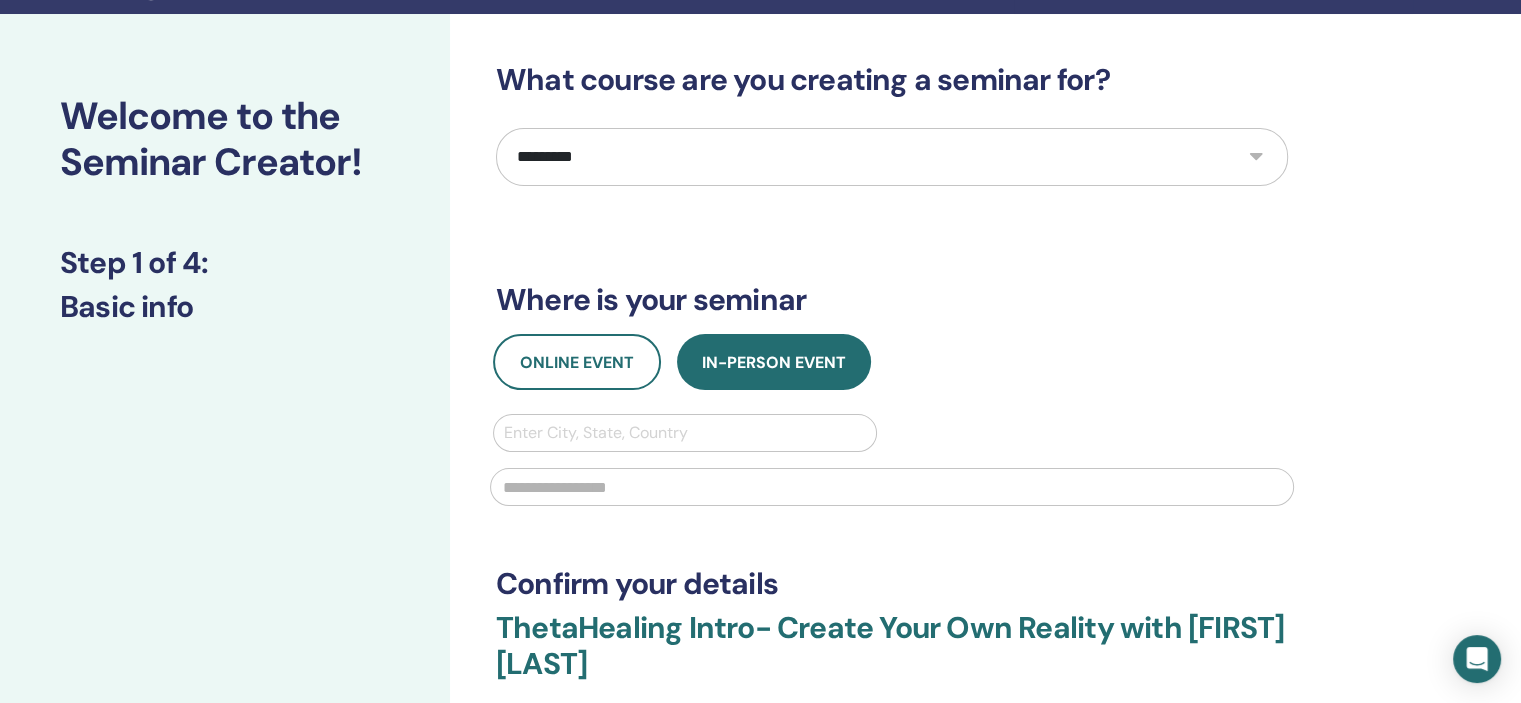 click on "**********" at bounding box center [892, 157] 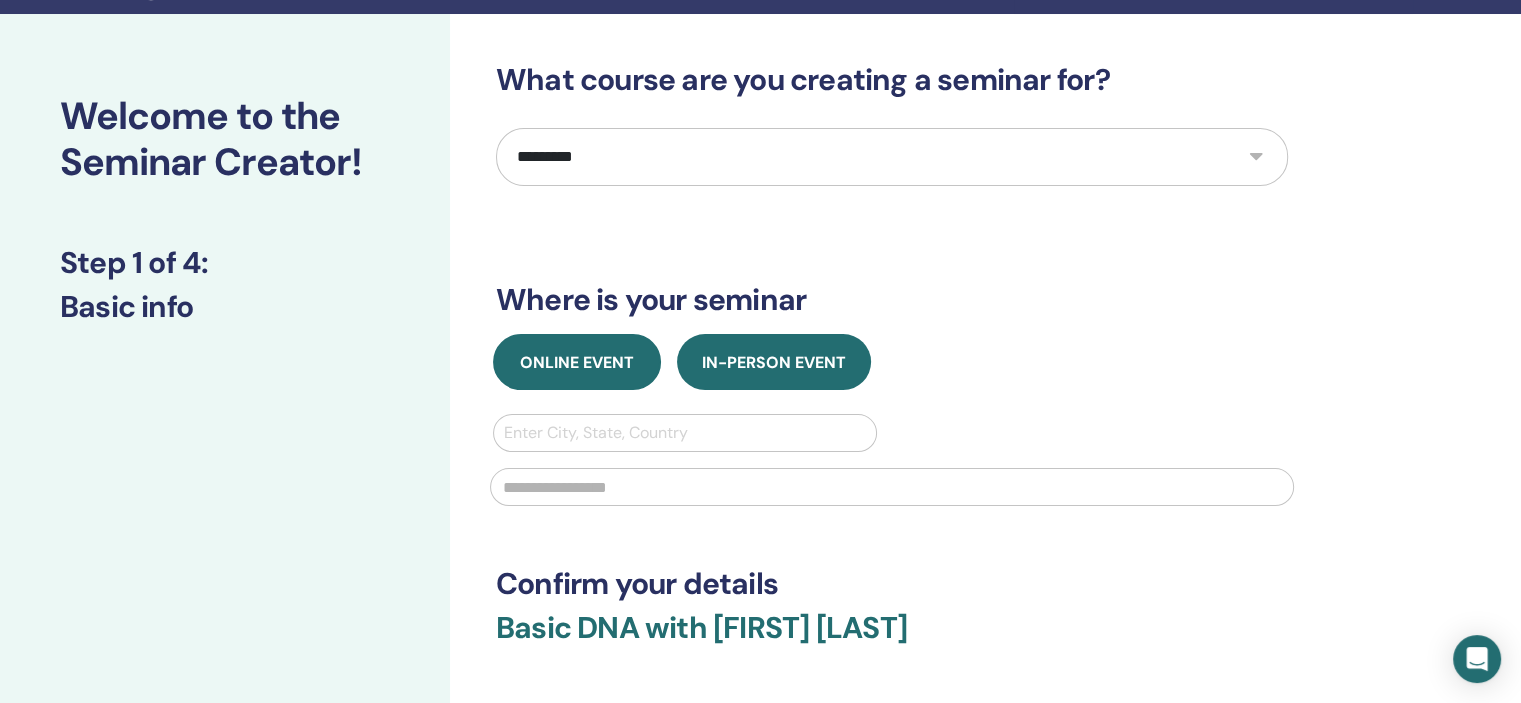 click on "Online Event" at bounding box center [577, 362] 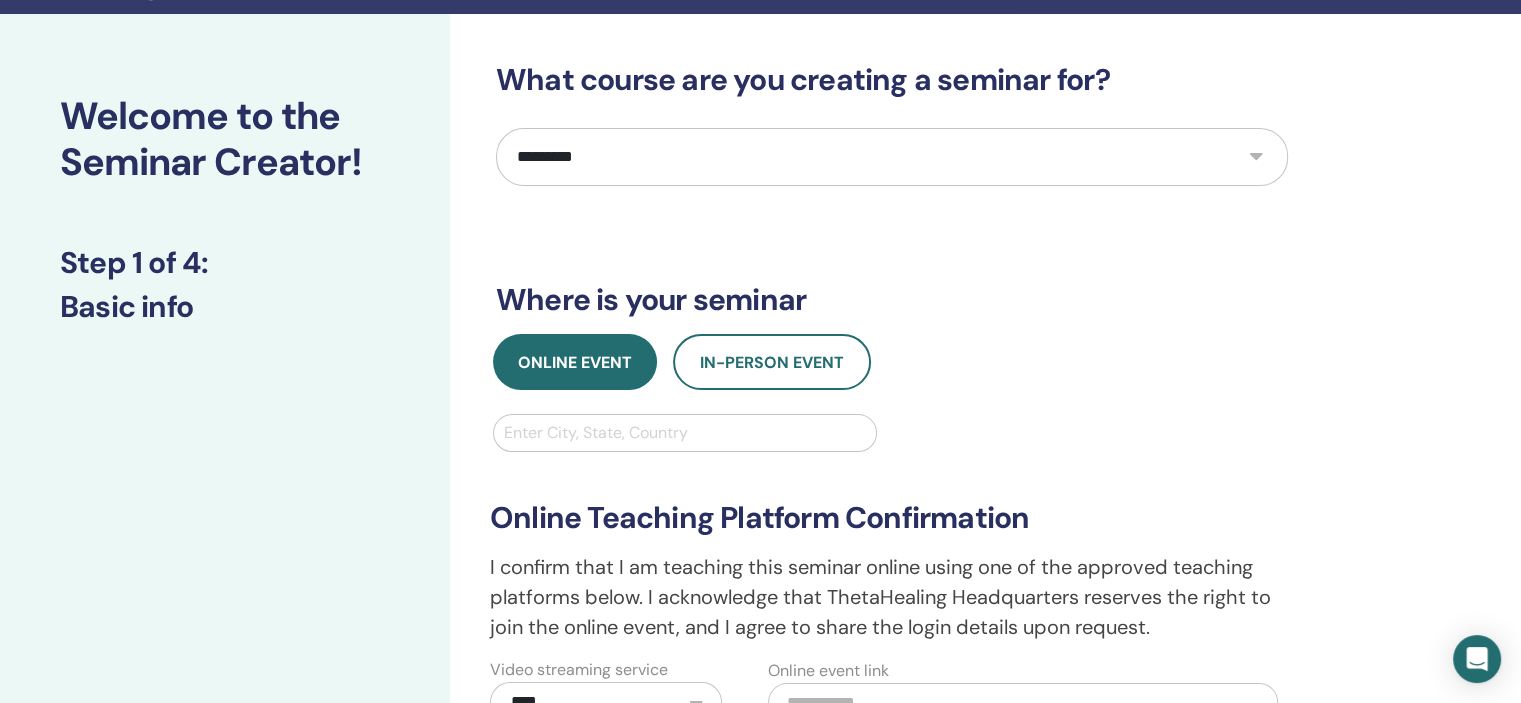 click on "Enter City, State, Country" at bounding box center (685, 433) 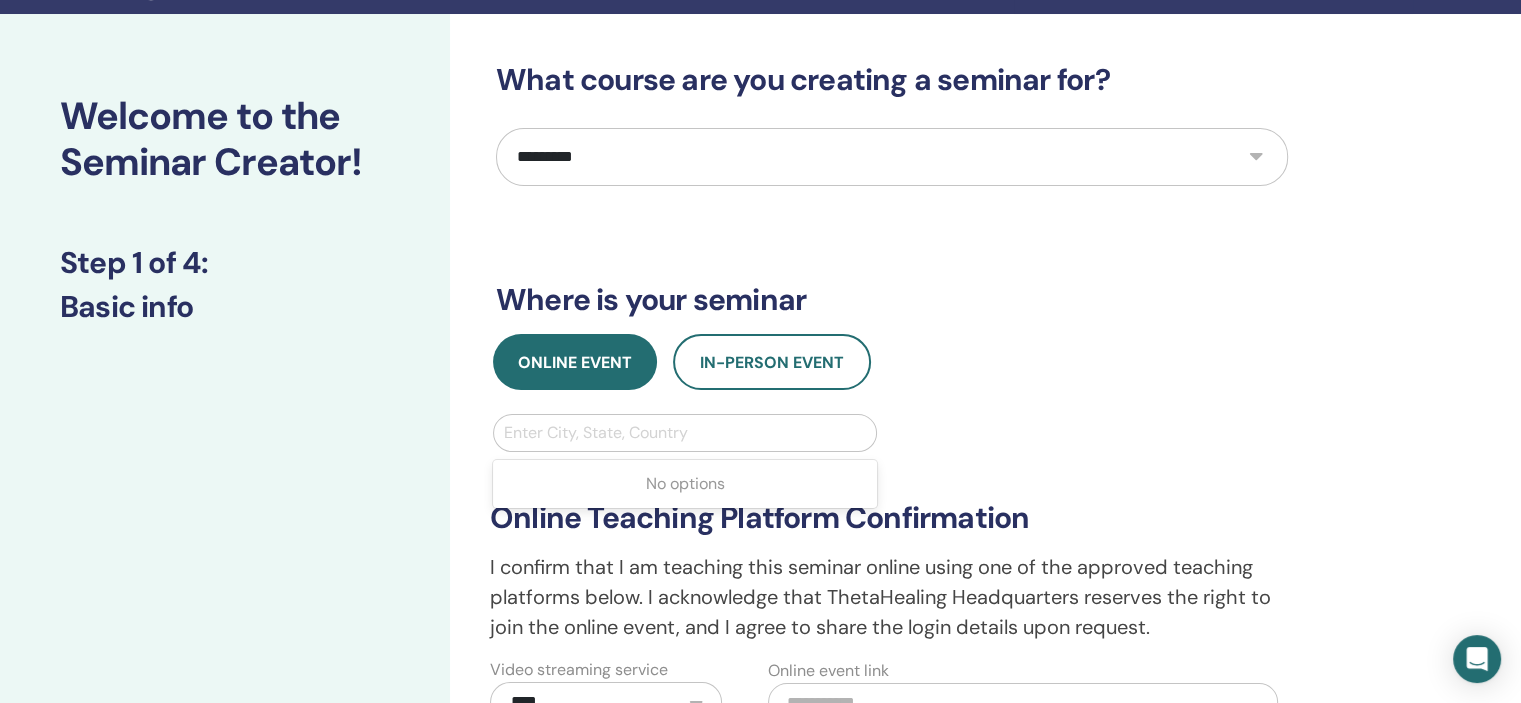 click at bounding box center [685, 433] 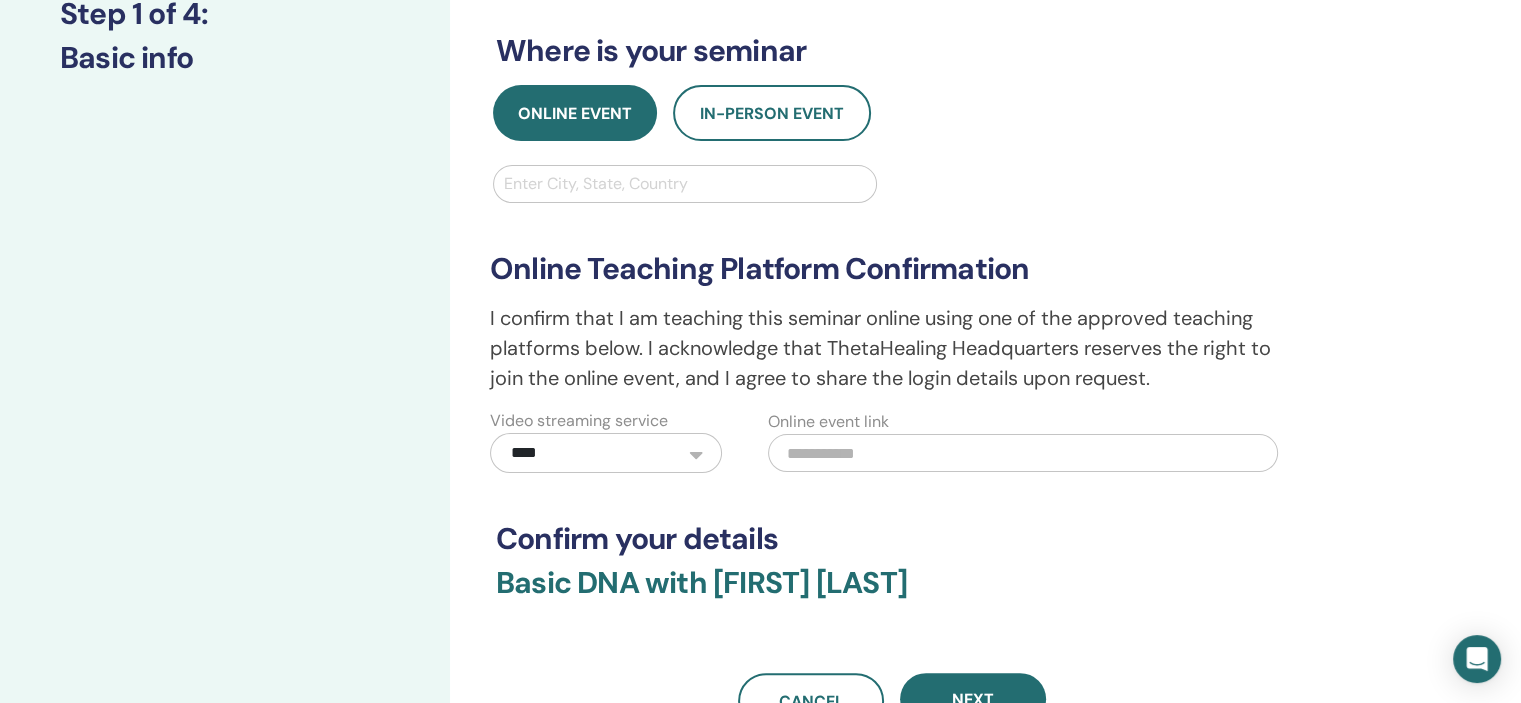 scroll, scrollTop: 317, scrollLeft: 0, axis: vertical 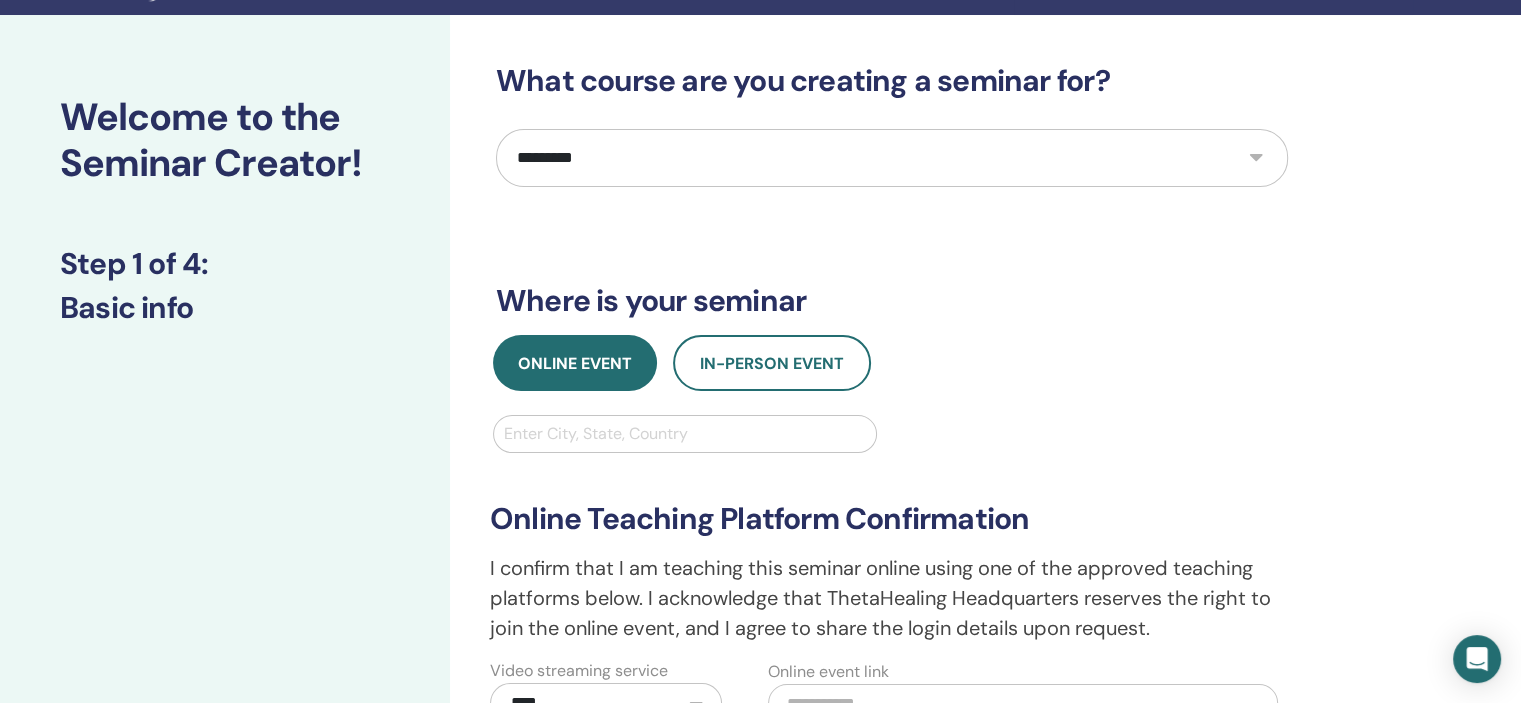 click on "**********" at bounding box center [892, 158] 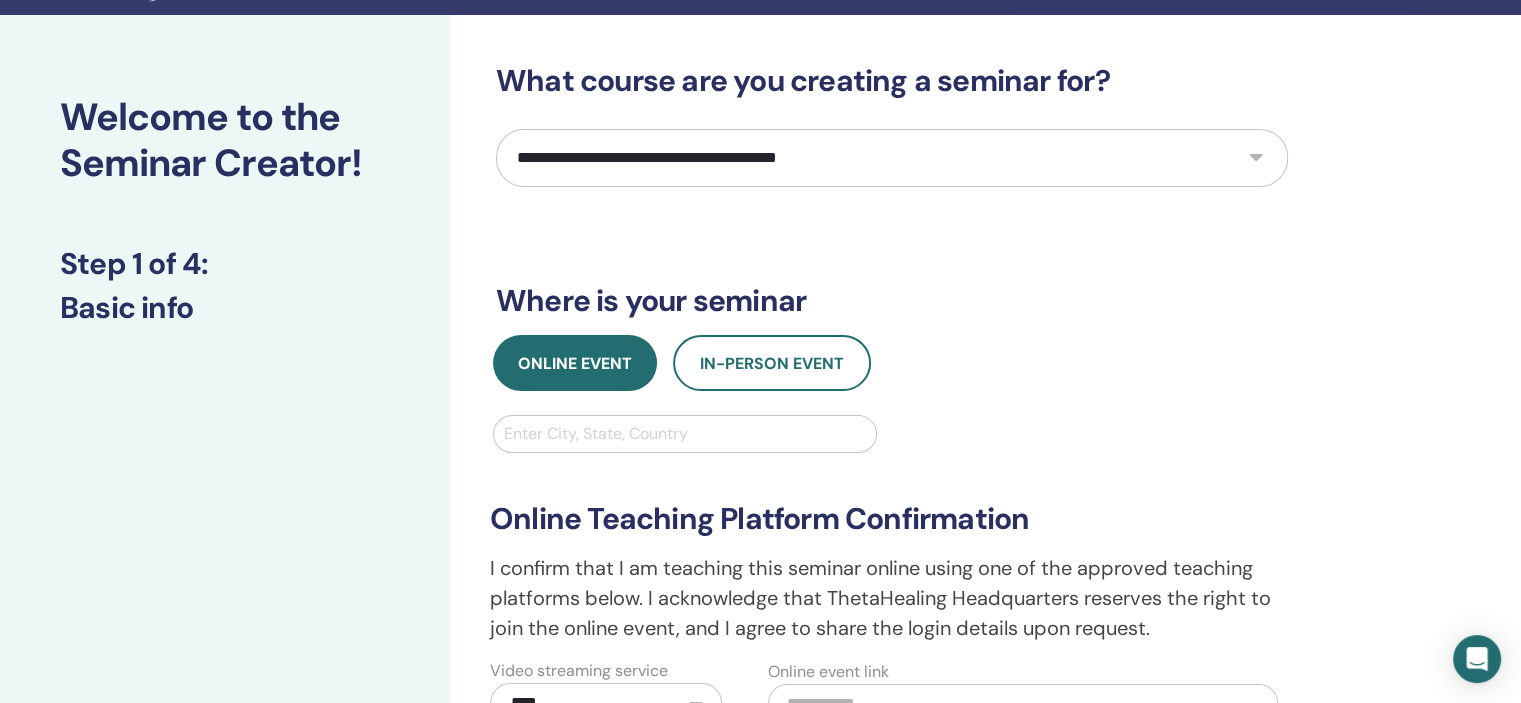 click on "**********" at bounding box center (892, 158) 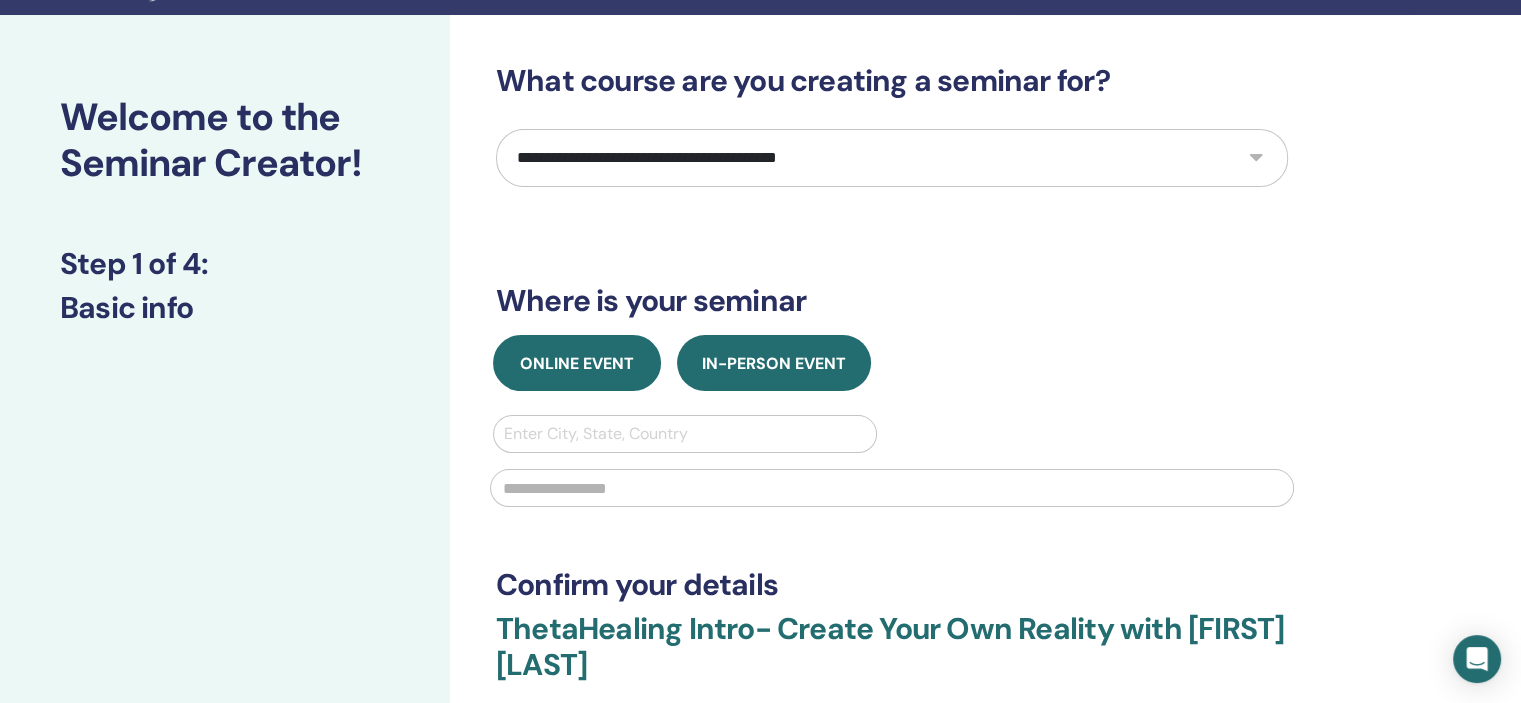 click on "Online Event" at bounding box center [577, 363] 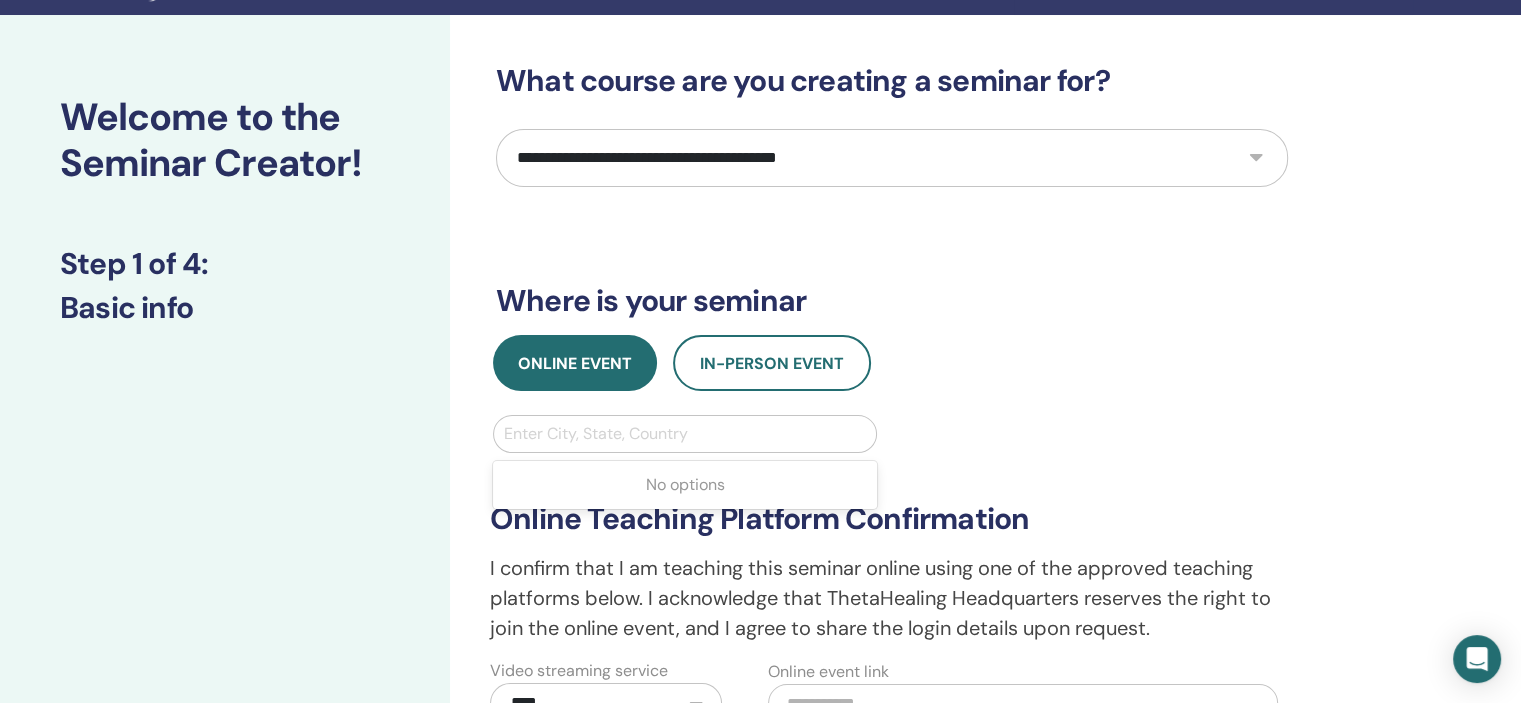 click on "Enter City, State, Country" at bounding box center (685, 434) 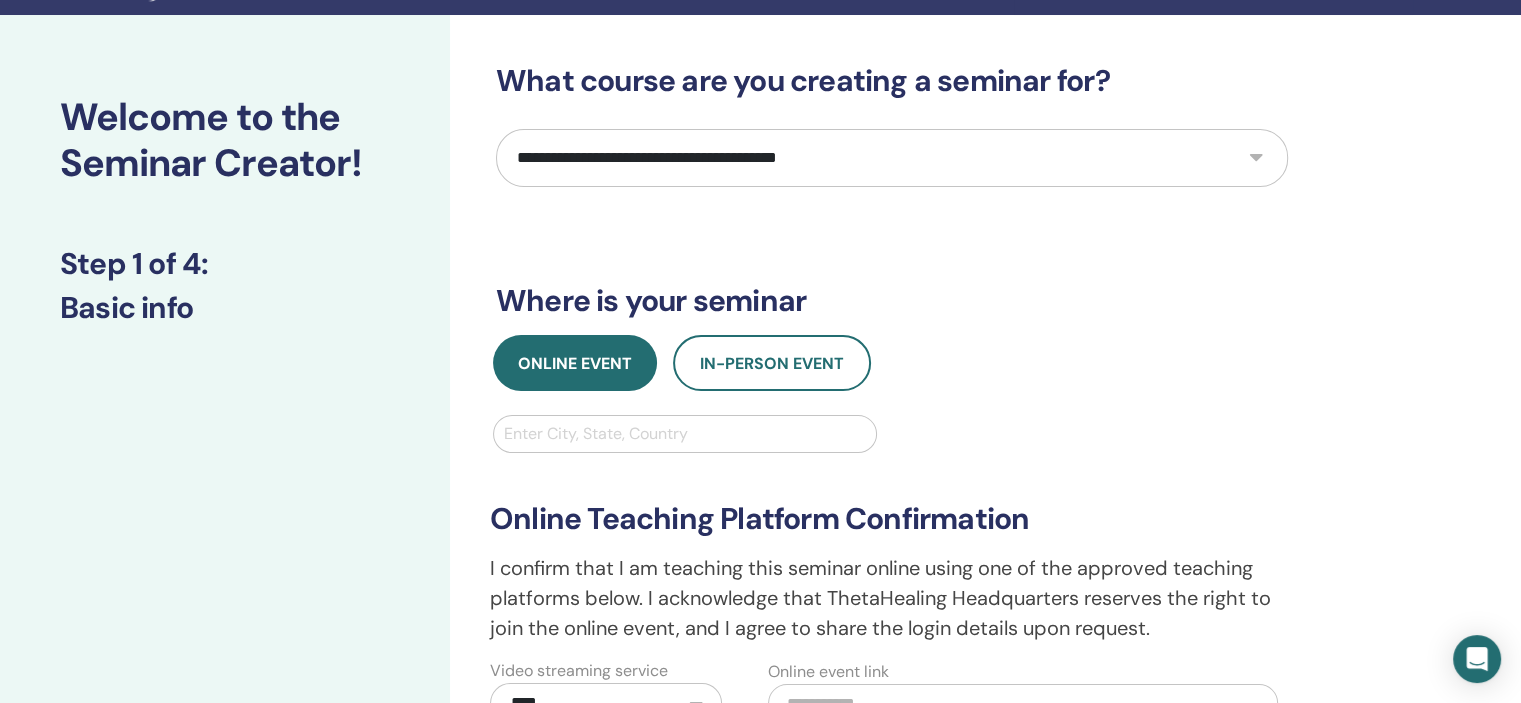 click at bounding box center (685, 434) 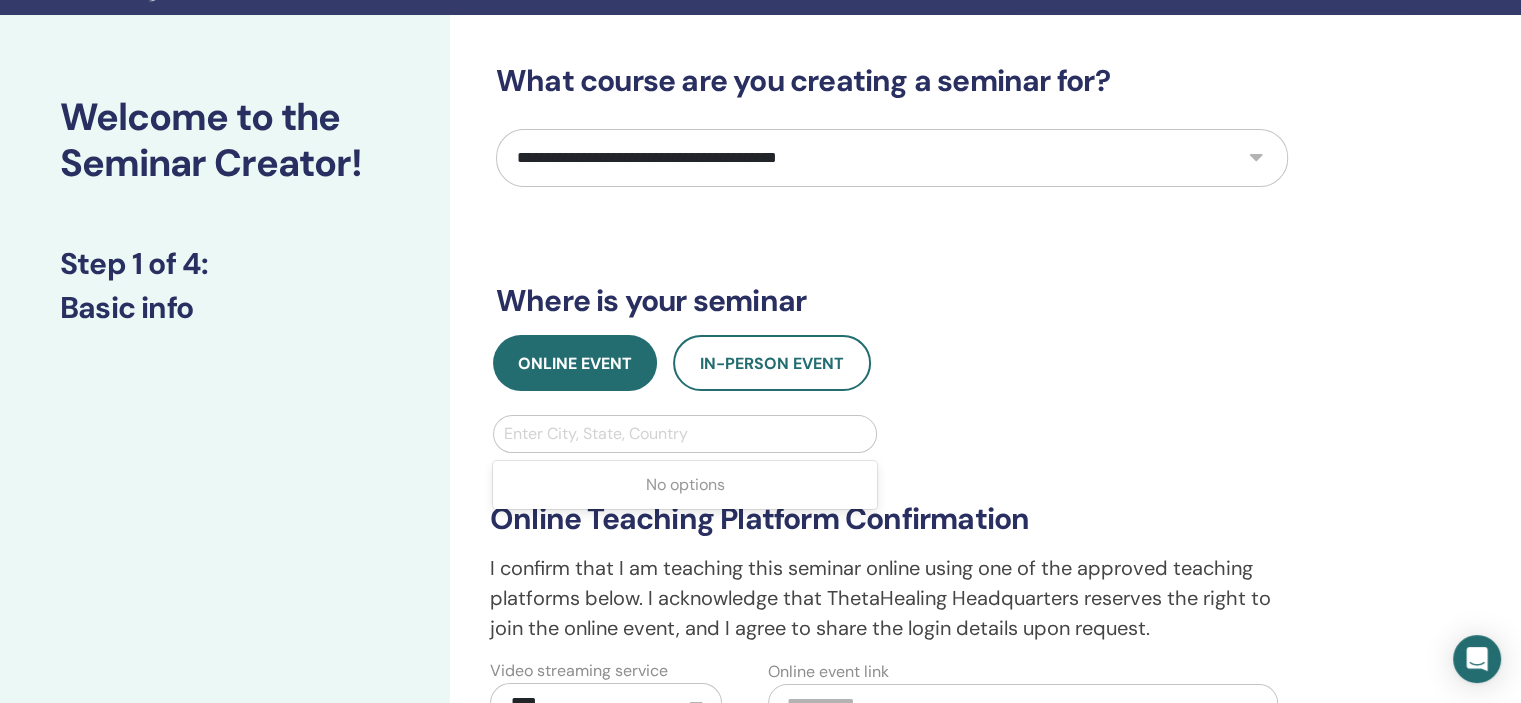 click at bounding box center [685, 434] 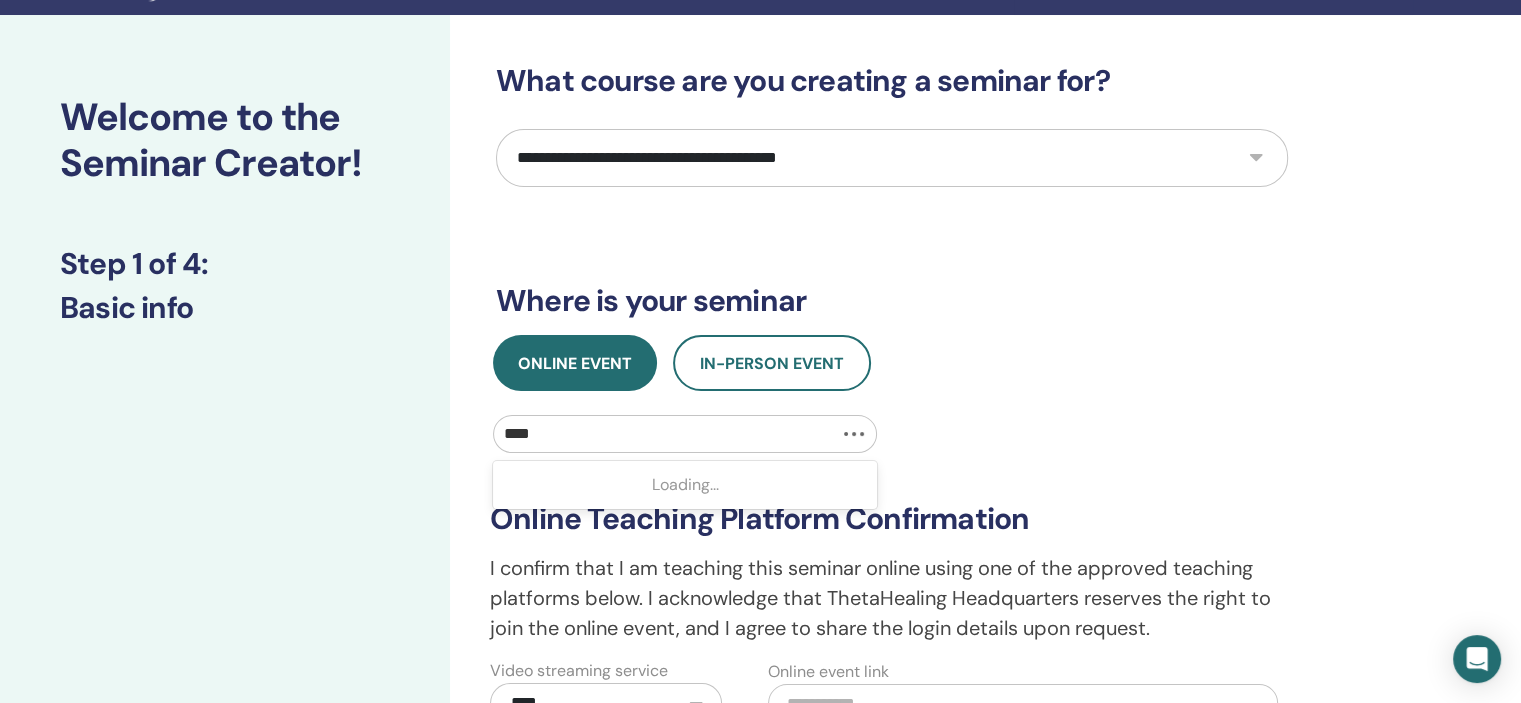 type on "*****" 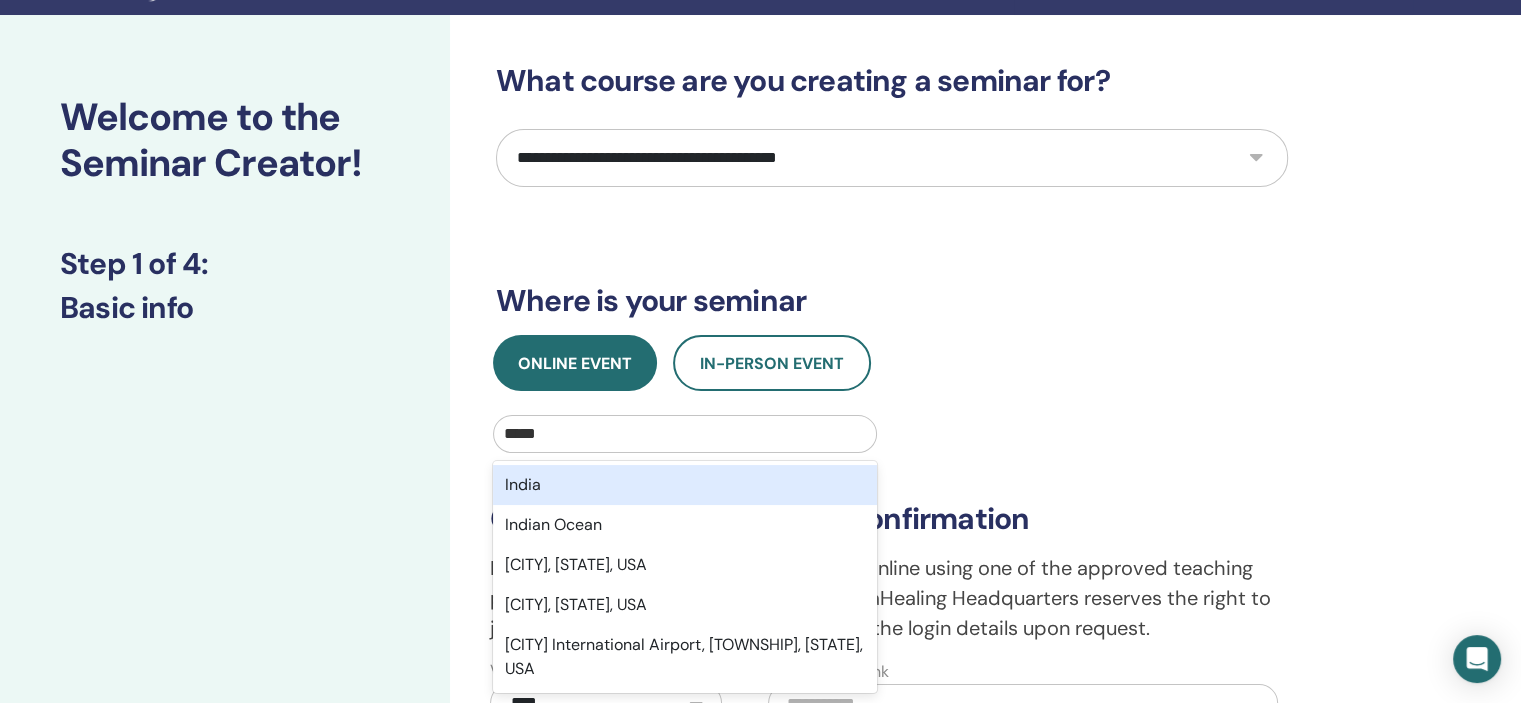click on "India" at bounding box center (685, 485) 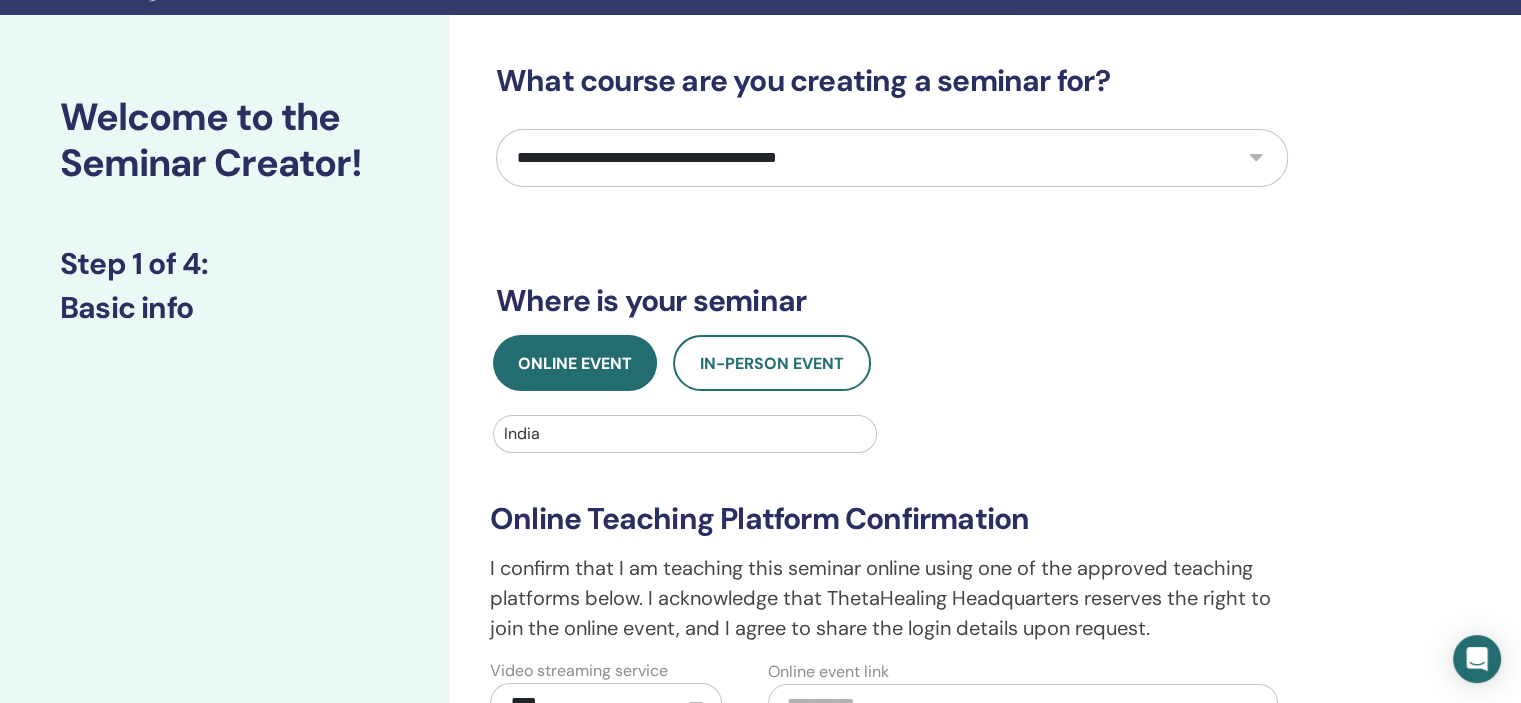 scroll, scrollTop: 664, scrollLeft: 0, axis: vertical 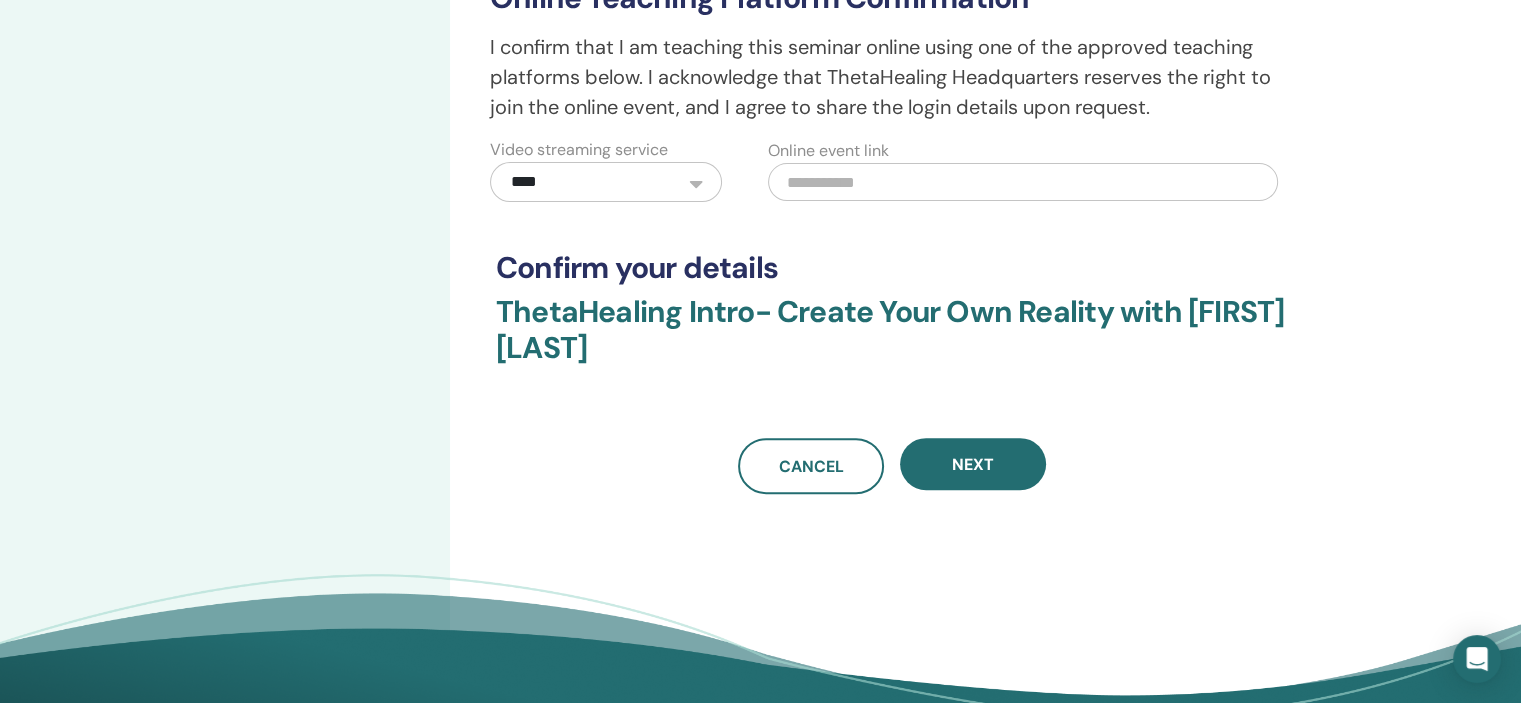 click at bounding box center [1023, 182] 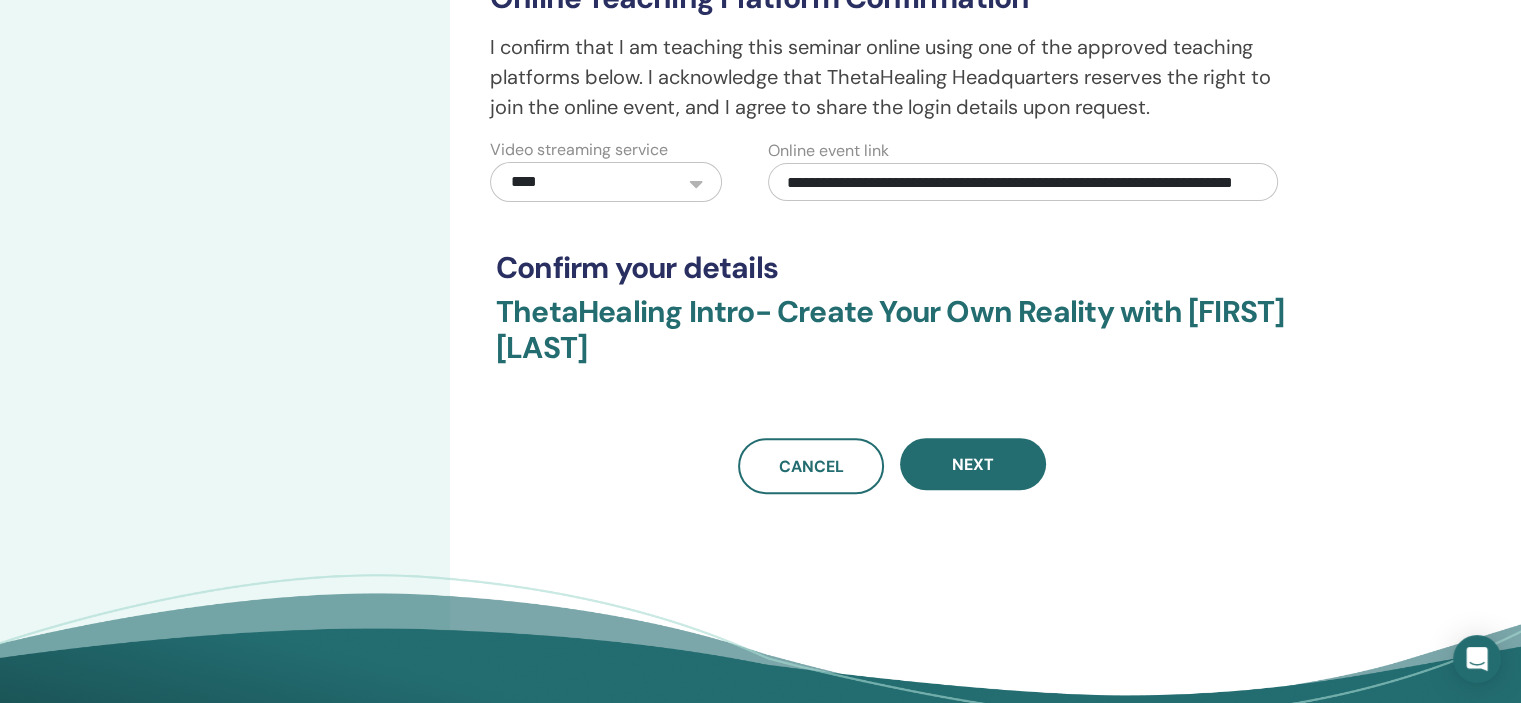 scroll, scrollTop: 0, scrollLeft: 157, axis: horizontal 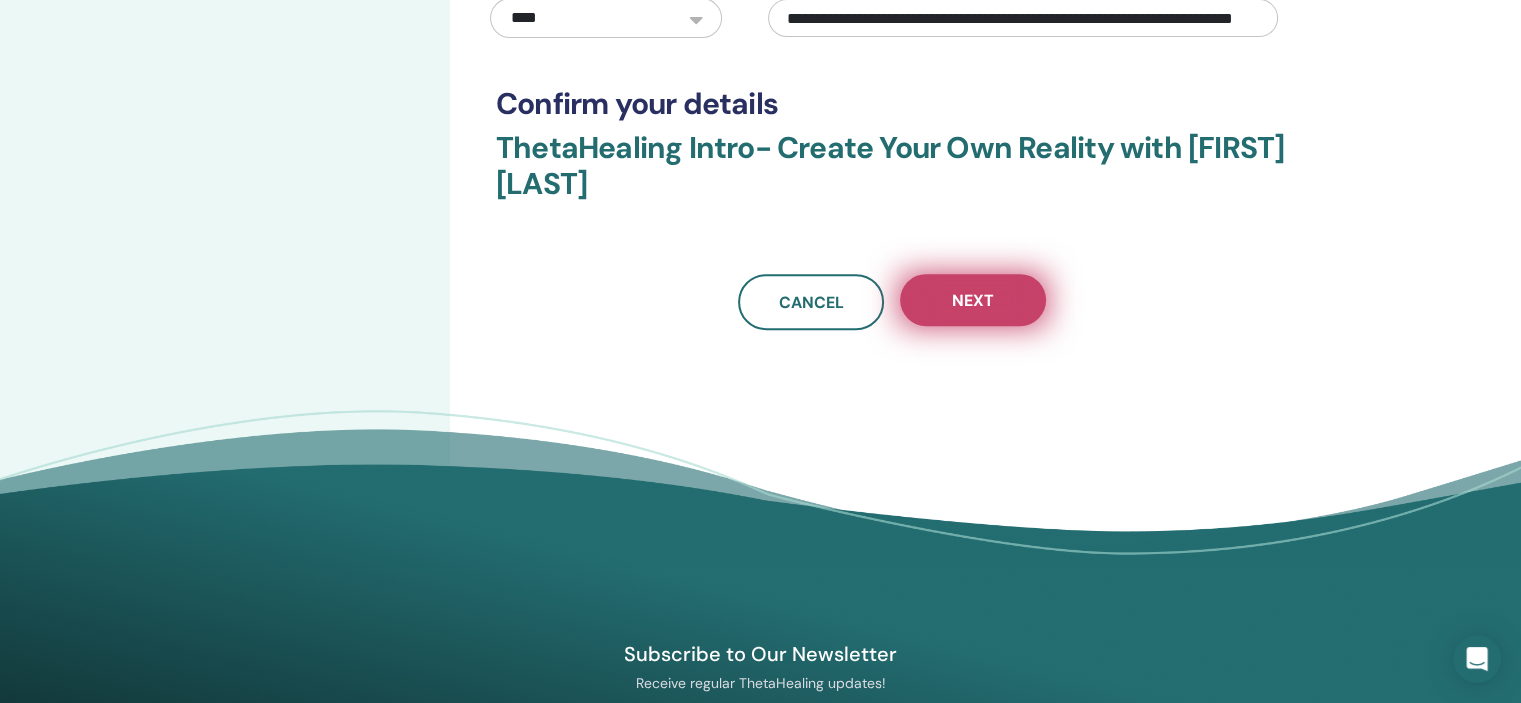 type on "**********" 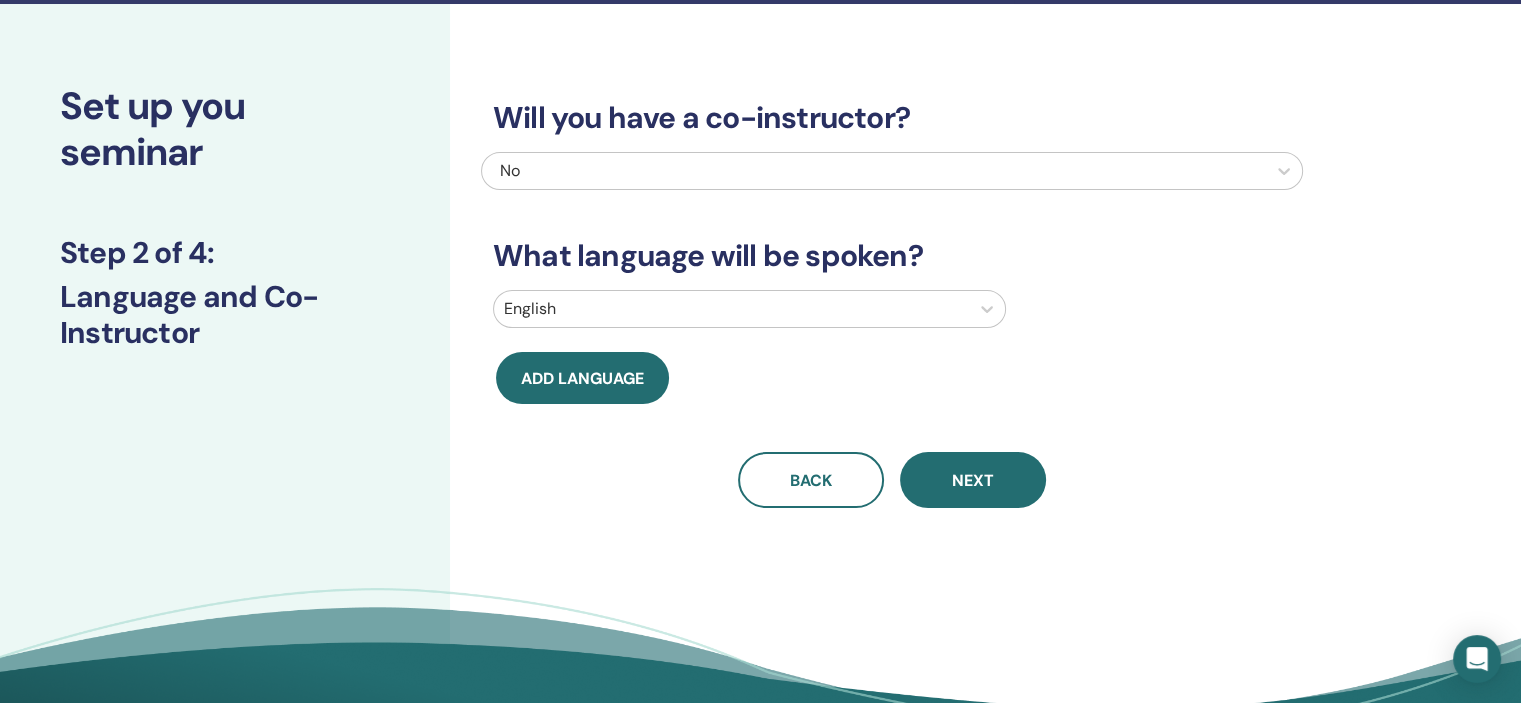 scroll, scrollTop: 0, scrollLeft: 0, axis: both 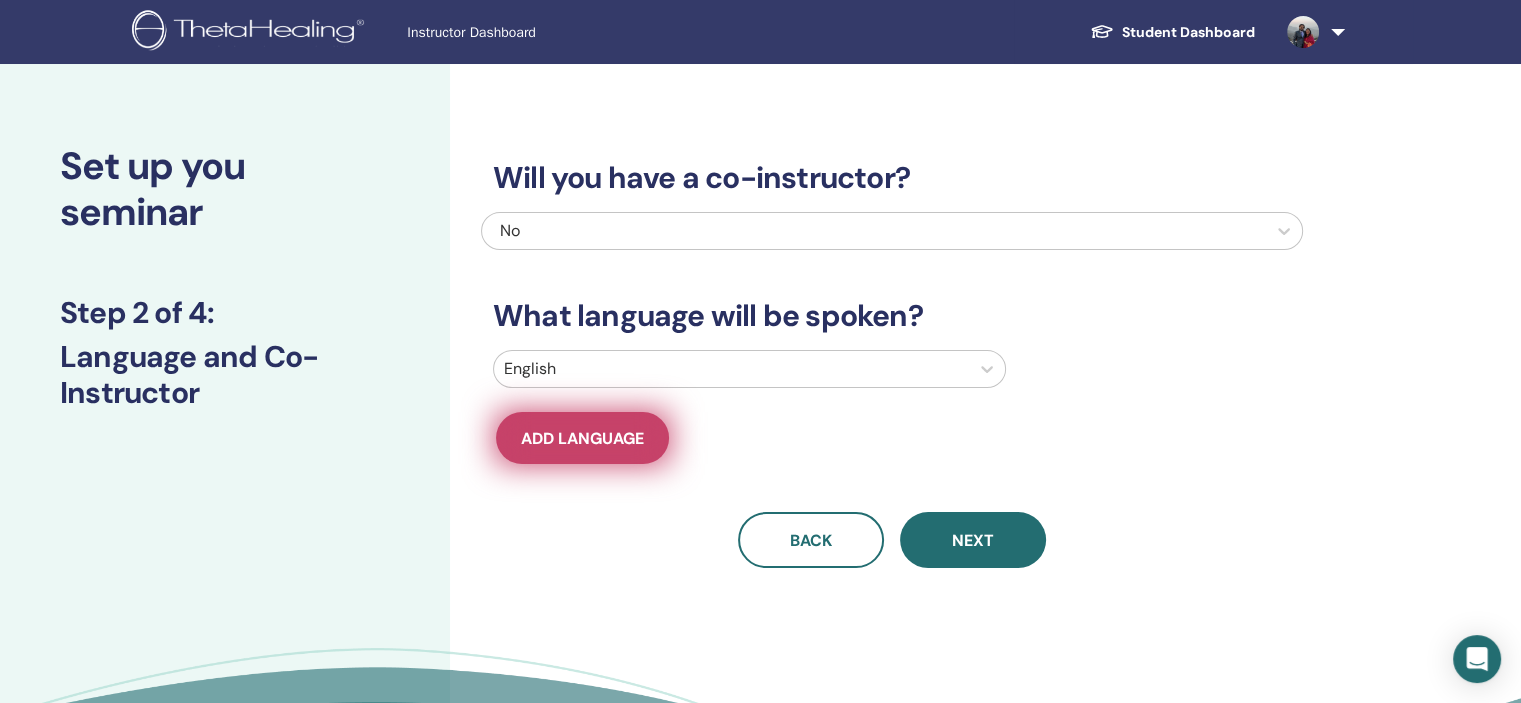 click on "Add language" at bounding box center [582, 438] 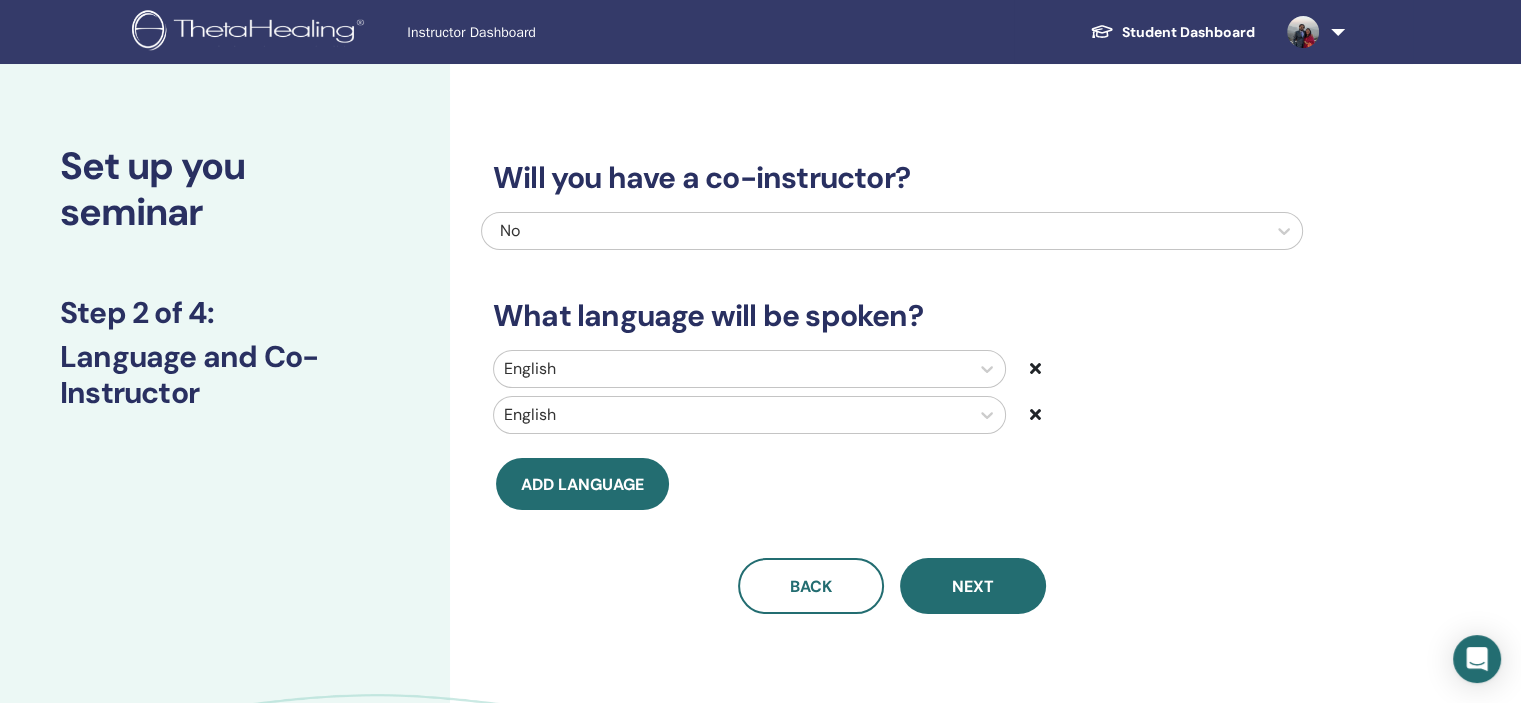 click at bounding box center (731, 415) 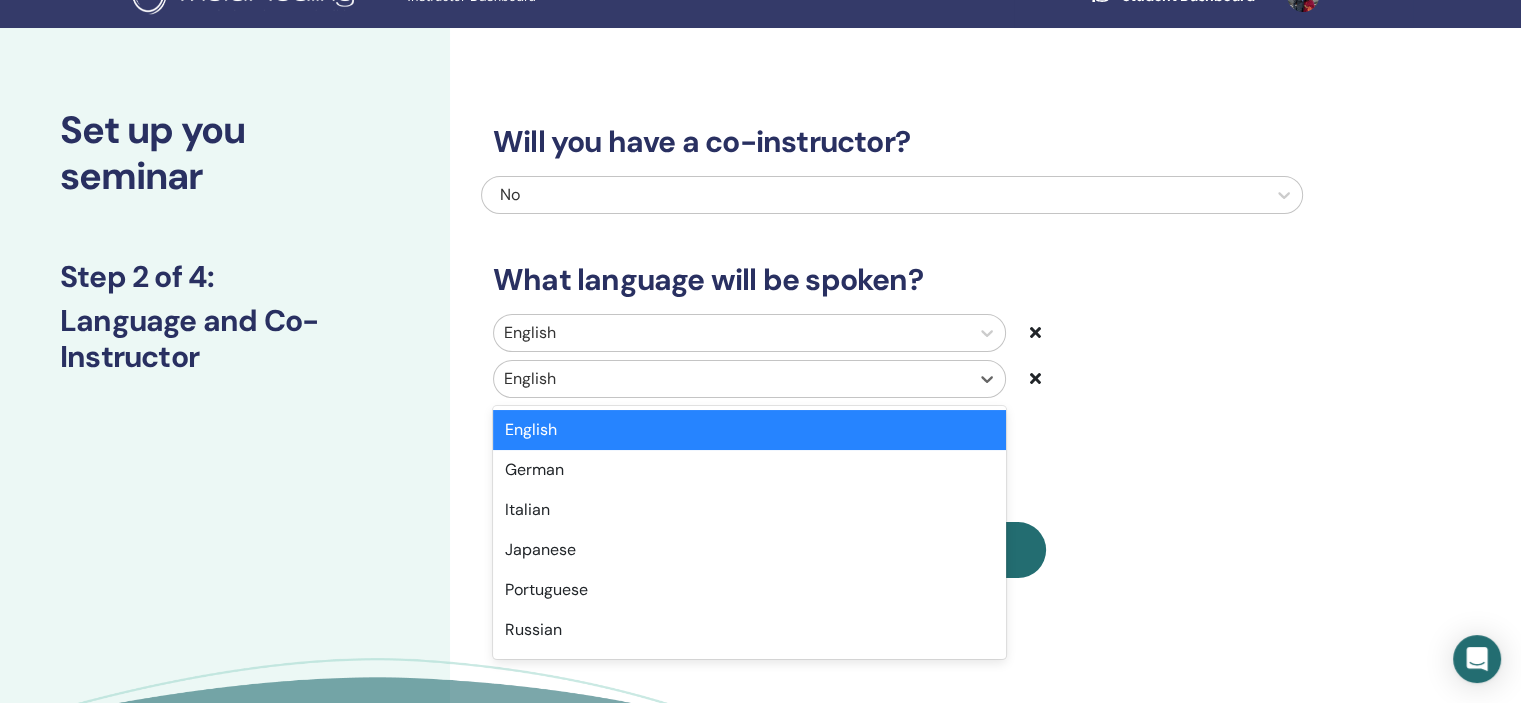 scroll, scrollTop: 47, scrollLeft: 0, axis: vertical 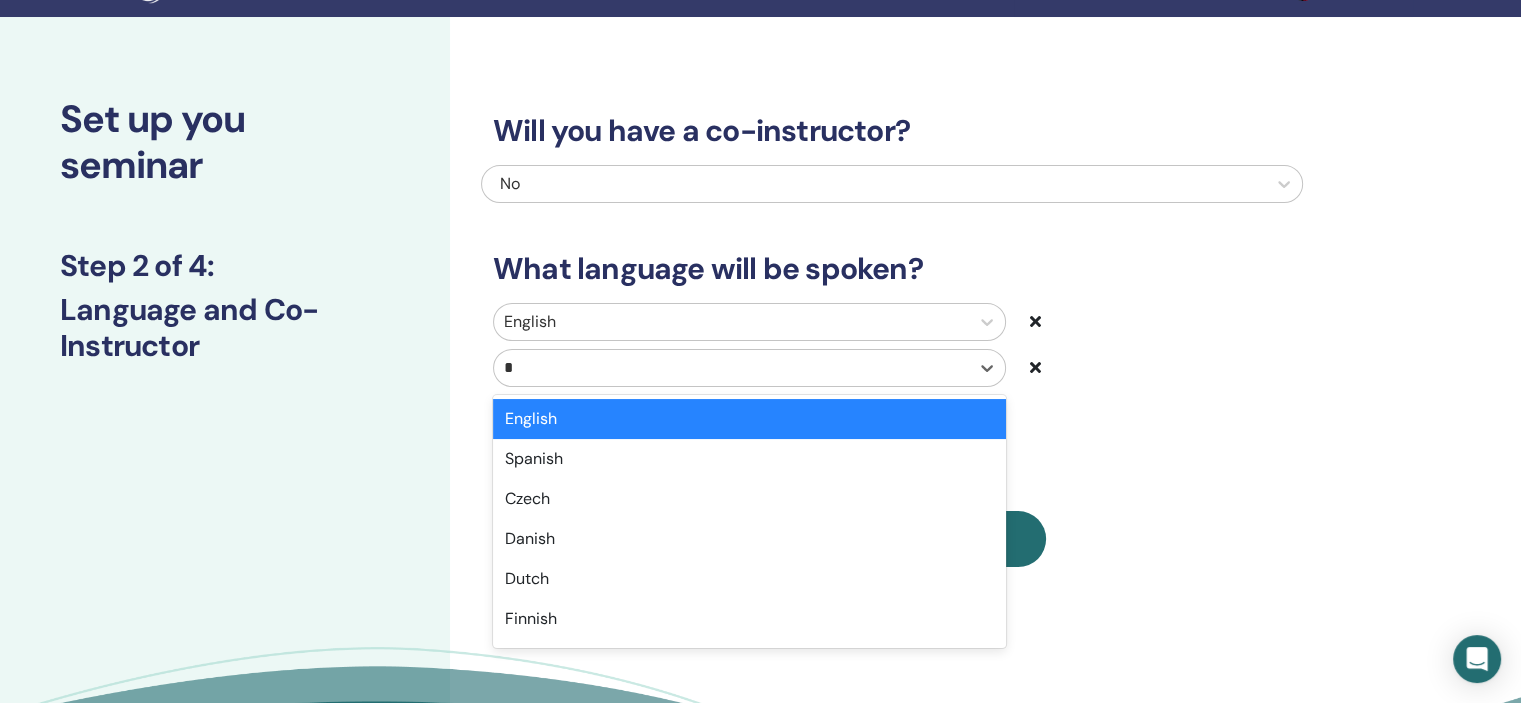 type on "**" 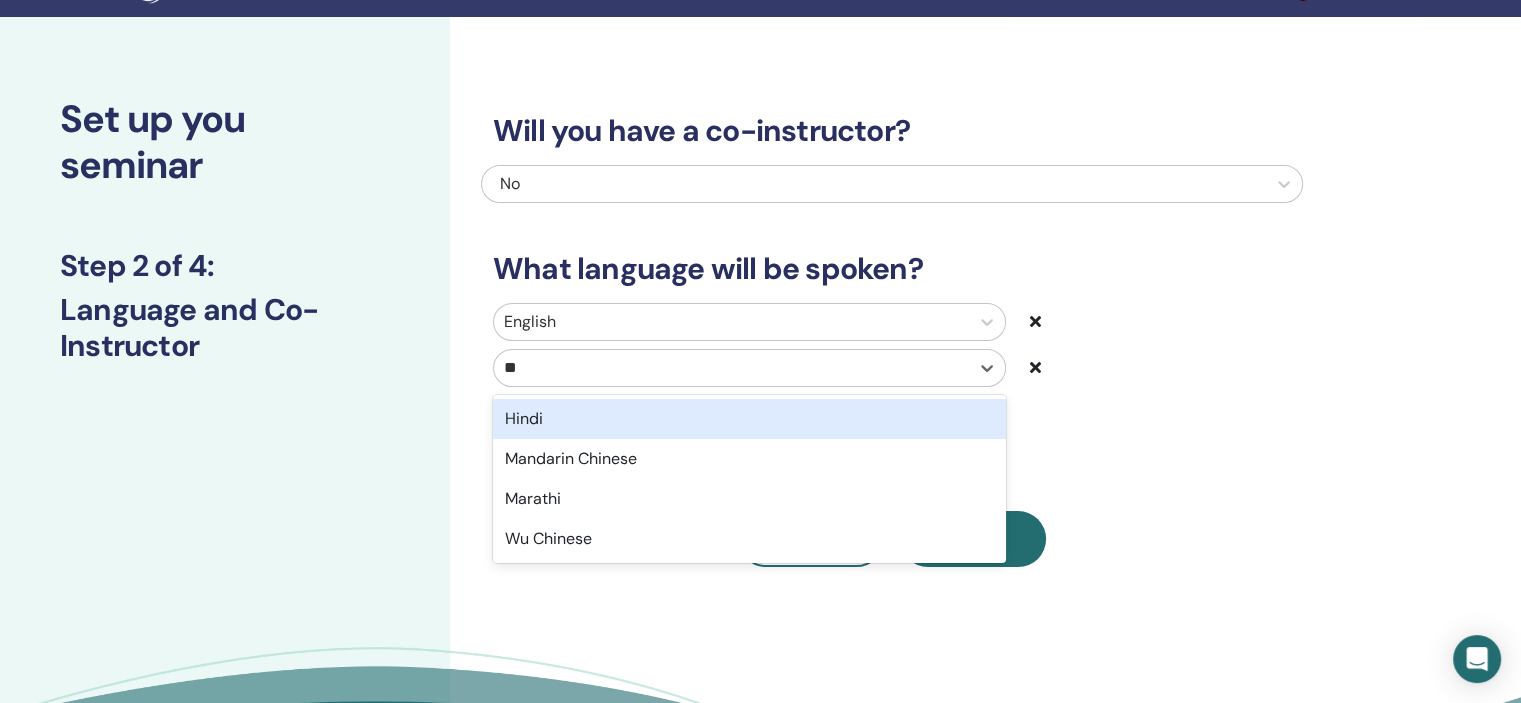 click on "Hindi" at bounding box center (749, 419) 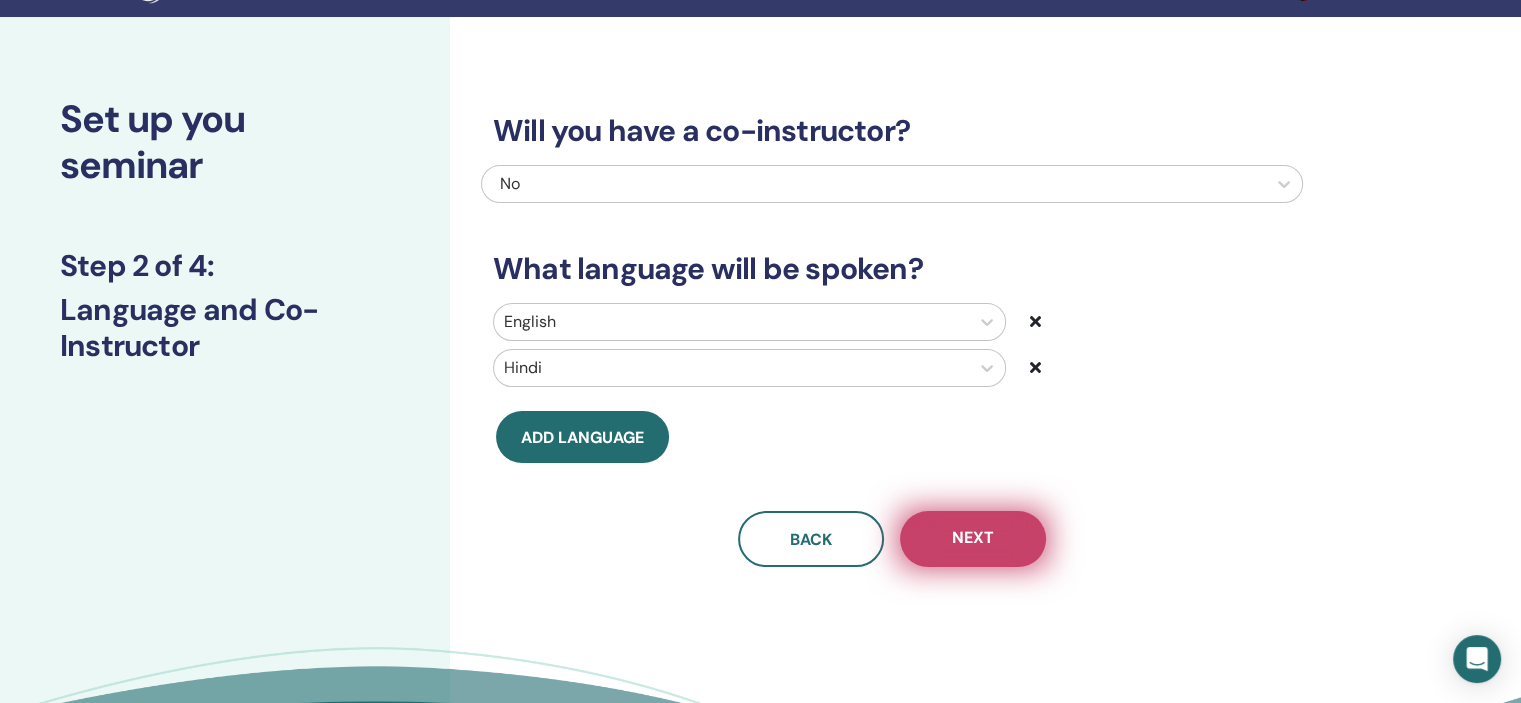 click on "Next" at bounding box center (973, 539) 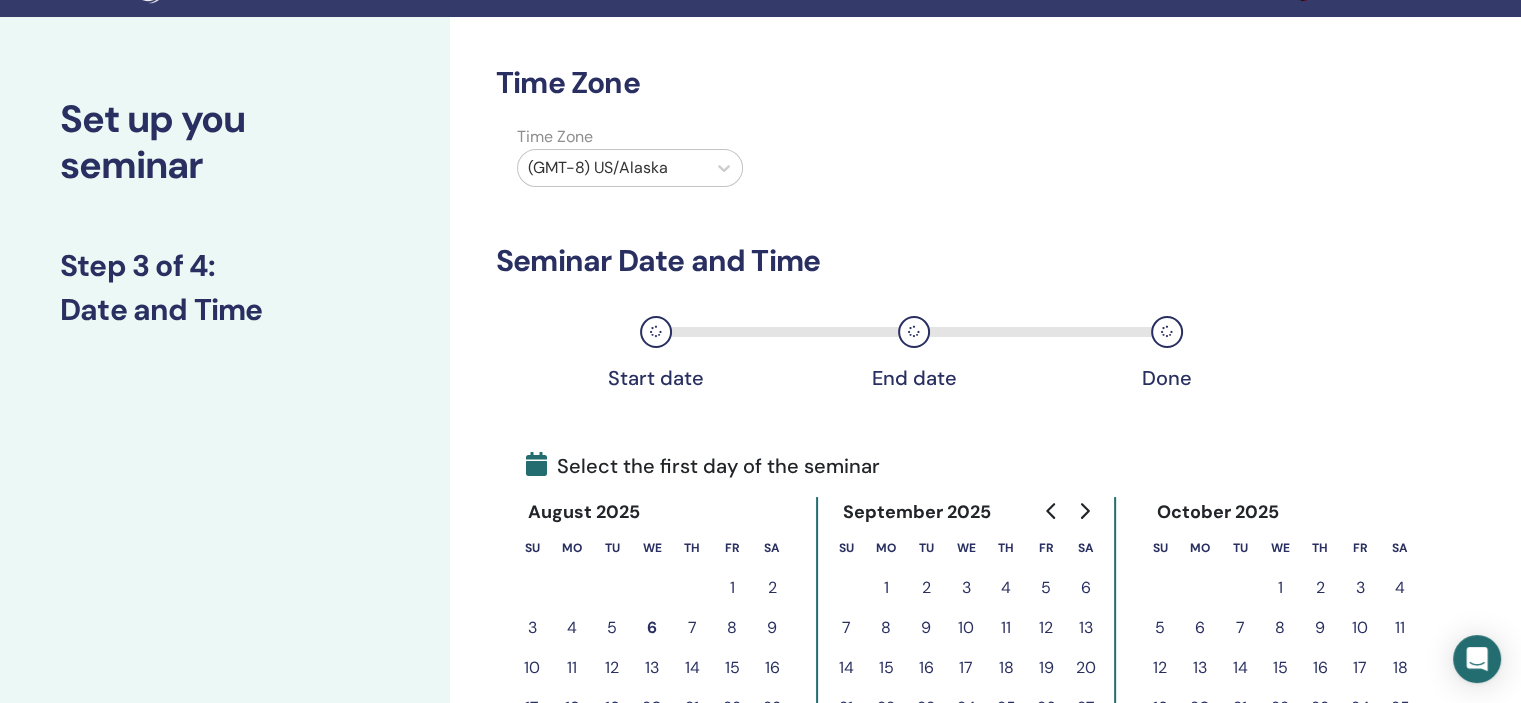 scroll, scrollTop: 0, scrollLeft: 0, axis: both 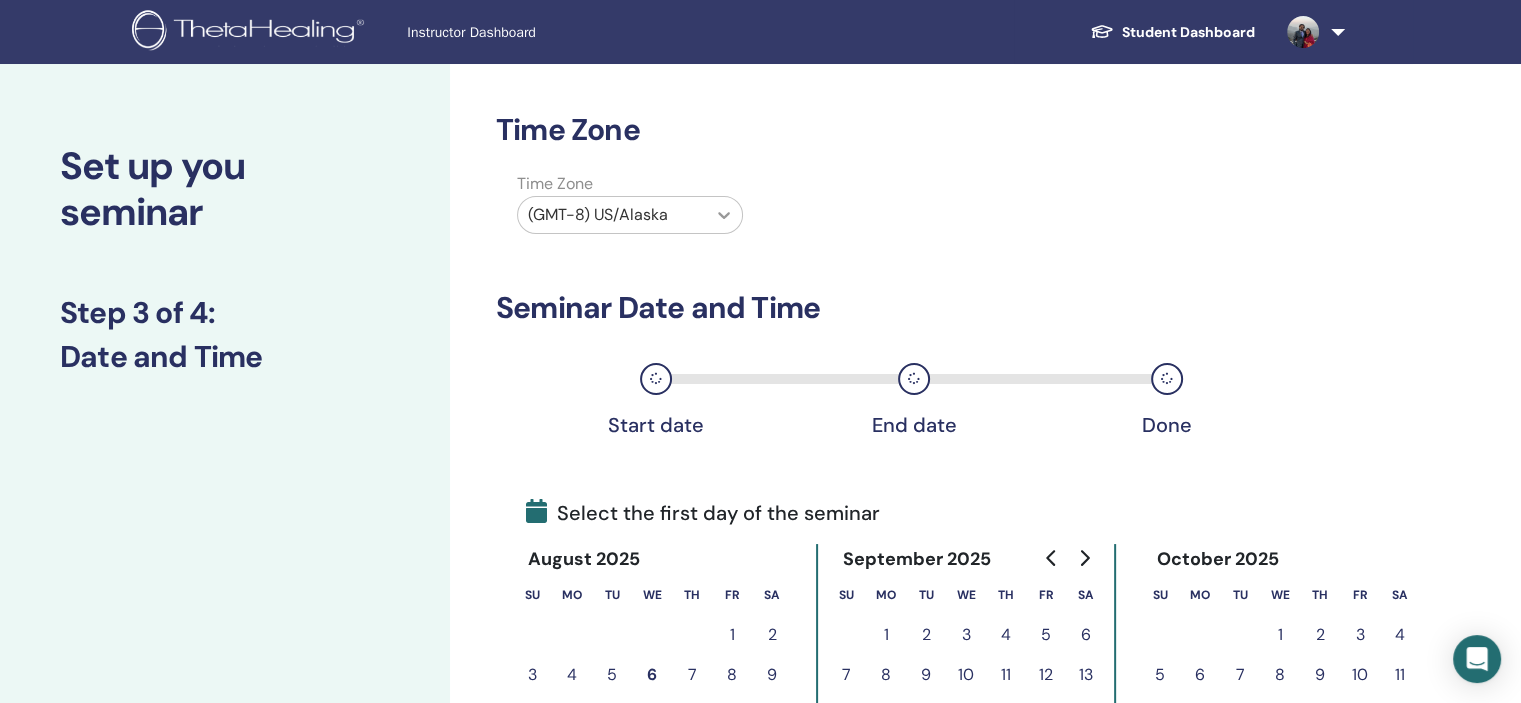 click 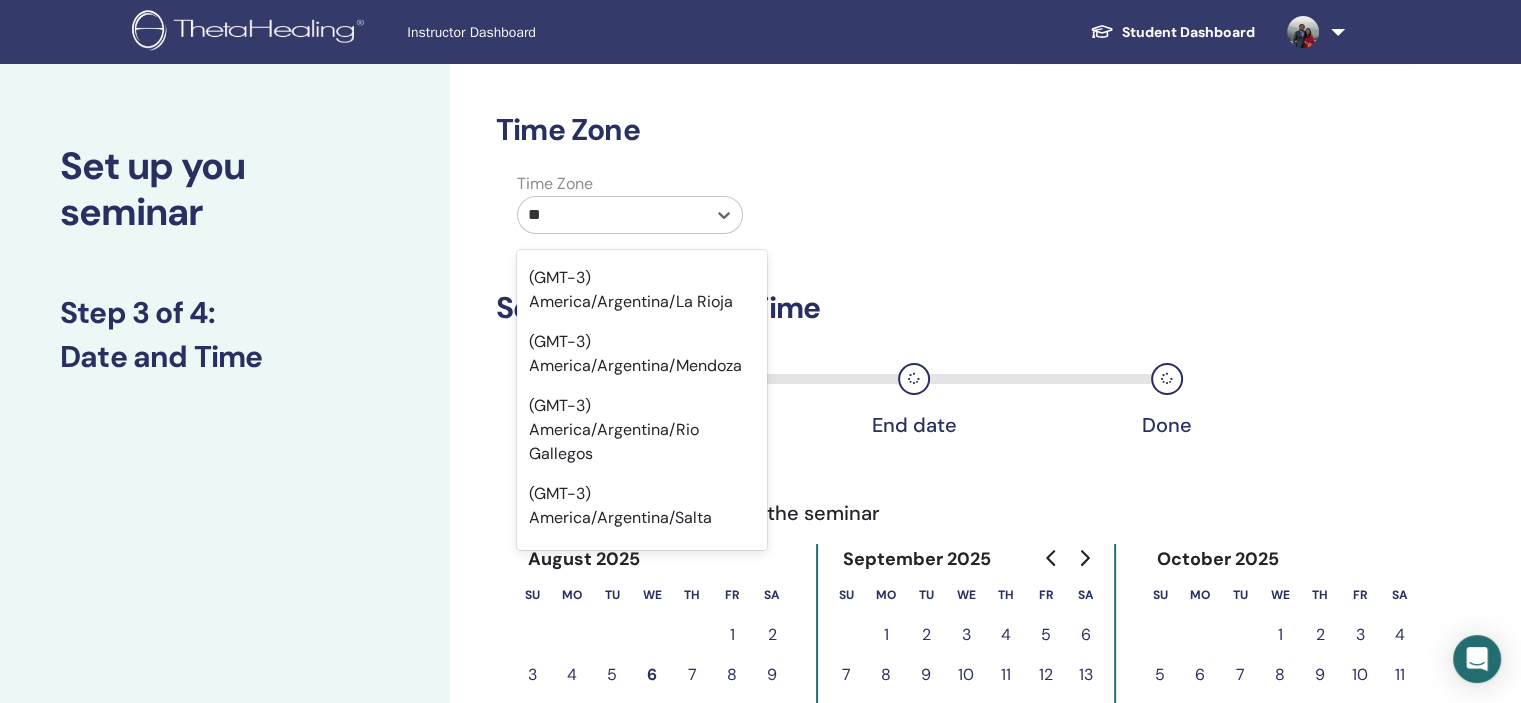 scroll, scrollTop: 745, scrollLeft: 0, axis: vertical 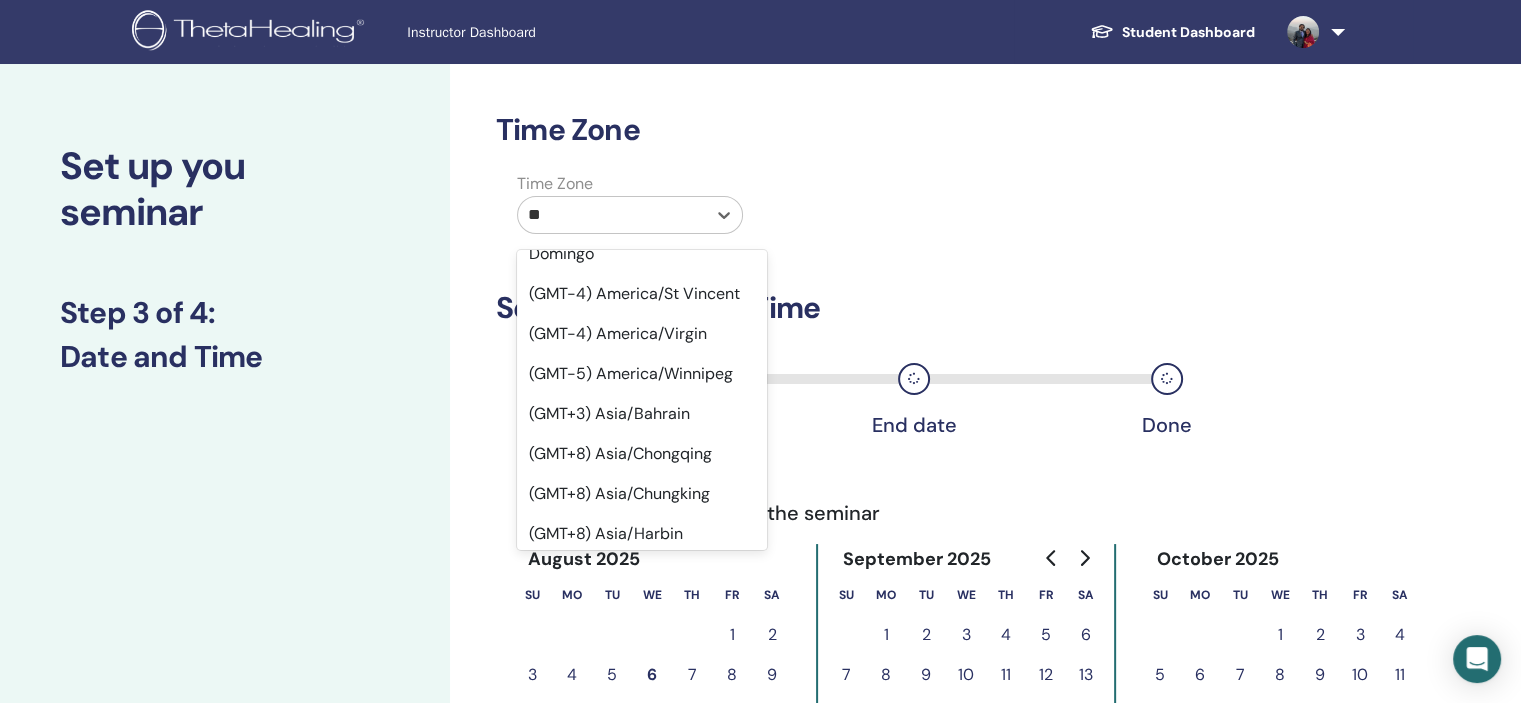type on "**" 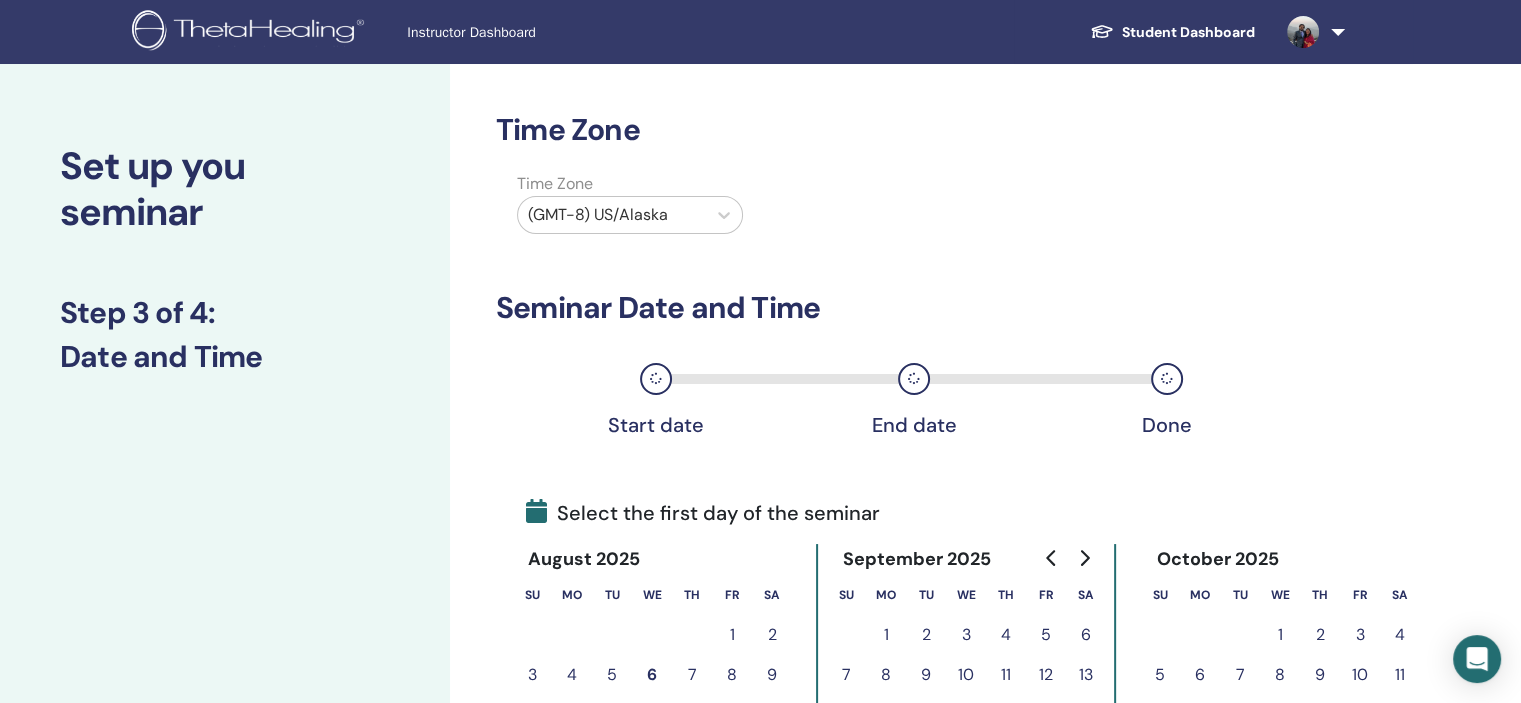 drag, startPoint x: 775, startPoint y: 415, endPoint x: 776, endPoint y: 432, distance: 17.029387 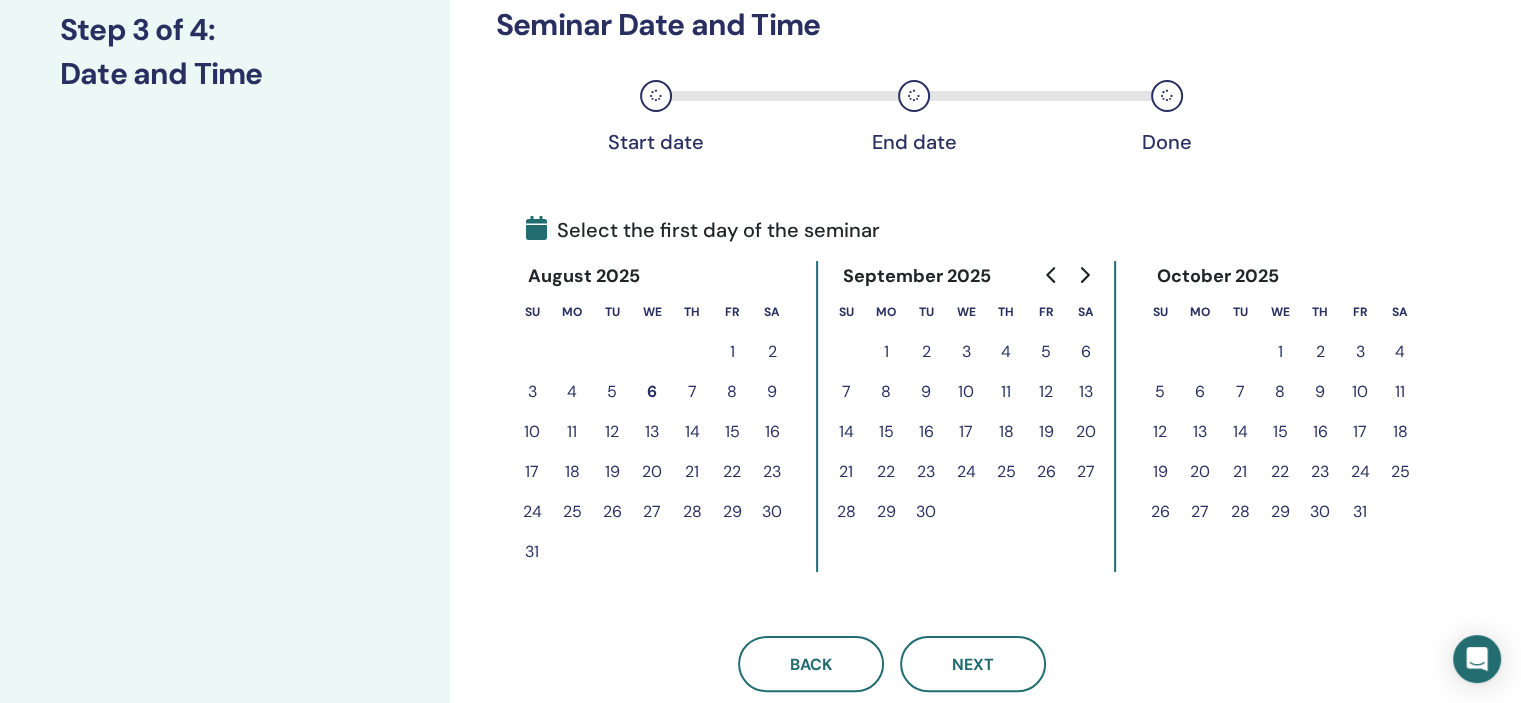 scroll, scrollTop: 287, scrollLeft: 0, axis: vertical 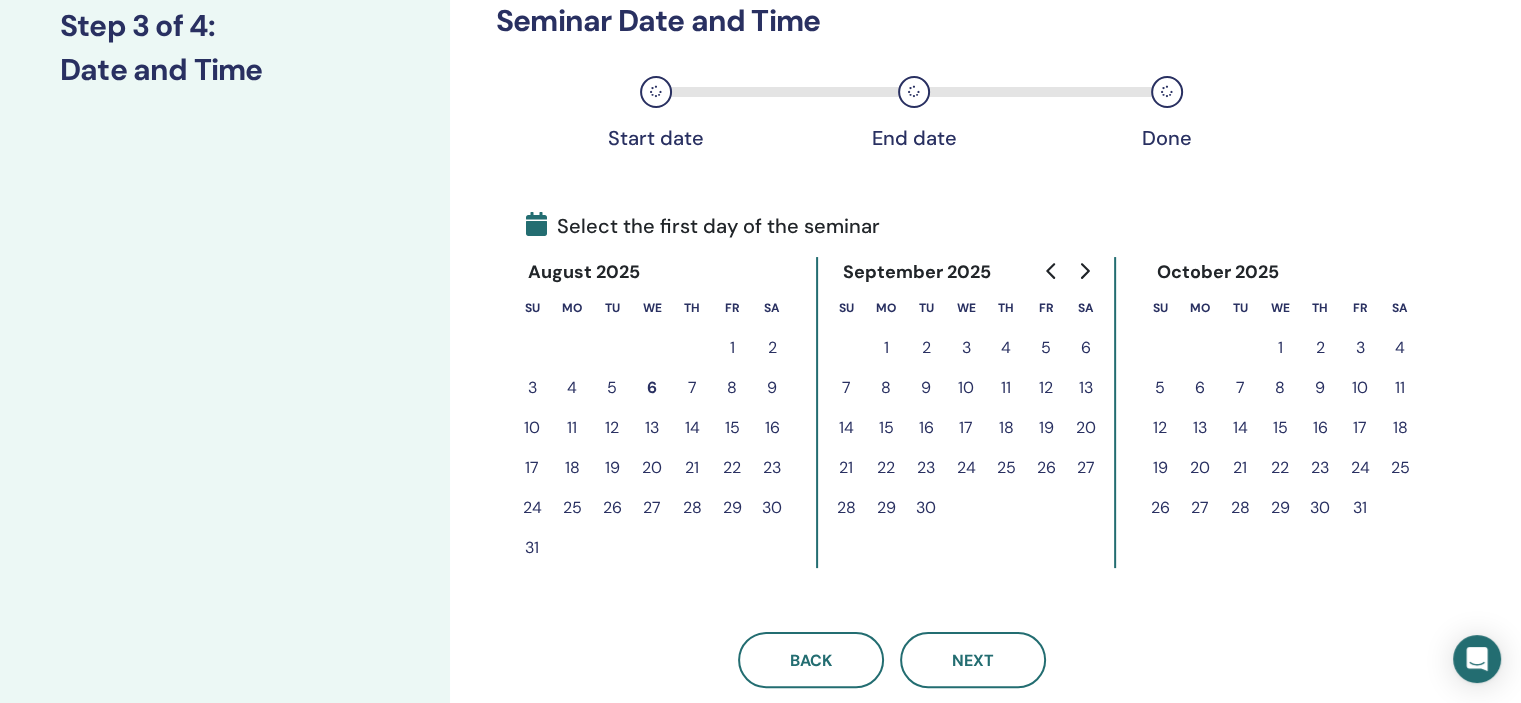 click on "10" at bounding box center [532, 428] 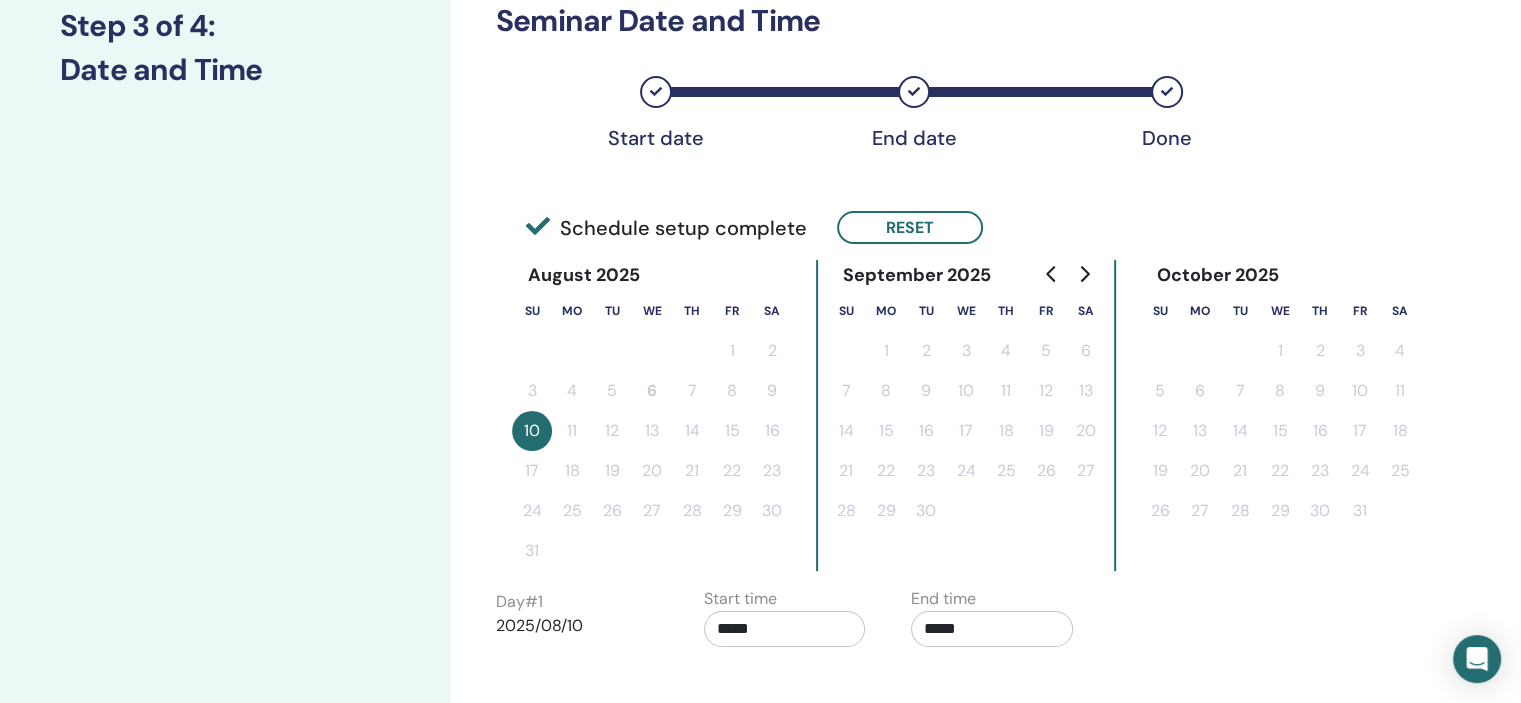 scroll, scrollTop: 66, scrollLeft: 0, axis: vertical 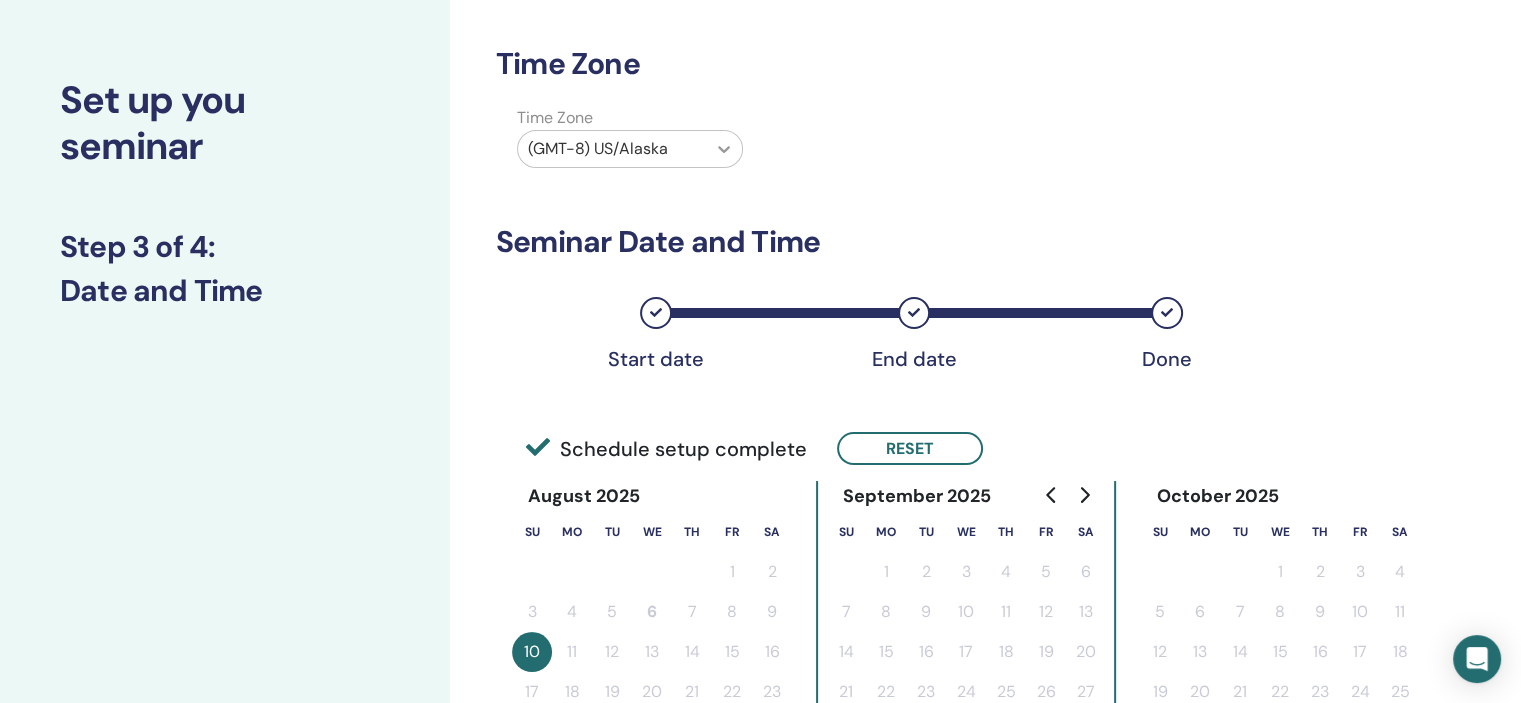 click 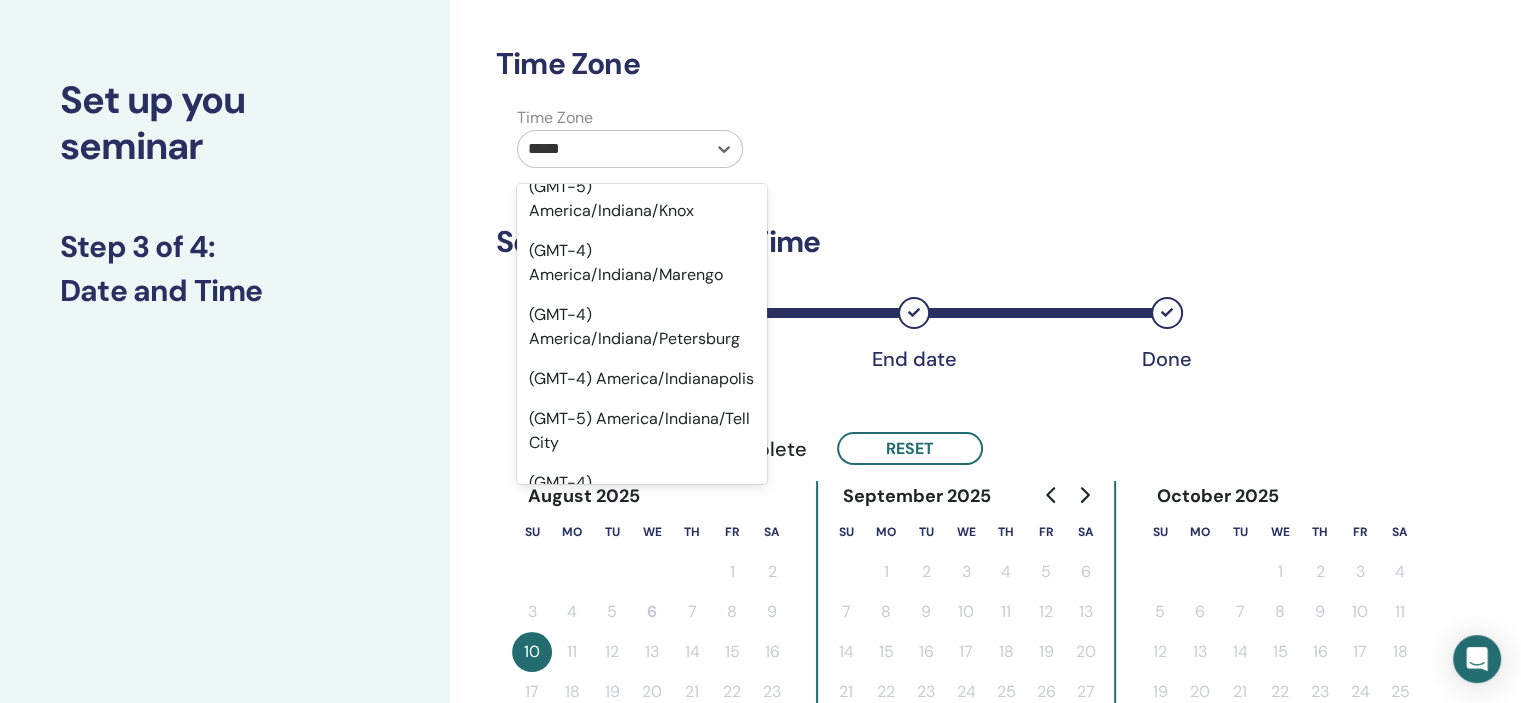 scroll, scrollTop: 179, scrollLeft: 0, axis: vertical 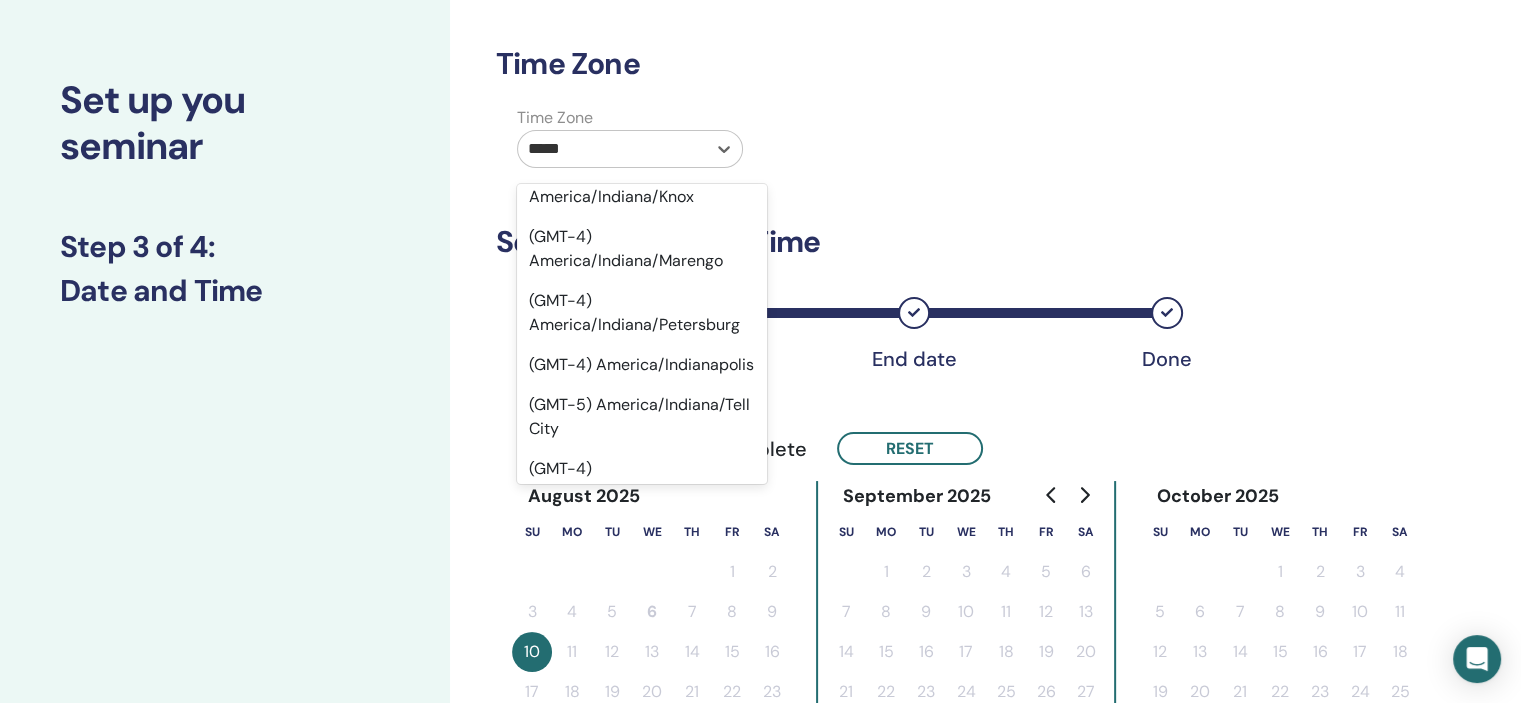 type on "*****" 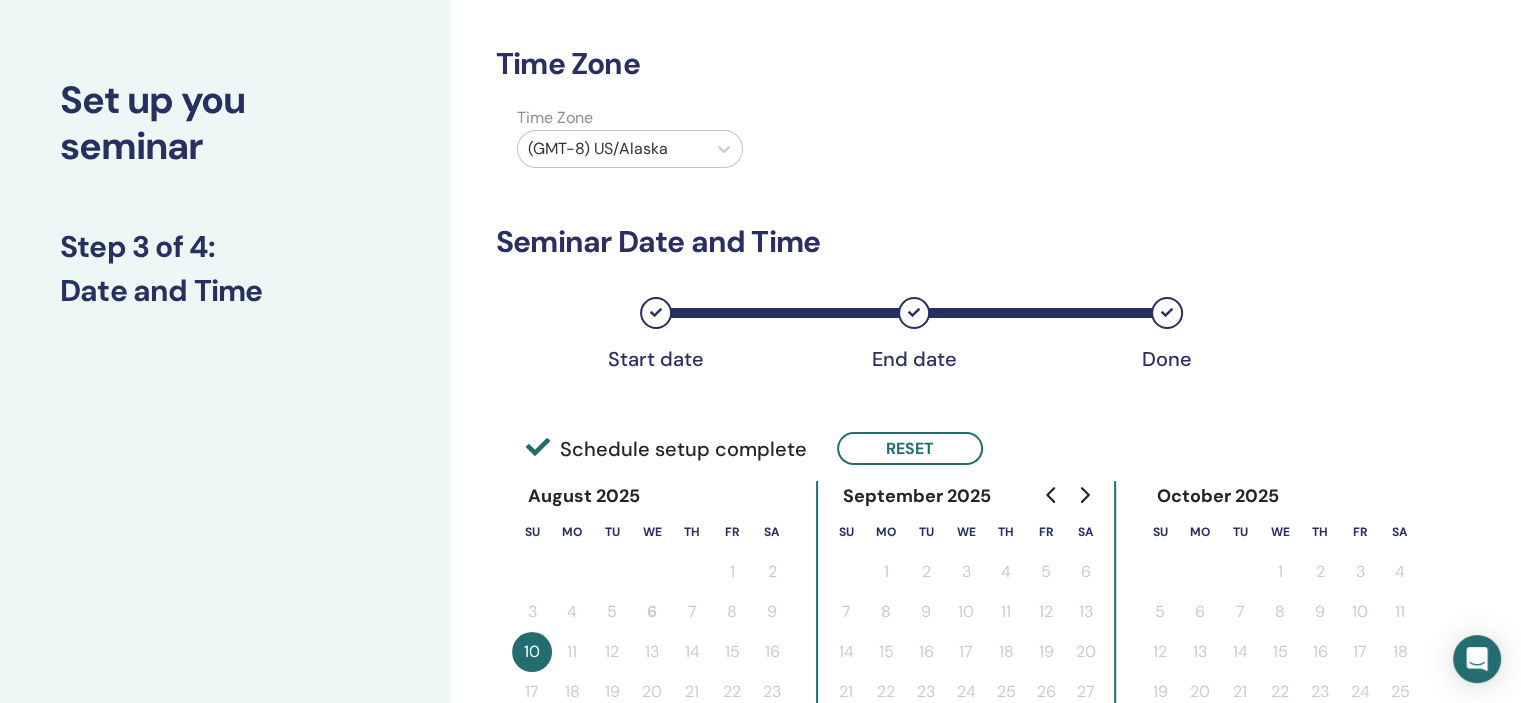 drag, startPoint x: 769, startPoint y: 303, endPoint x: 777, endPoint y: 358, distance: 55.578773 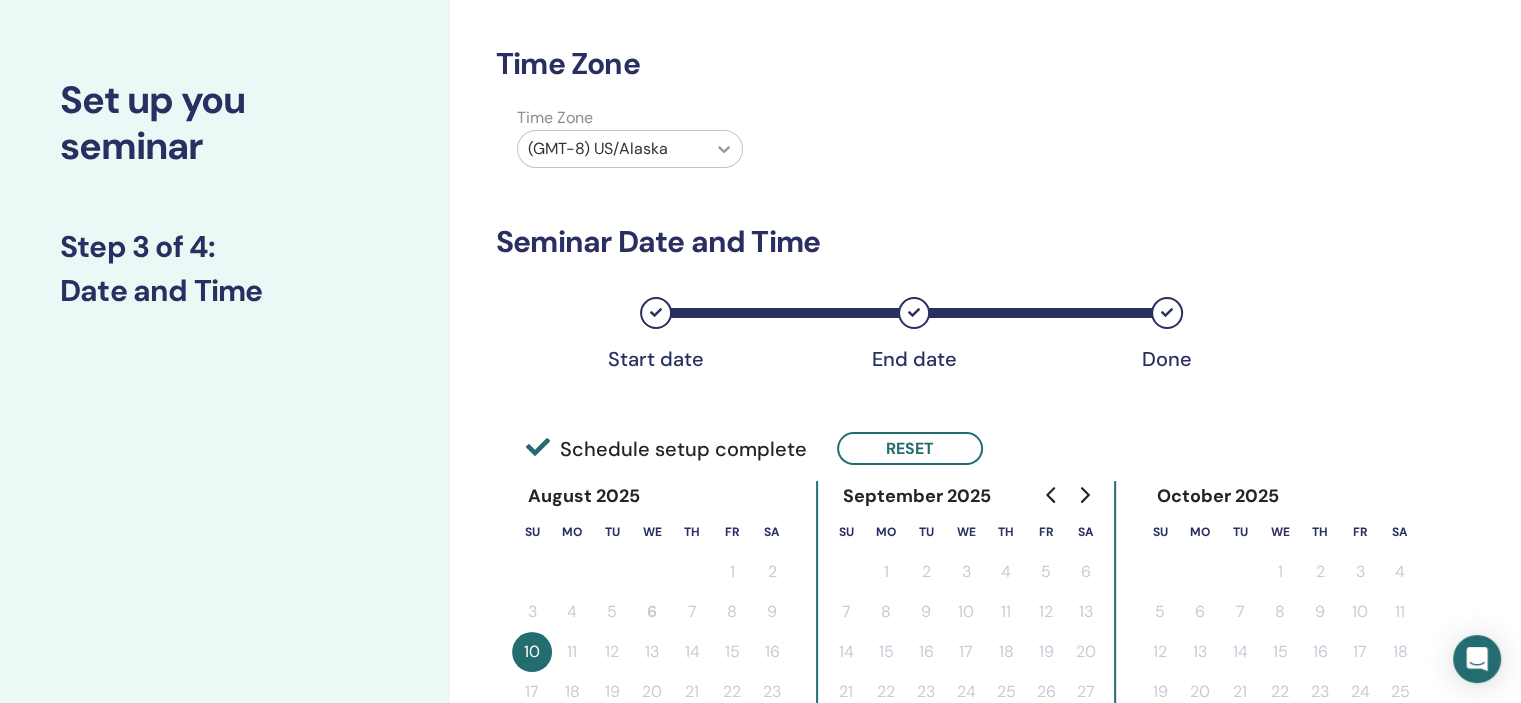 click 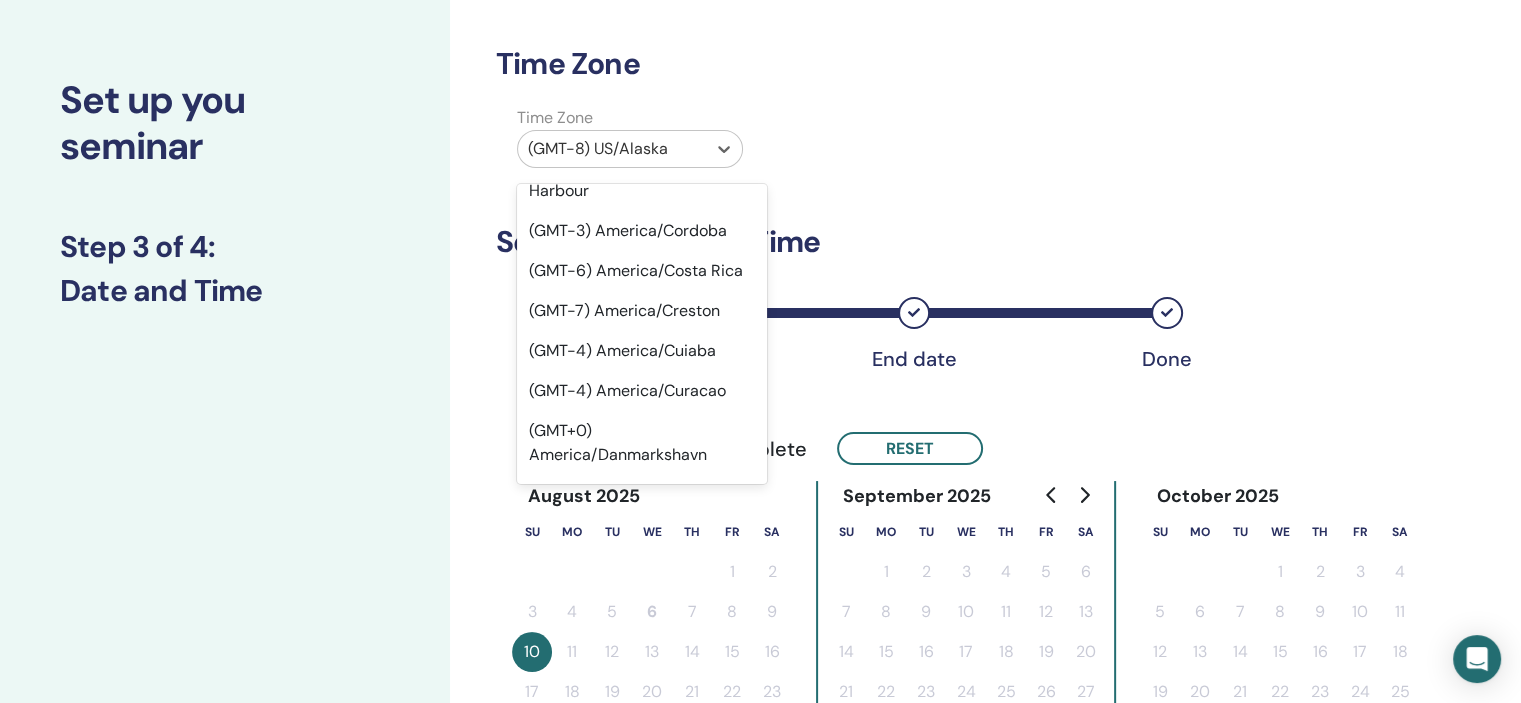 scroll, scrollTop: 6564, scrollLeft: 0, axis: vertical 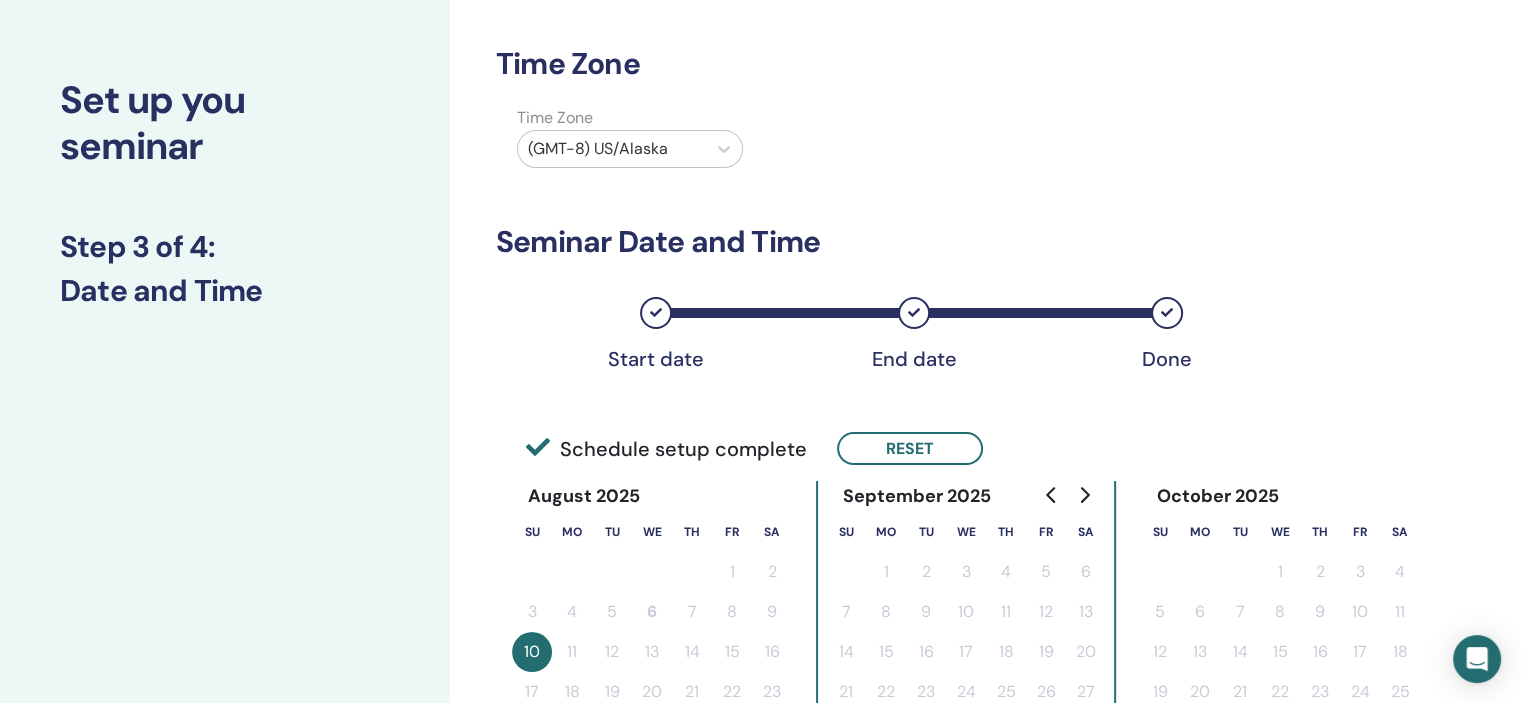 click on "Time Zone Time Zone ([TIMEZONE]) ([REGION]) Seminar Date and Time Start date End date Done Schedule setup complete Reset August 2025 Su Mo Tu We Th Fr Sa 1 2 3 4 5 6 7 8 9 10 11 12 13 14 15 16 17 18 19 20 21 22 23 24 25 26 27 28 29 30 31 September 2025 Su Mo Tu We Th Fr Sa 1 2 3 4 5 6 7 8 9 10 11 12 13 14 15 16 17 18 19 20 21 22 23 24 25 26 27 28 29 30 October 2025 Su Mo Tu We Th Fr Sa 1 2 3 4 5 6 7 8 9 10 11 12 13 14 15 16 17 18 19 20 21 22 23 24 25 26 27 28 29 30 31 Day  # 1 [DATE] Start time ***** End time ***** Back Next" at bounding box center [892, 514] 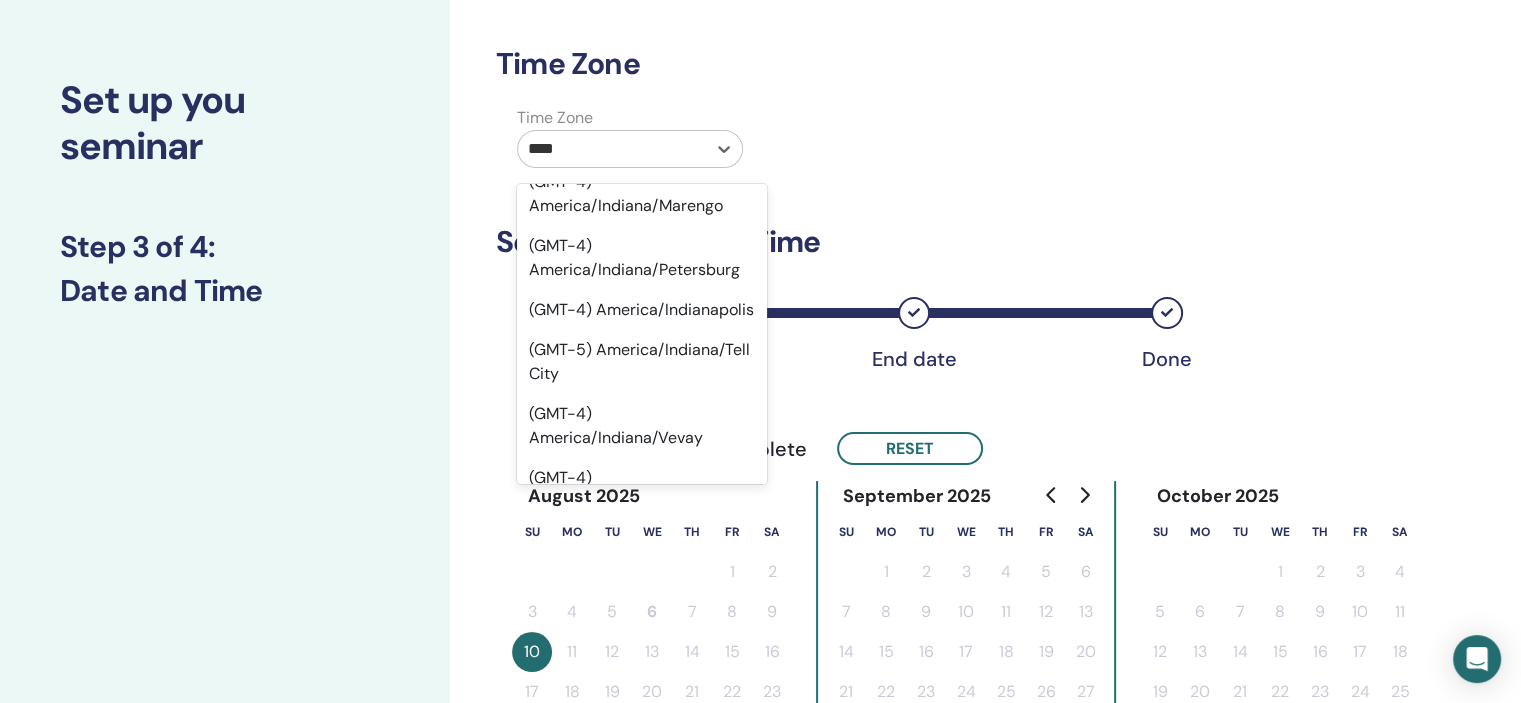 scroll, scrollTop: 241, scrollLeft: 0, axis: vertical 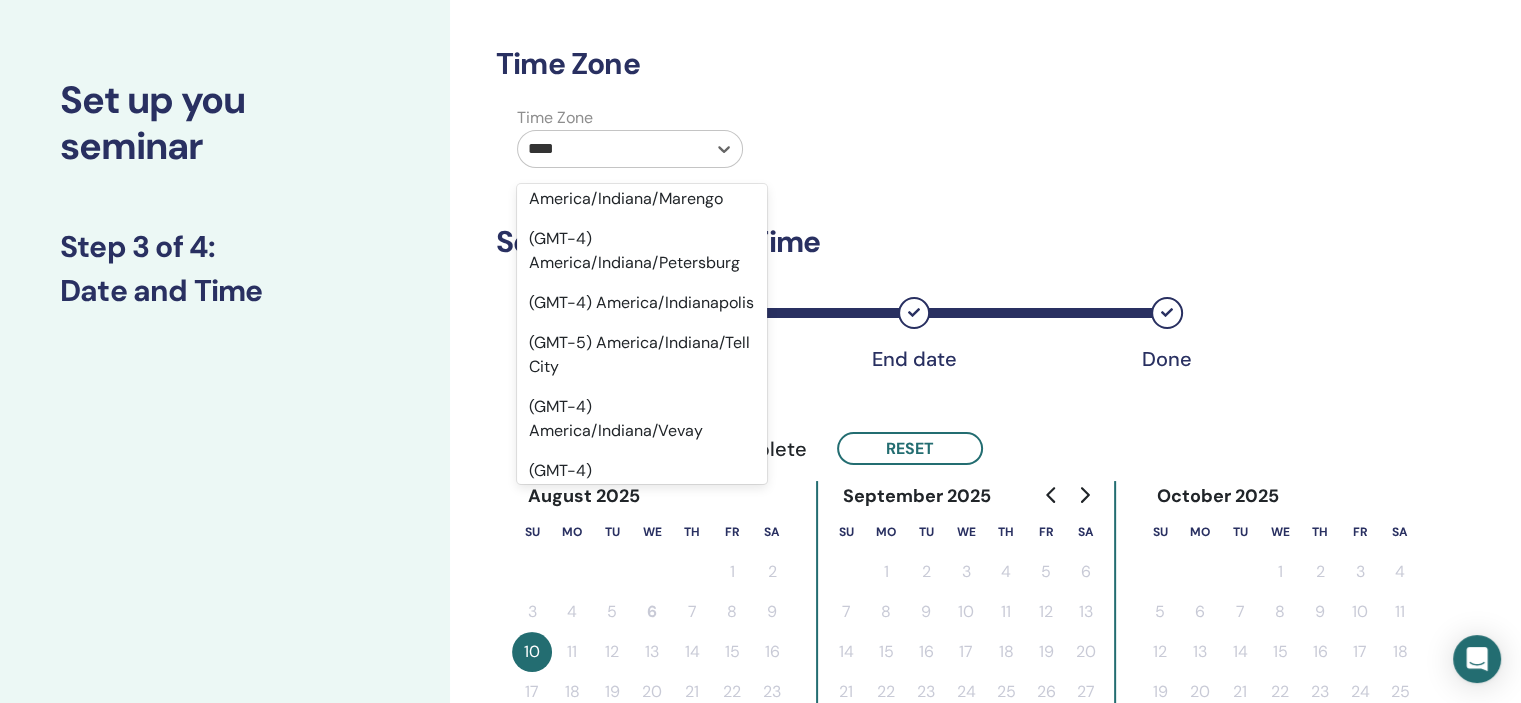 type on "****" 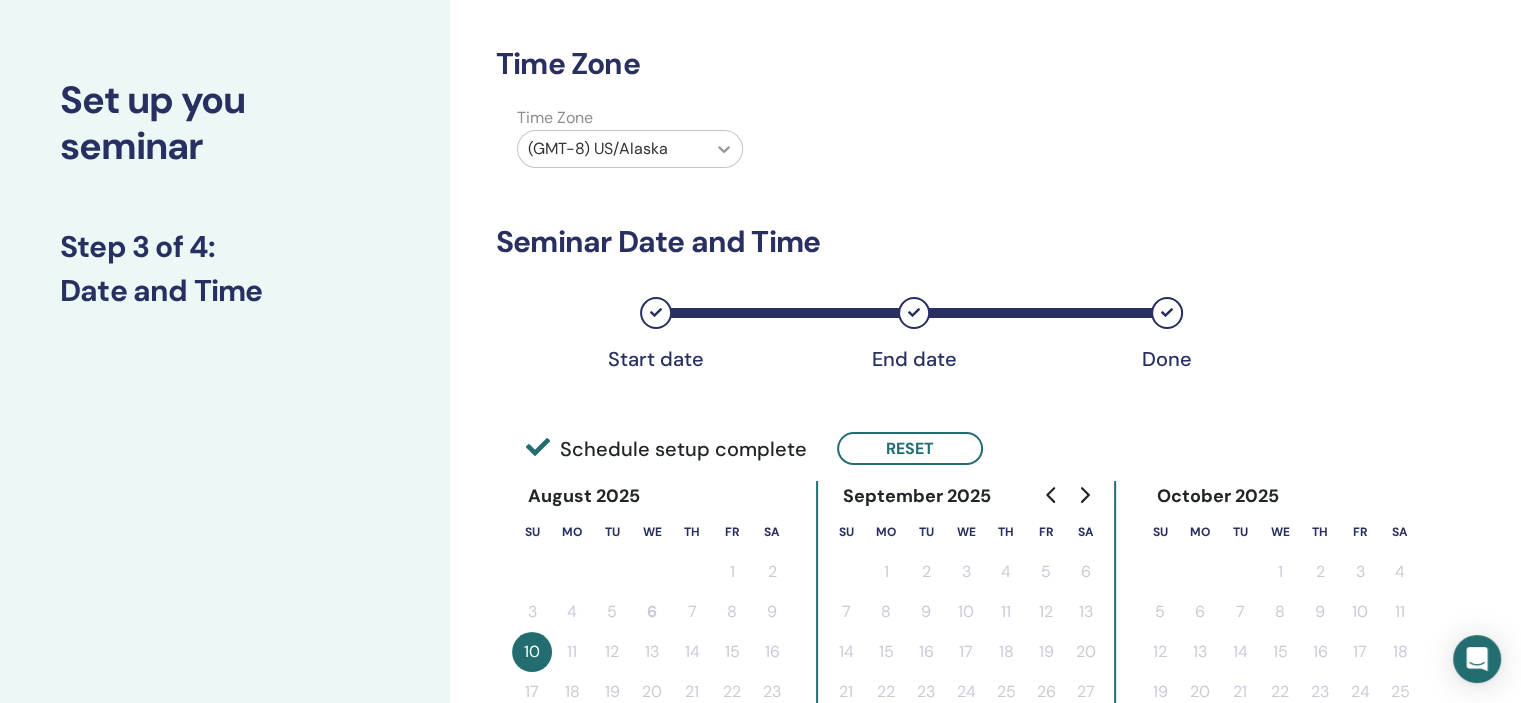 drag, startPoint x: 772, startPoint y: 267, endPoint x: 739, endPoint y: 164, distance: 108.157295 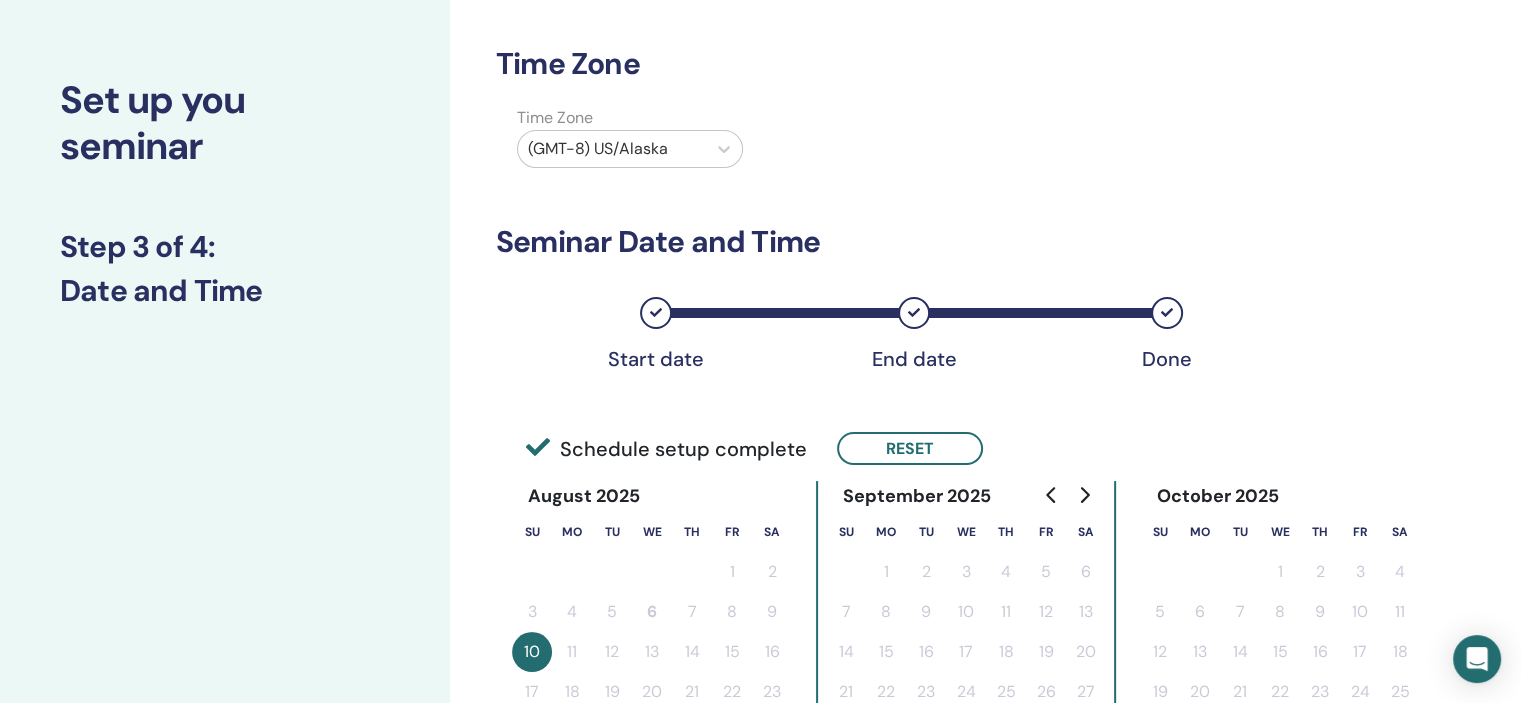 click at bounding box center [612, 149] 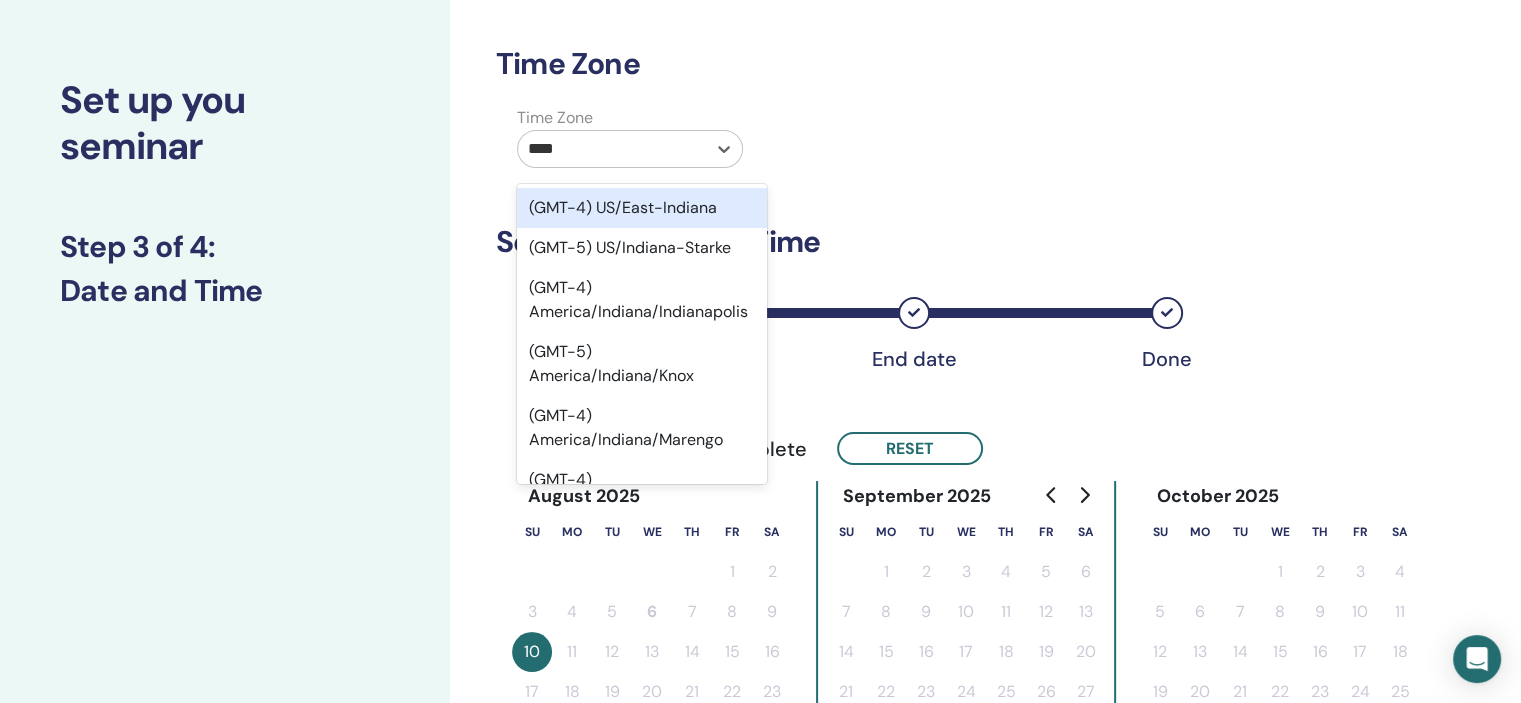 type on "*****" 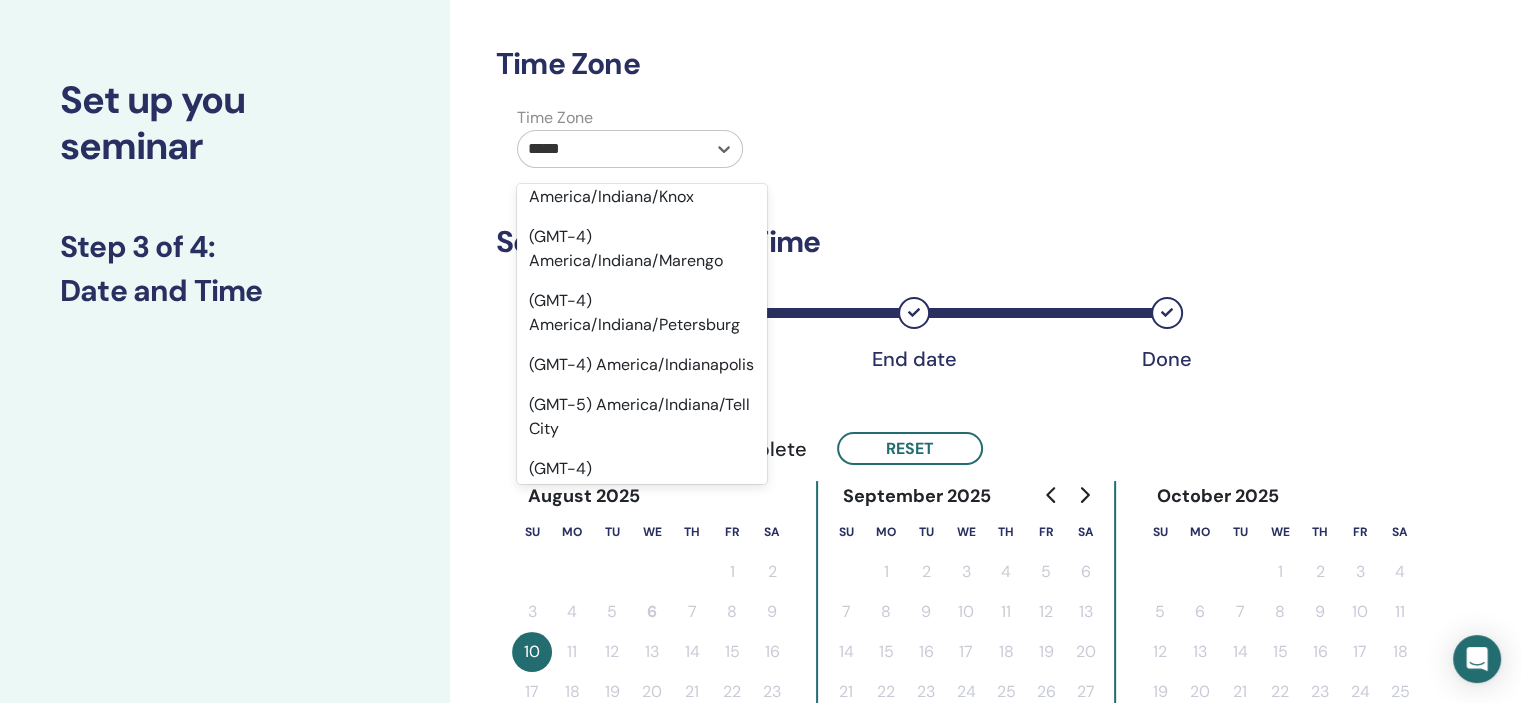 scroll, scrollTop: 213, scrollLeft: 0, axis: vertical 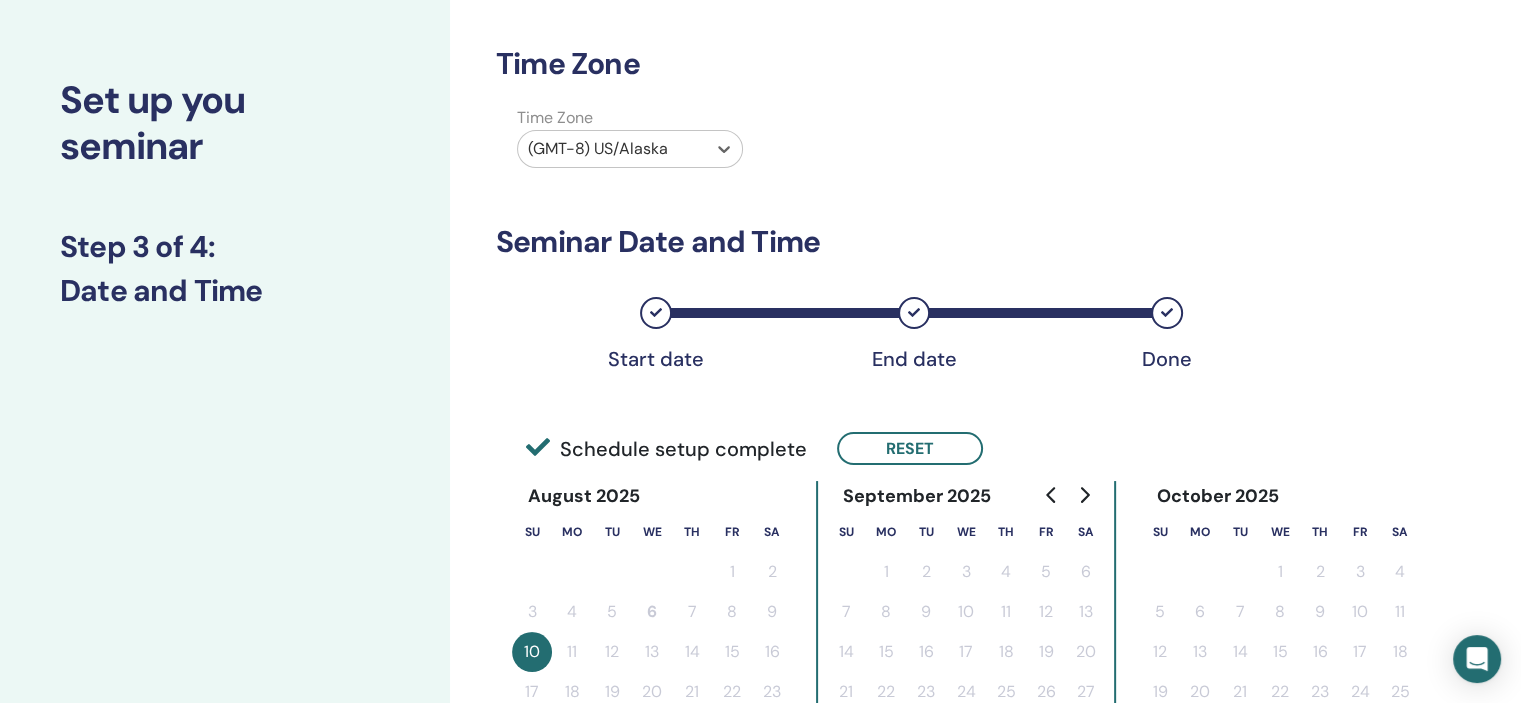 click at bounding box center [612, 149] 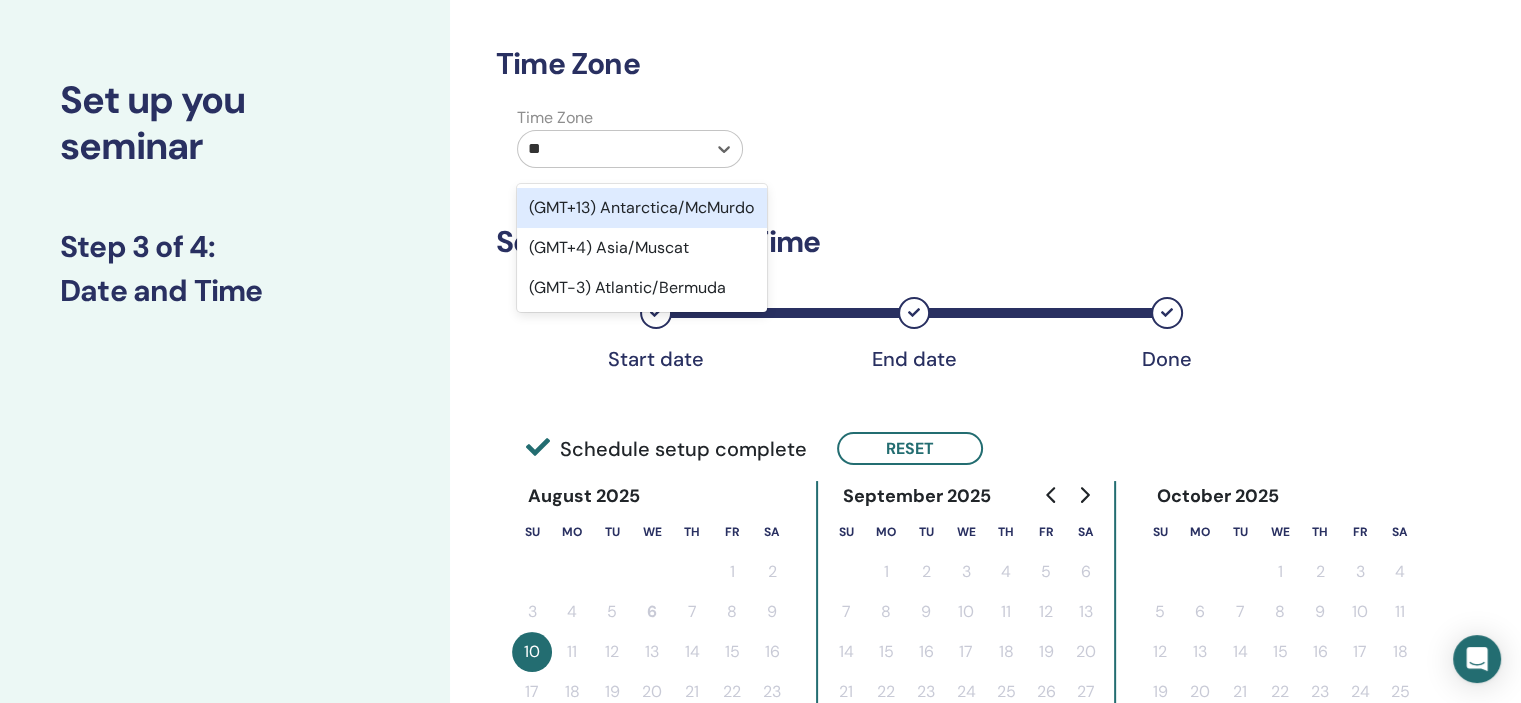 type on "*" 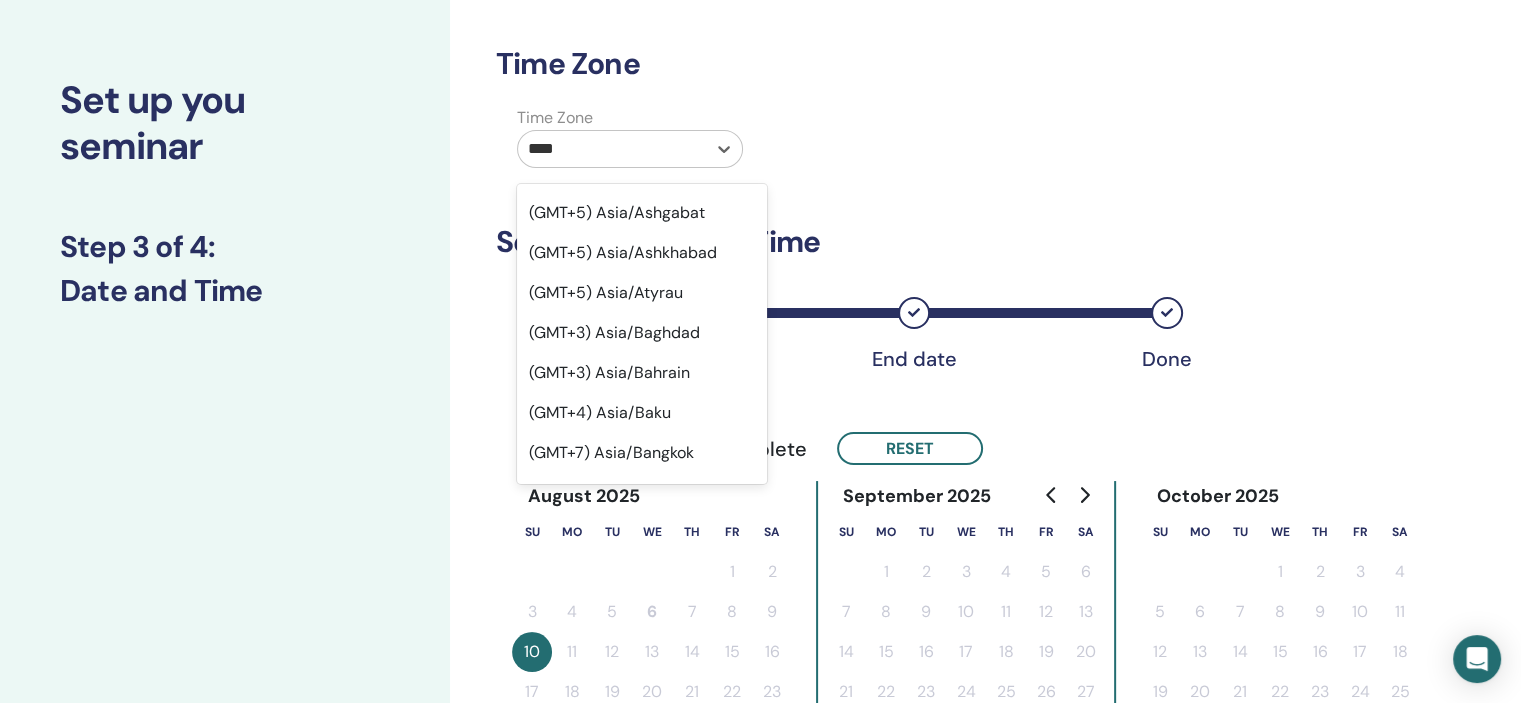 scroll, scrollTop: 272, scrollLeft: 0, axis: vertical 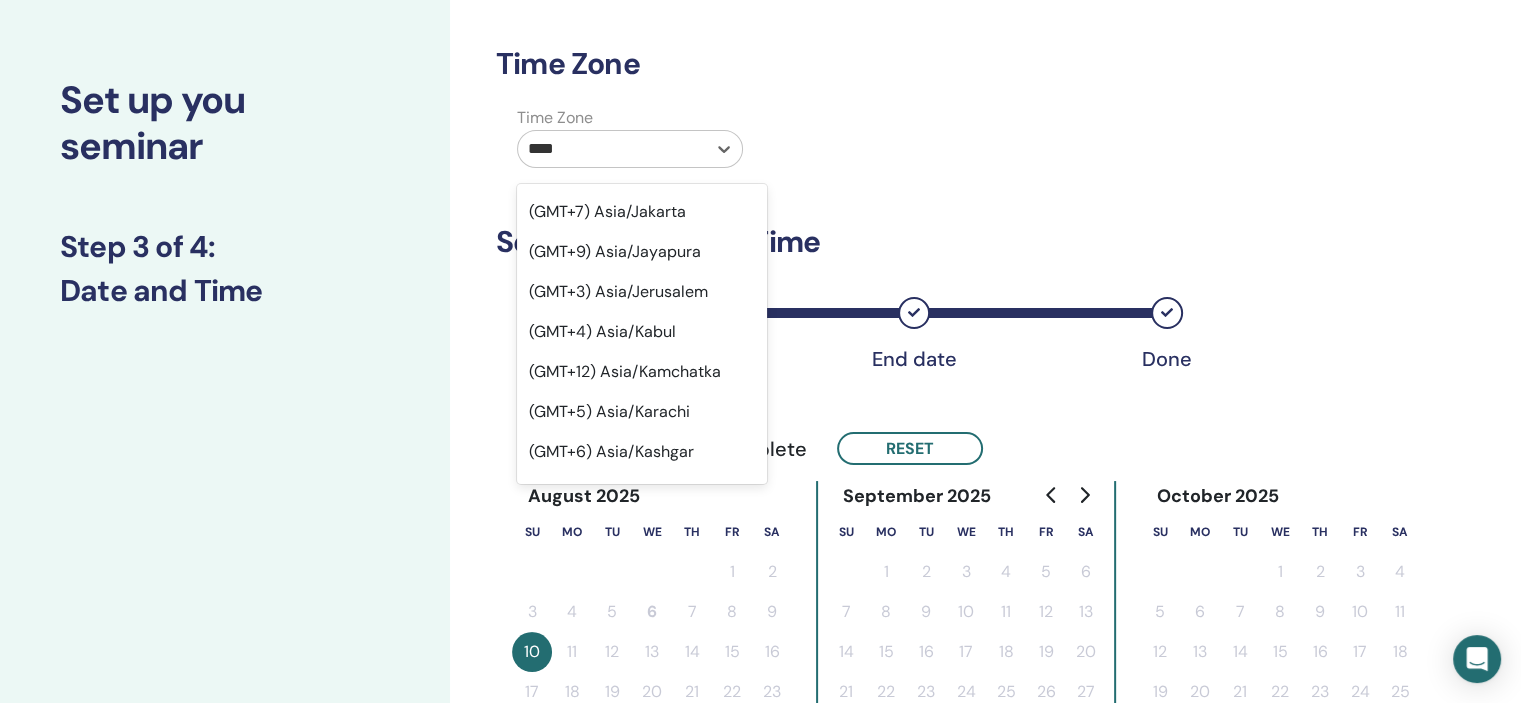 type on "****" 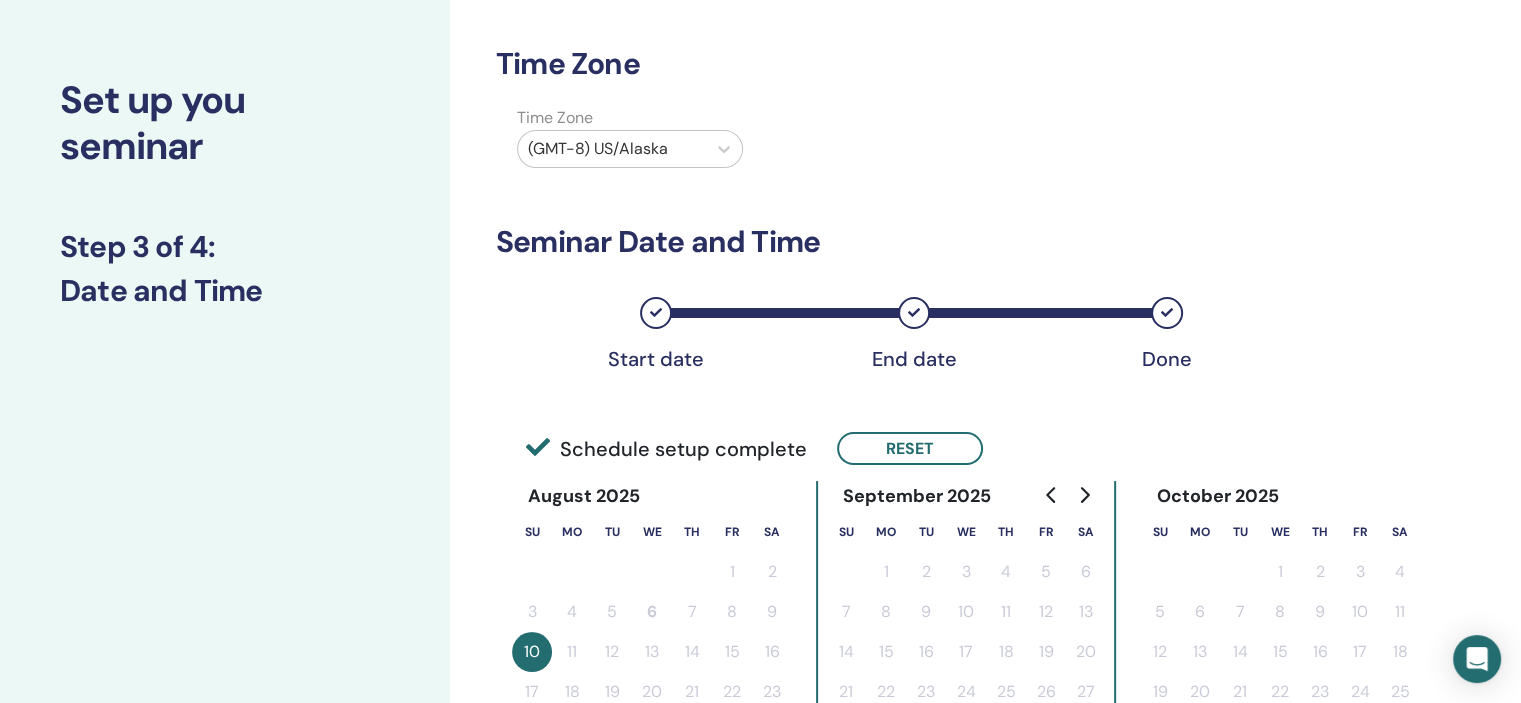 click on "Start date End date Done" at bounding box center (892, 329) 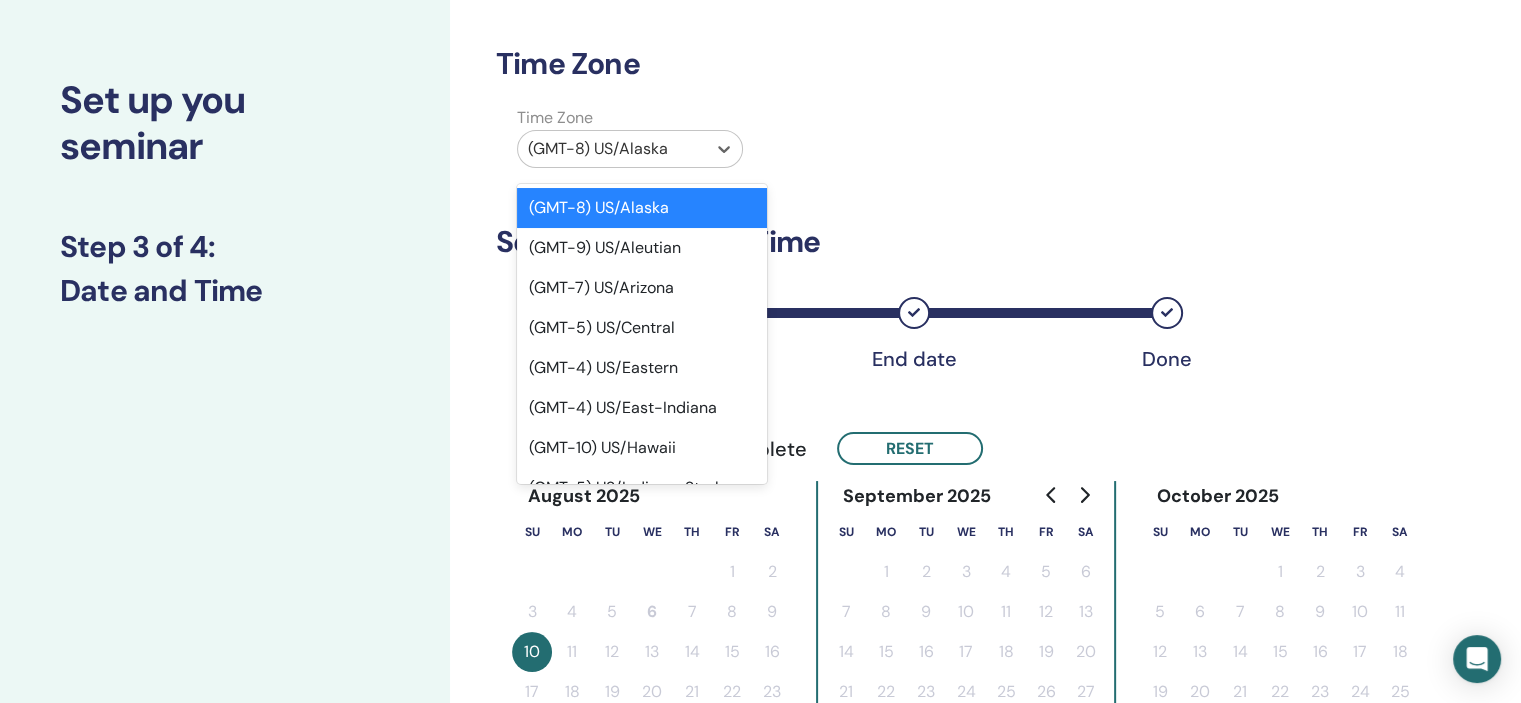 click at bounding box center [612, 149] 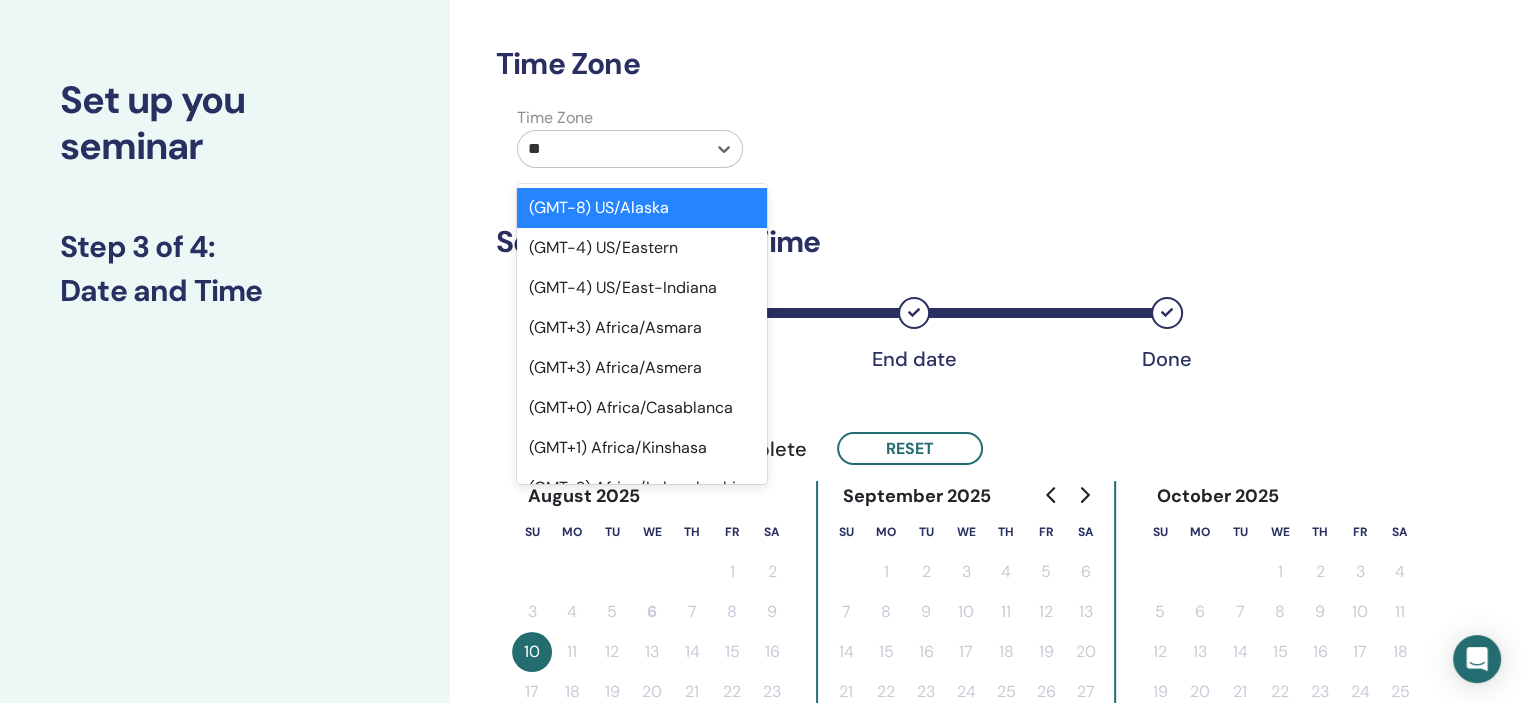 type on "***" 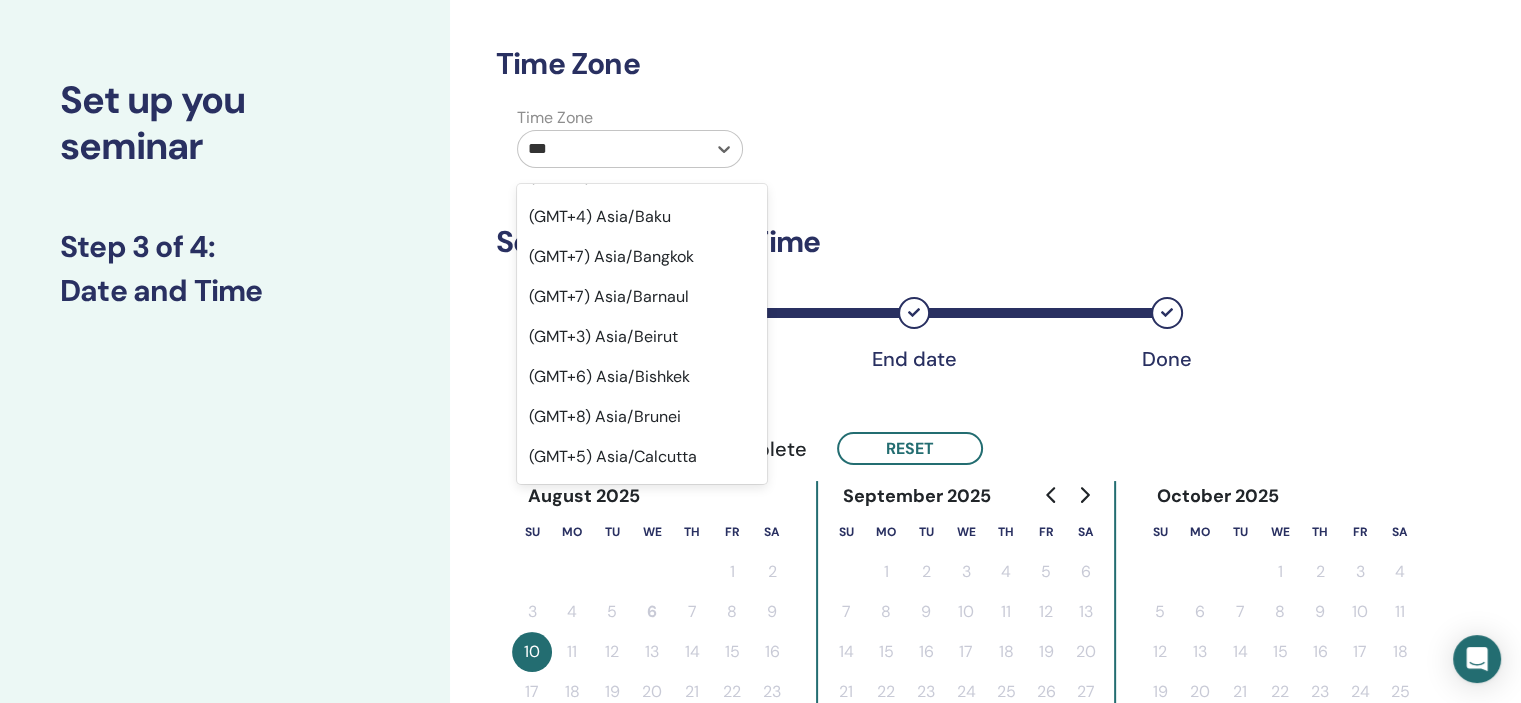 scroll, scrollTop: 443, scrollLeft: 0, axis: vertical 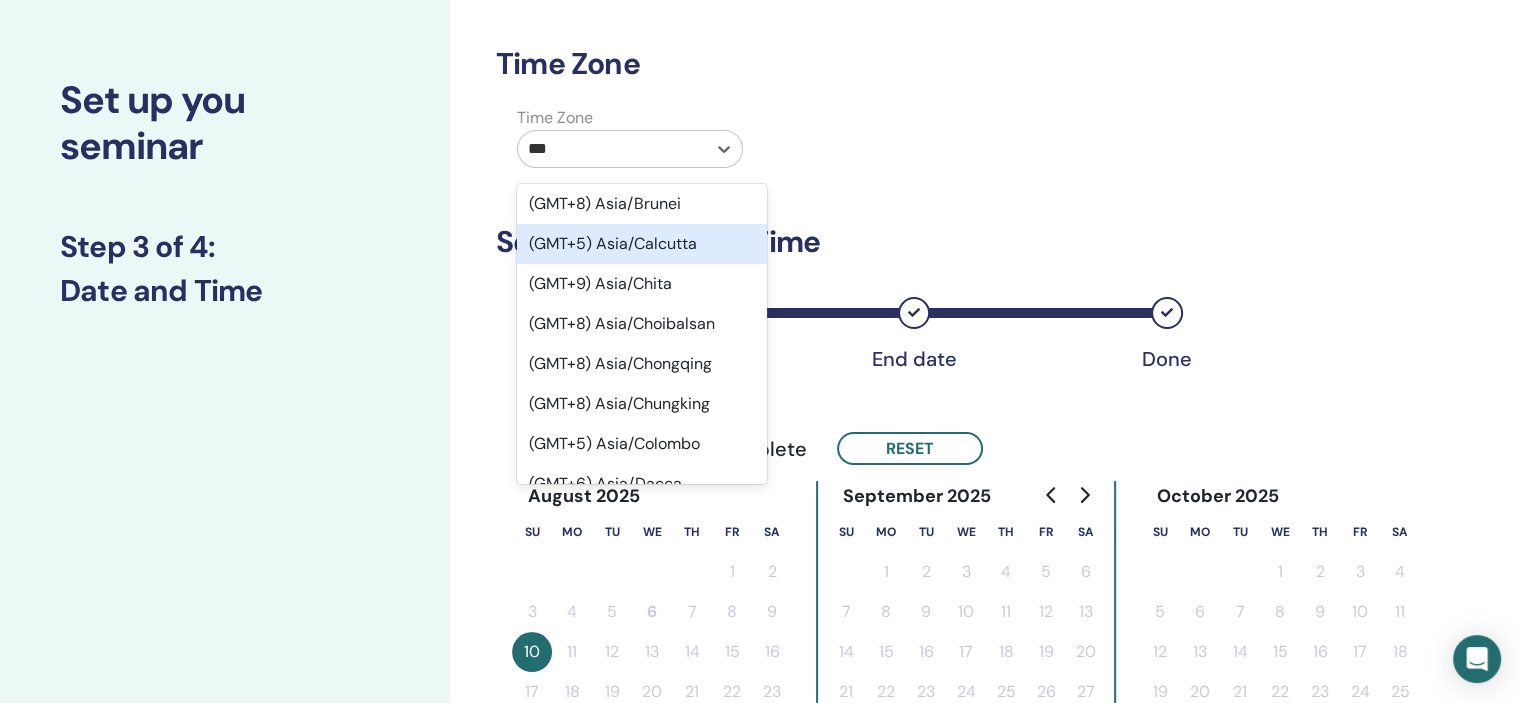 click on "(GMT+5) Asia/Calcutta" at bounding box center [642, 244] 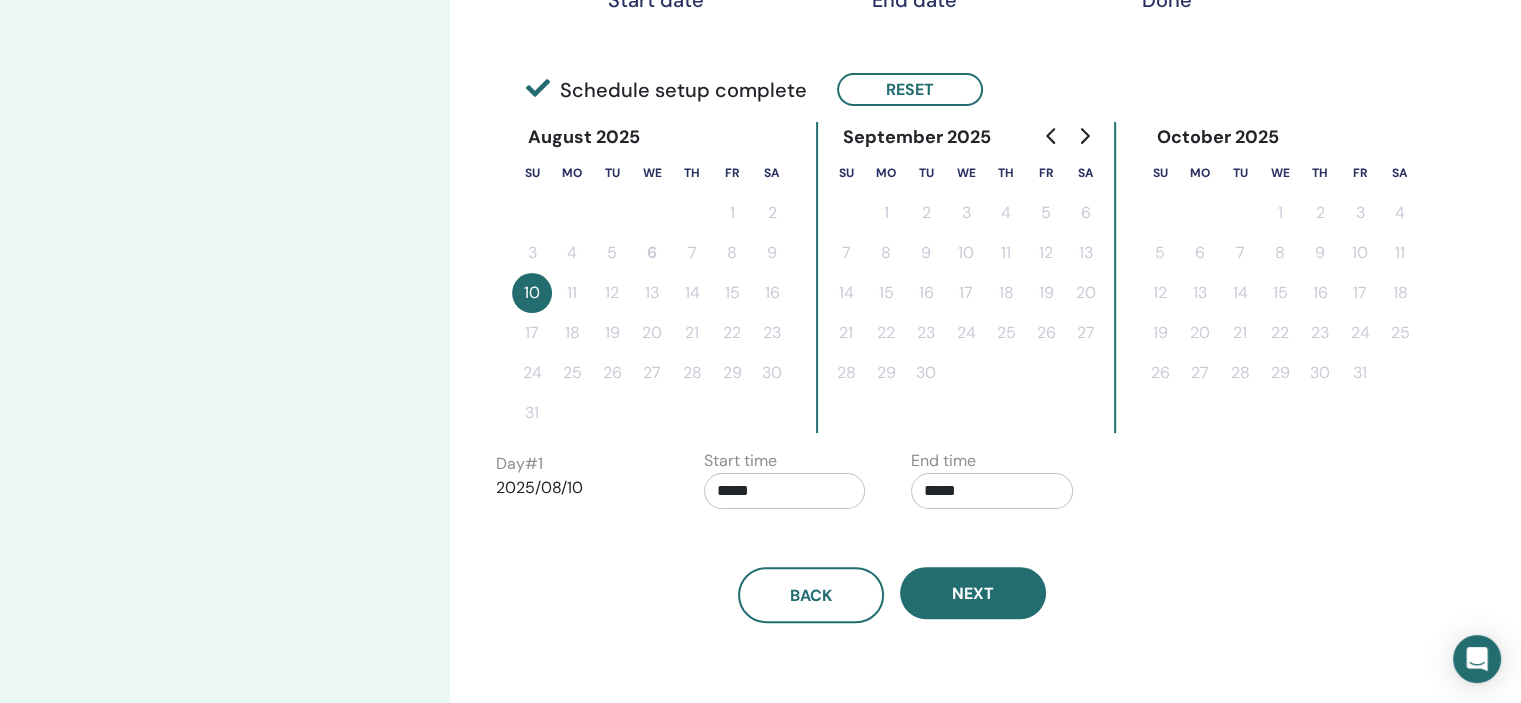 scroll, scrollTop: 429, scrollLeft: 0, axis: vertical 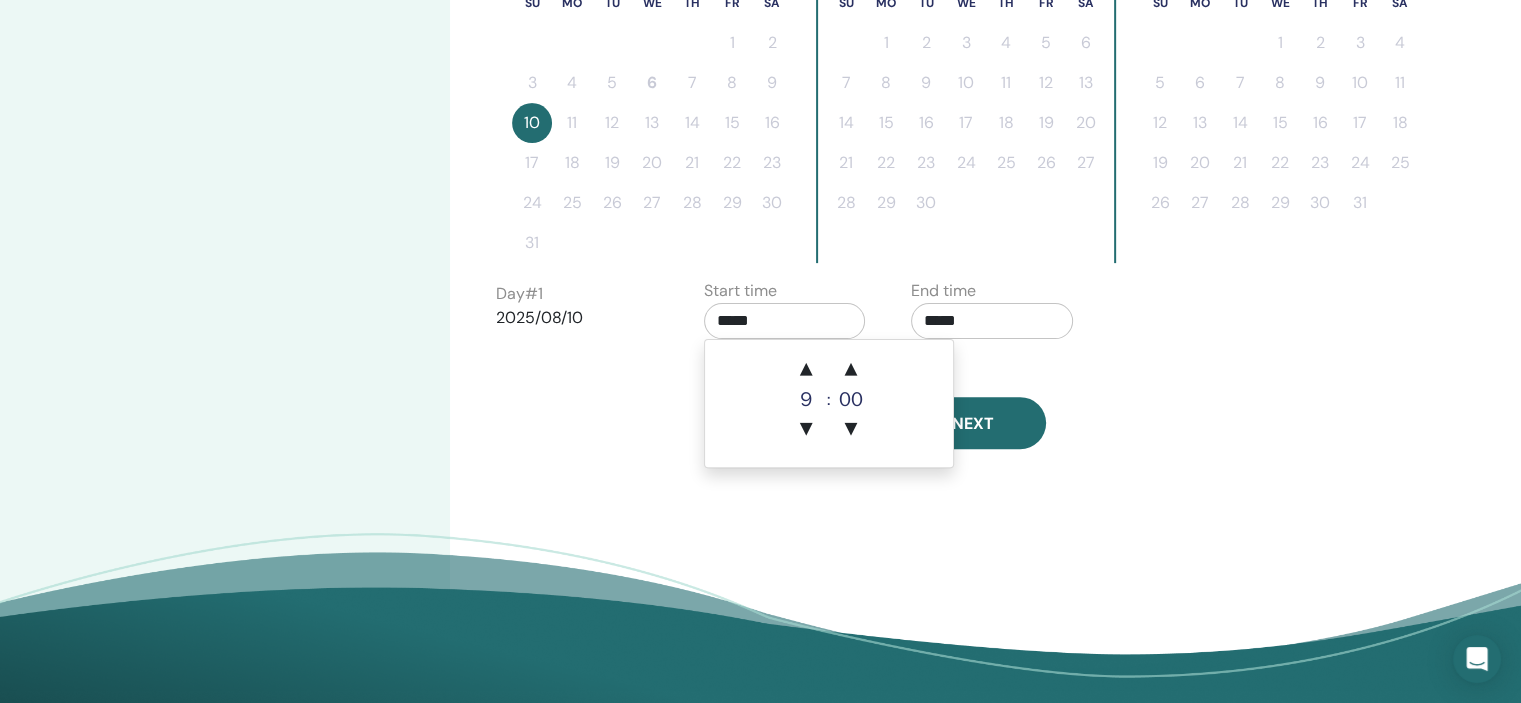 click on "*****" at bounding box center [785, 321] 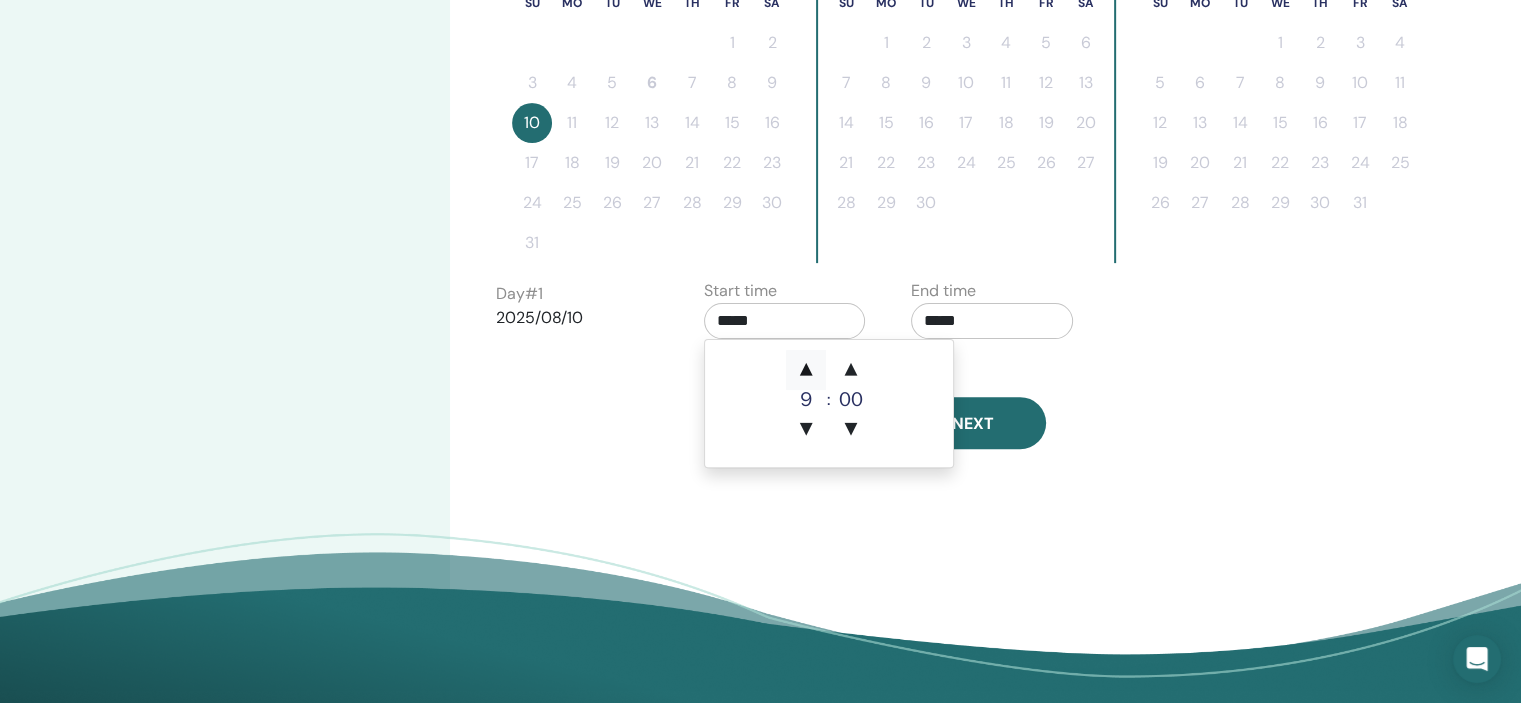 click on "▲" at bounding box center (806, 370) 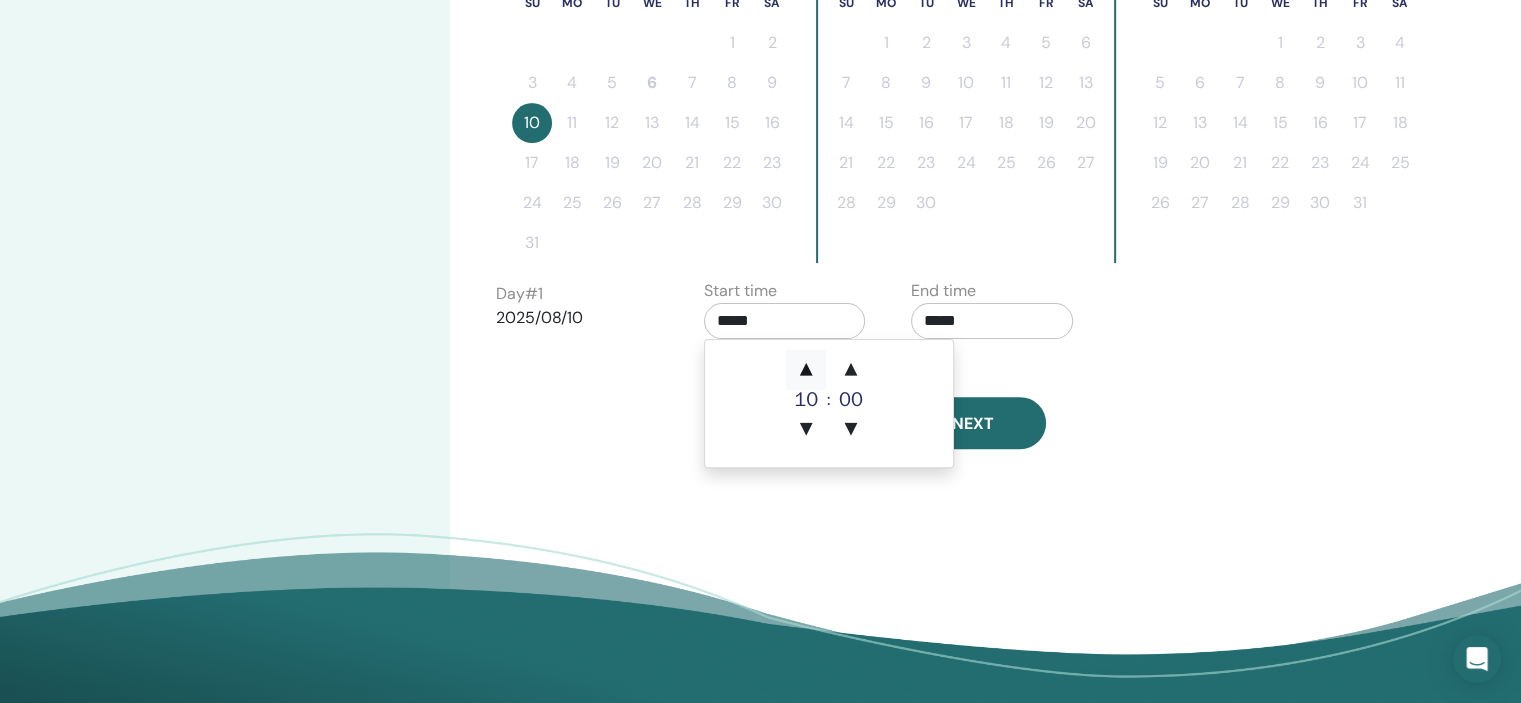 click on "▲" at bounding box center [806, 370] 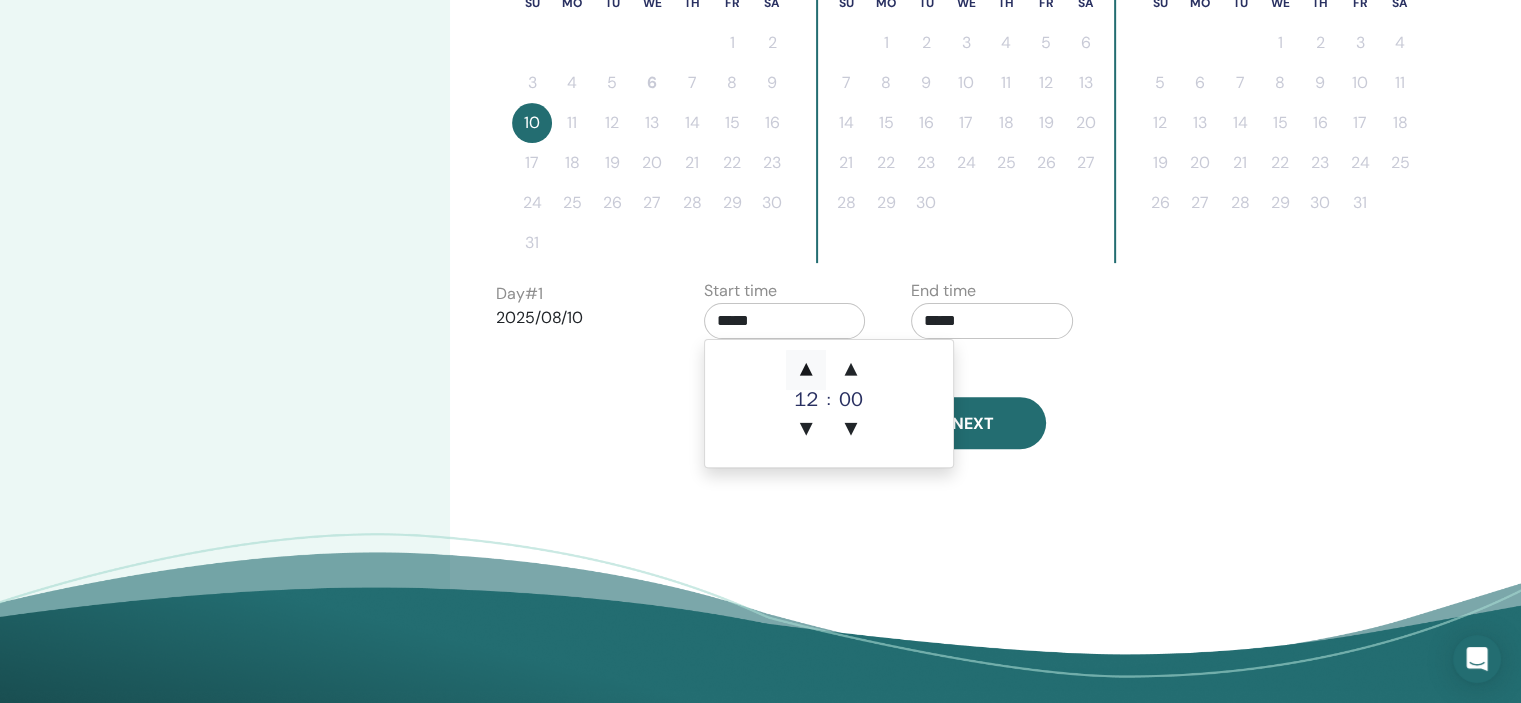 click on "▲" at bounding box center [806, 370] 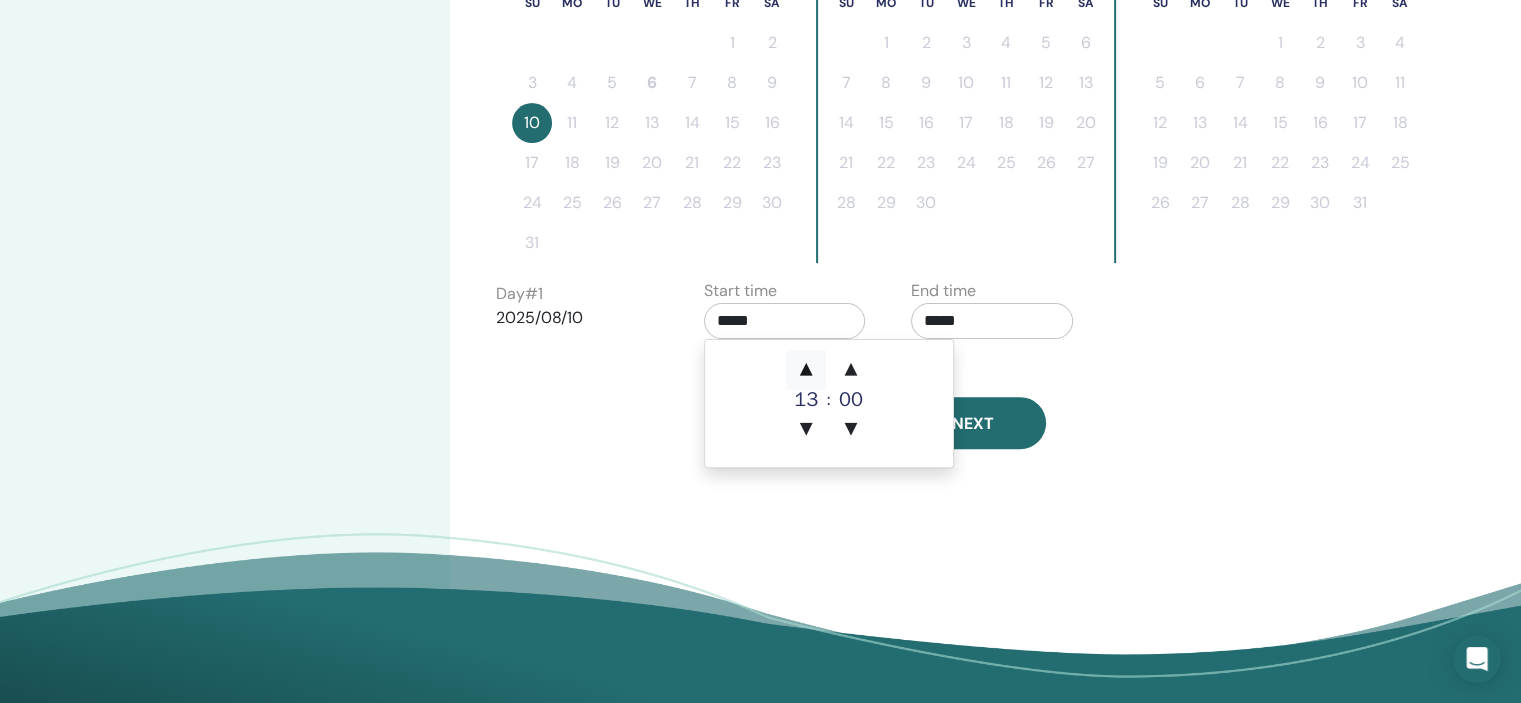 click on "▲" at bounding box center [806, 370] 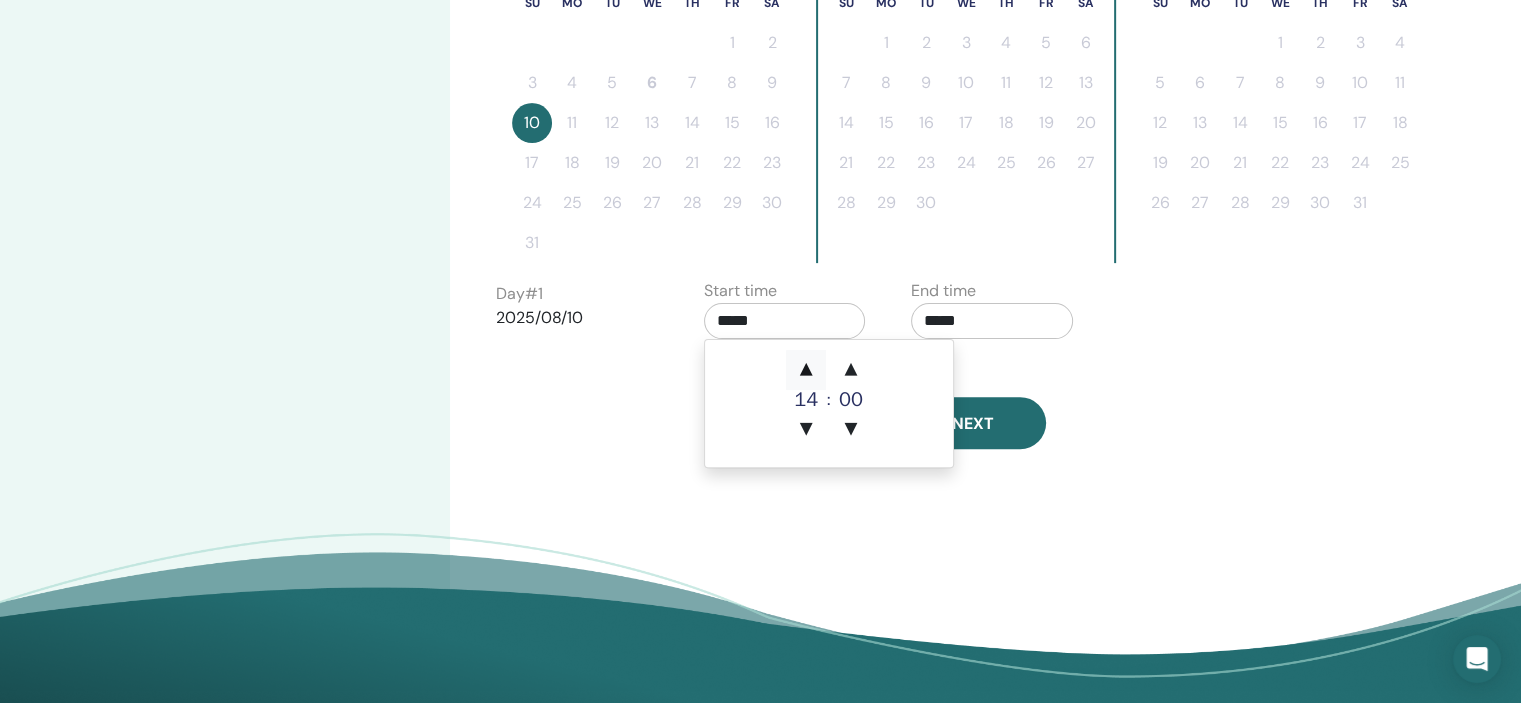 click on "▲" at bounding box center [806, 370] 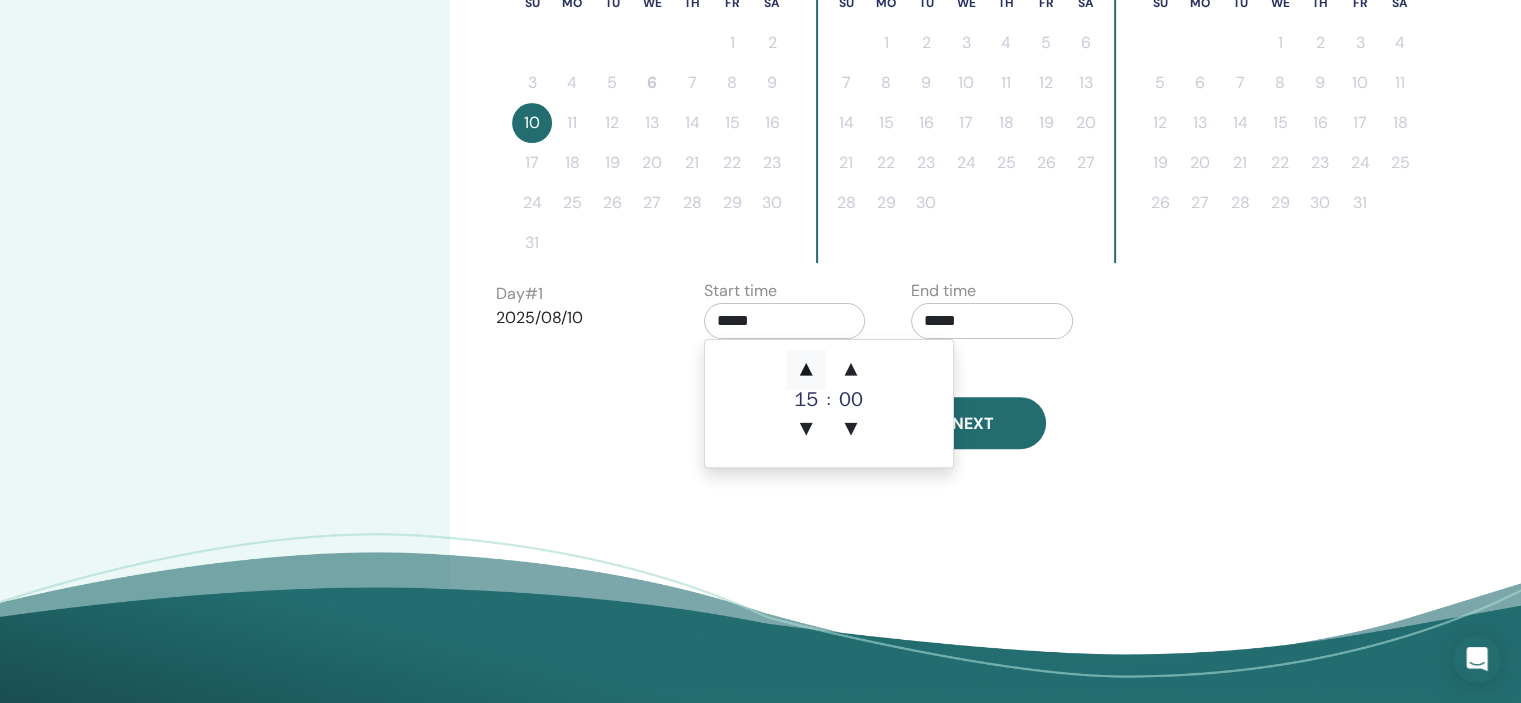 click on "▲" at bounding box center (806, 370) 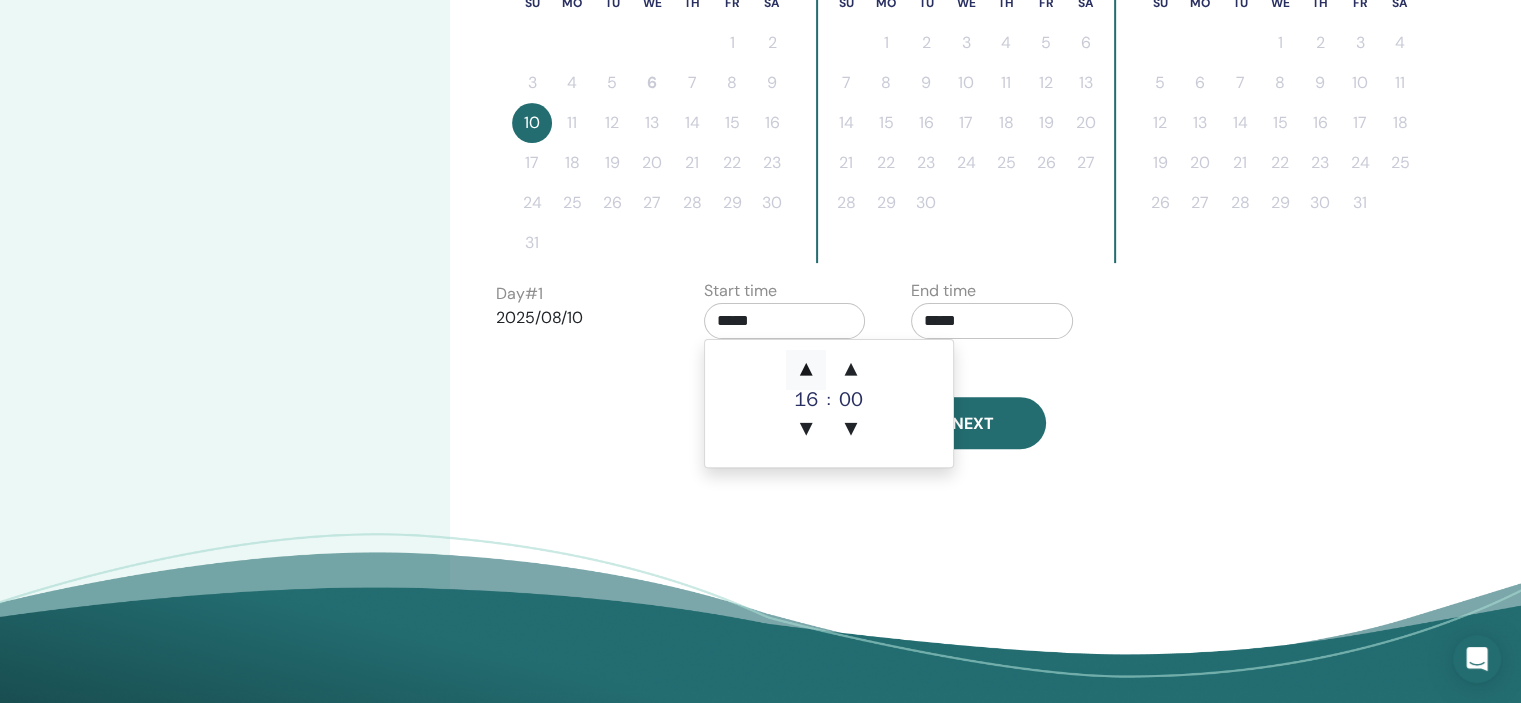 click on "▲" at bounding box center [806, 370] 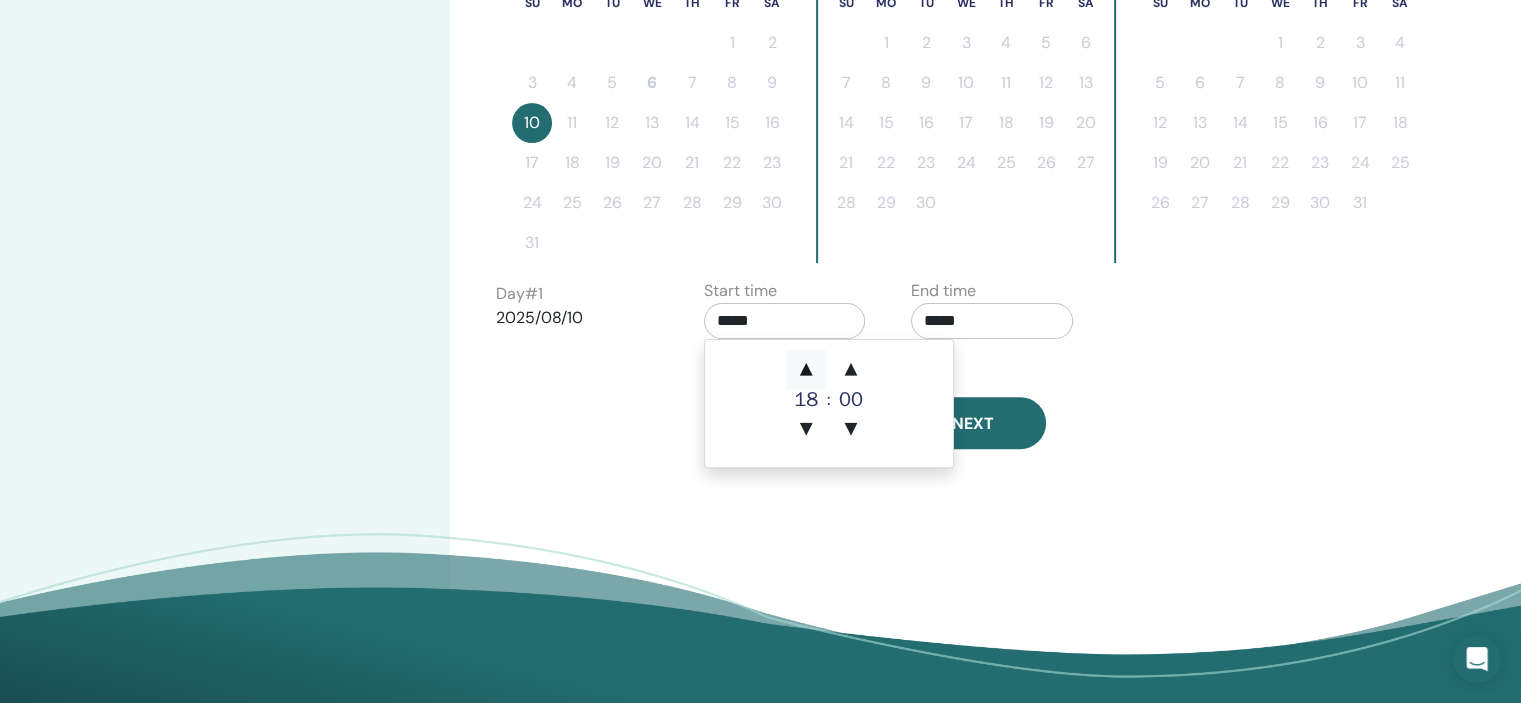 click on "▲" at bounding box center [806, 370] 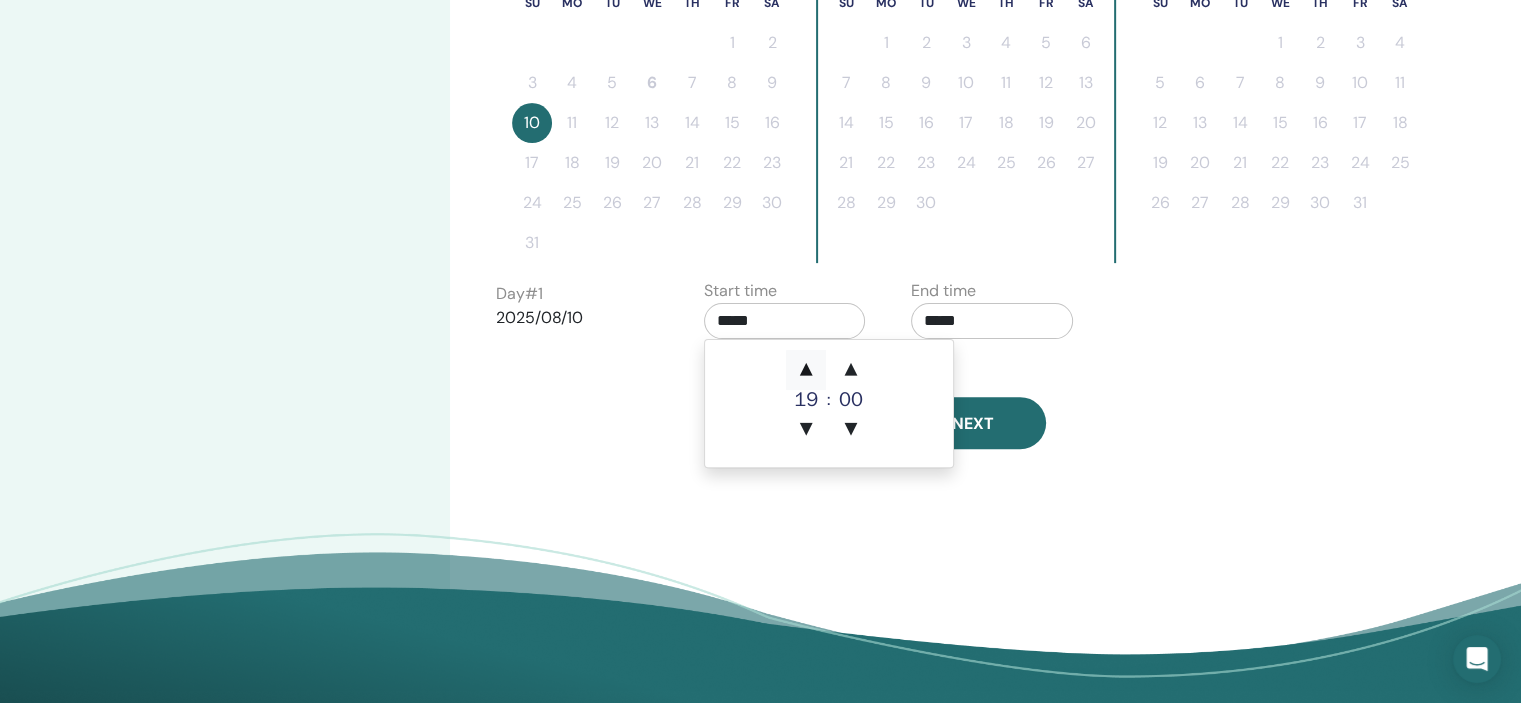 click on "▲" at bounding box center [806, 370] 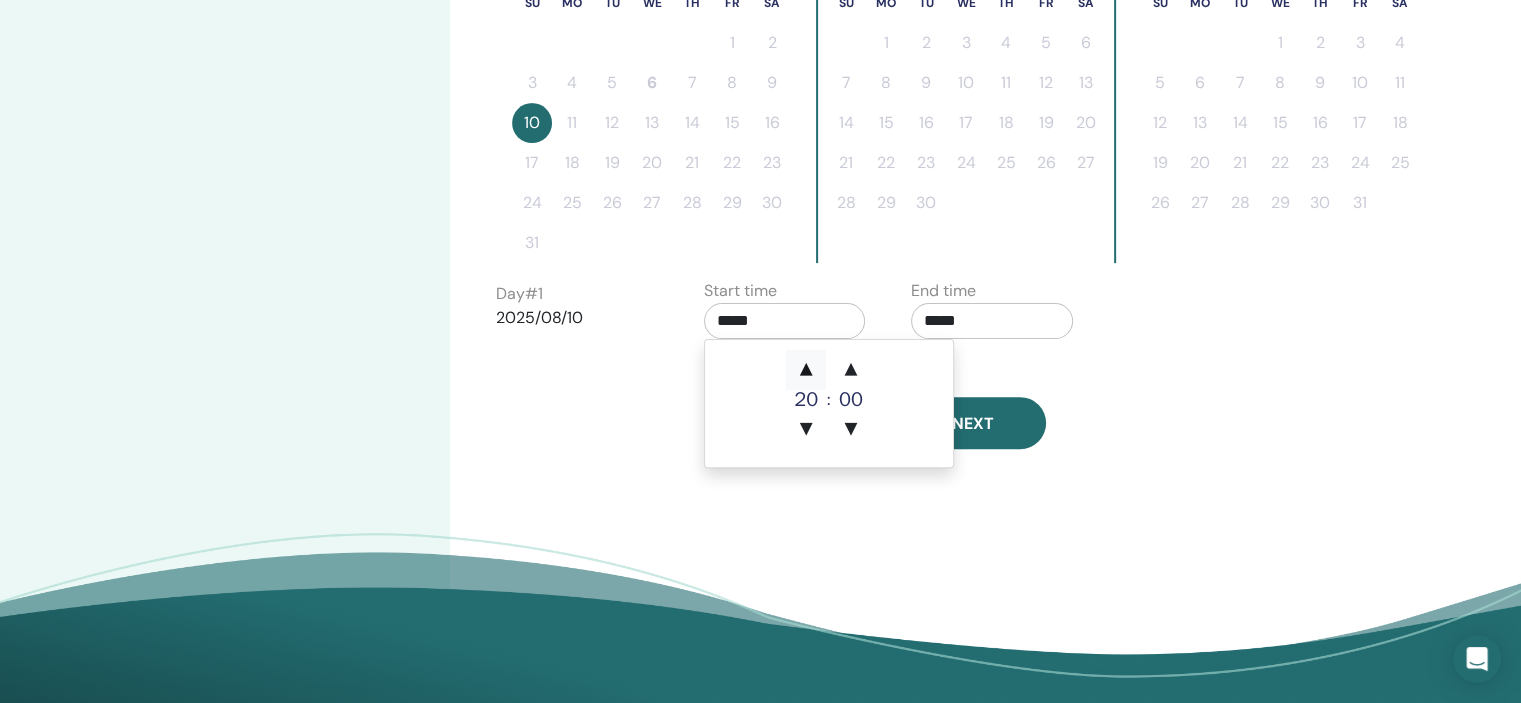 click on "▲" at bounding box center (806, 370) 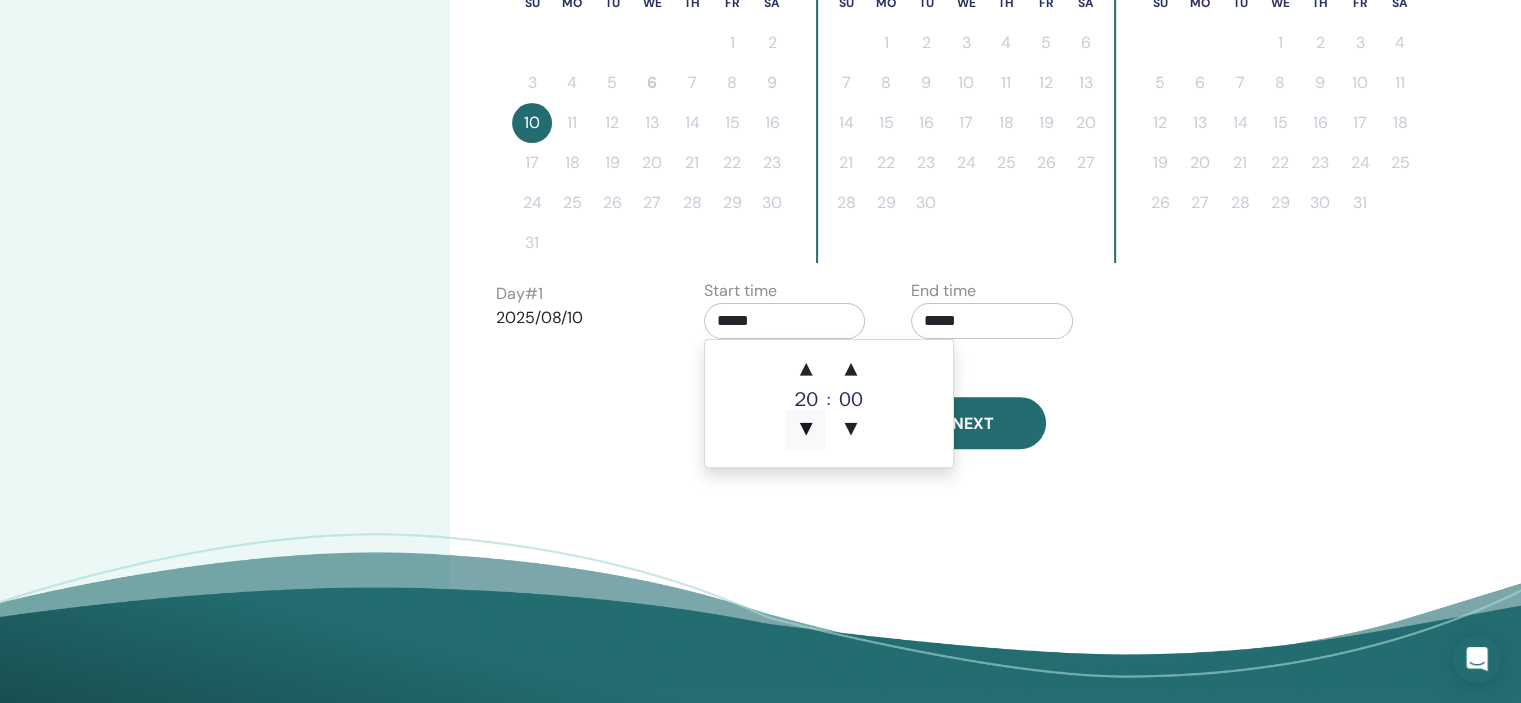click on "▼" at bounding box center (806, 430) 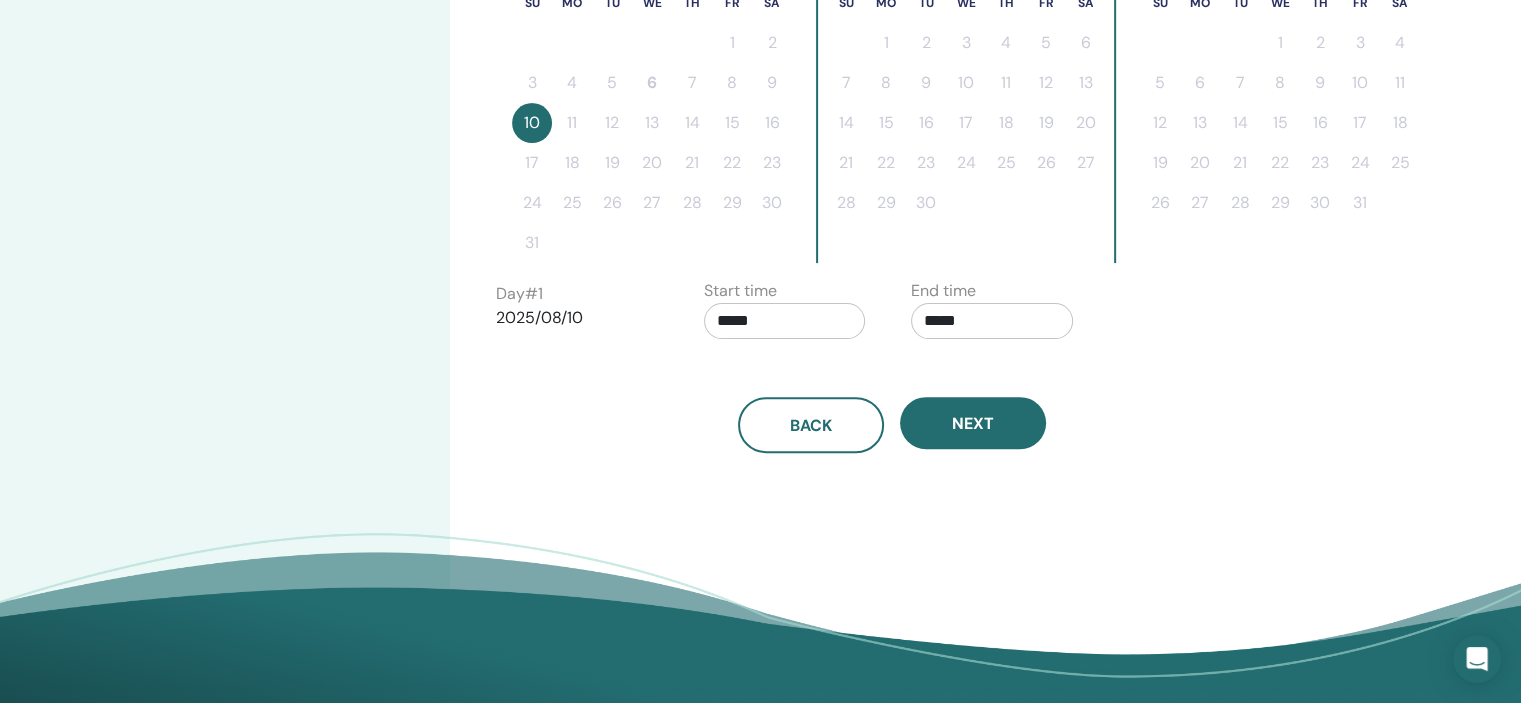 click on "Back Next" at bounding box center [892, 401] 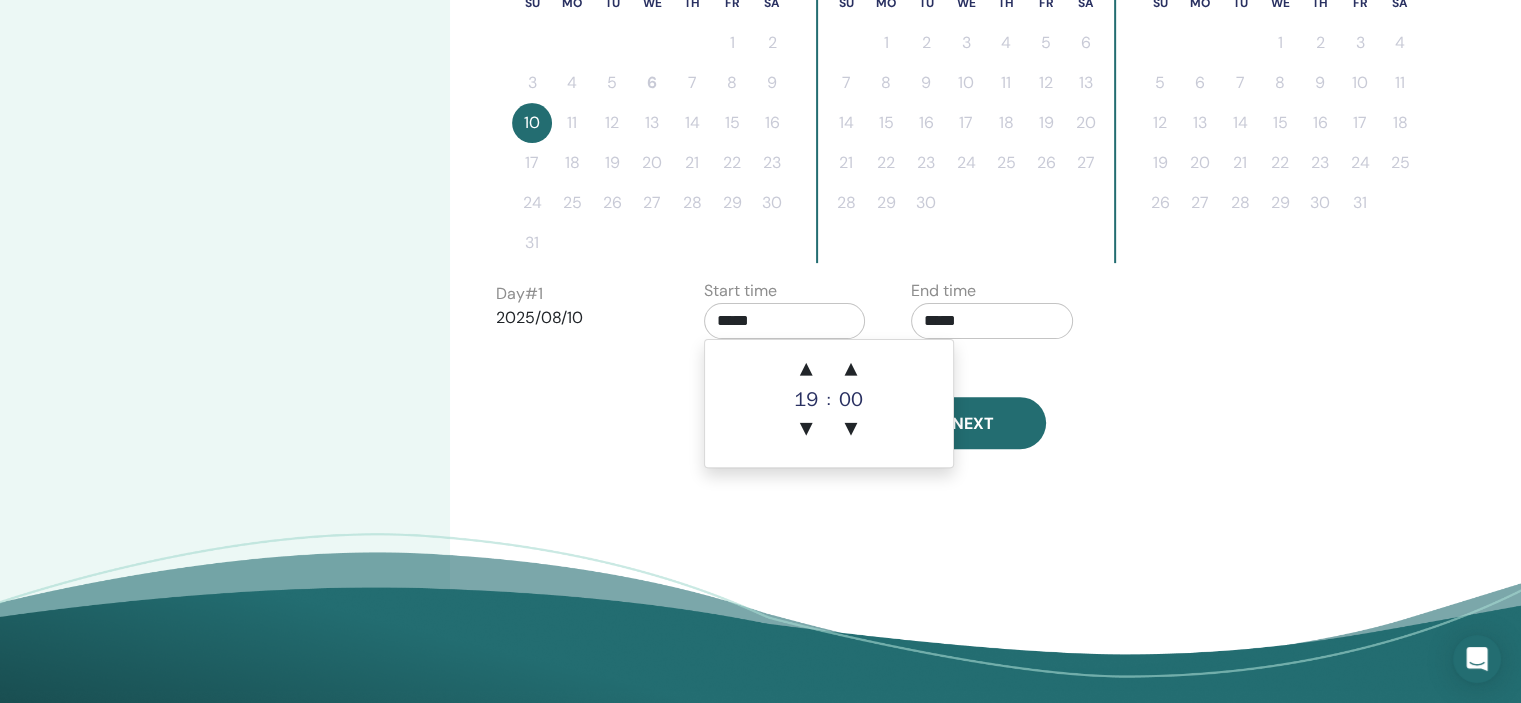 click on "*****" at bounding box center [785, 321] 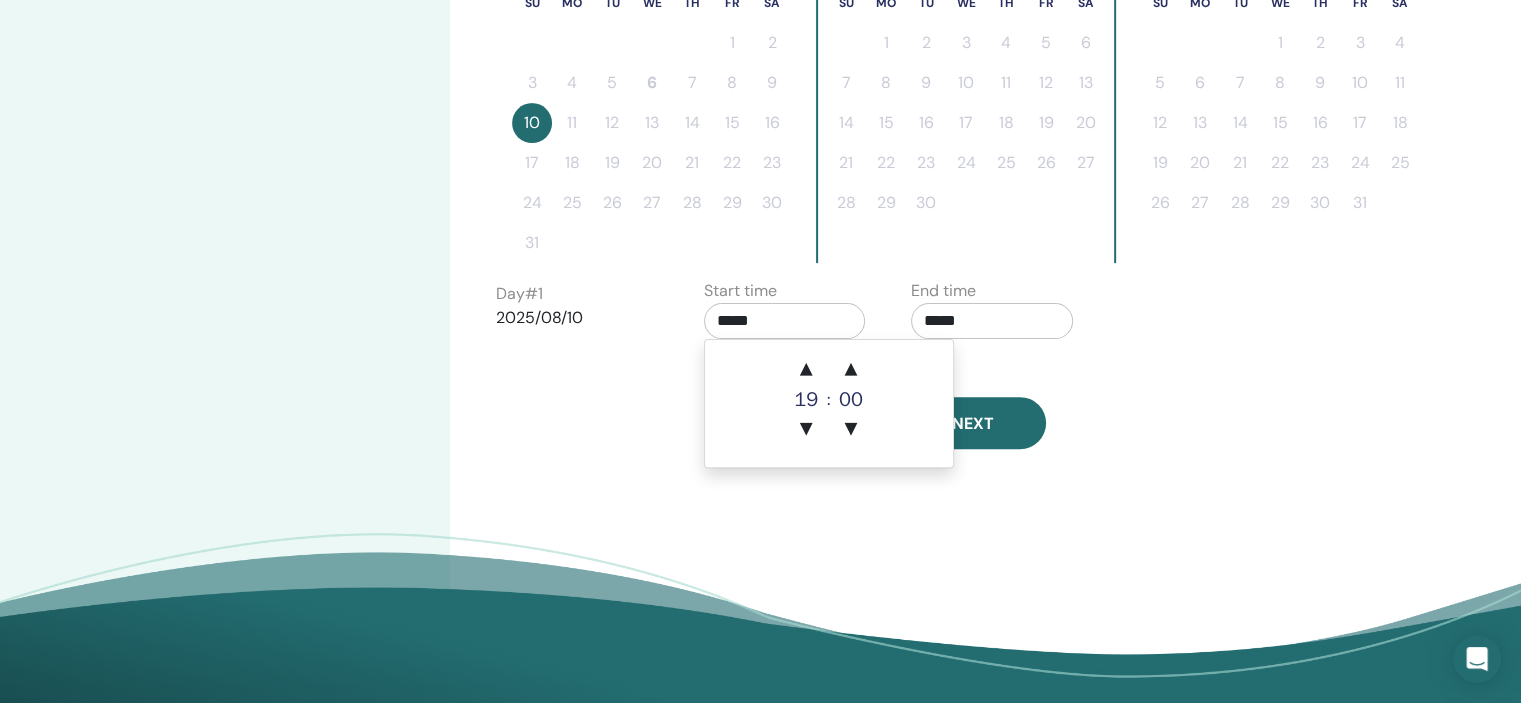 click on "19" at bounding box center (806, 400) 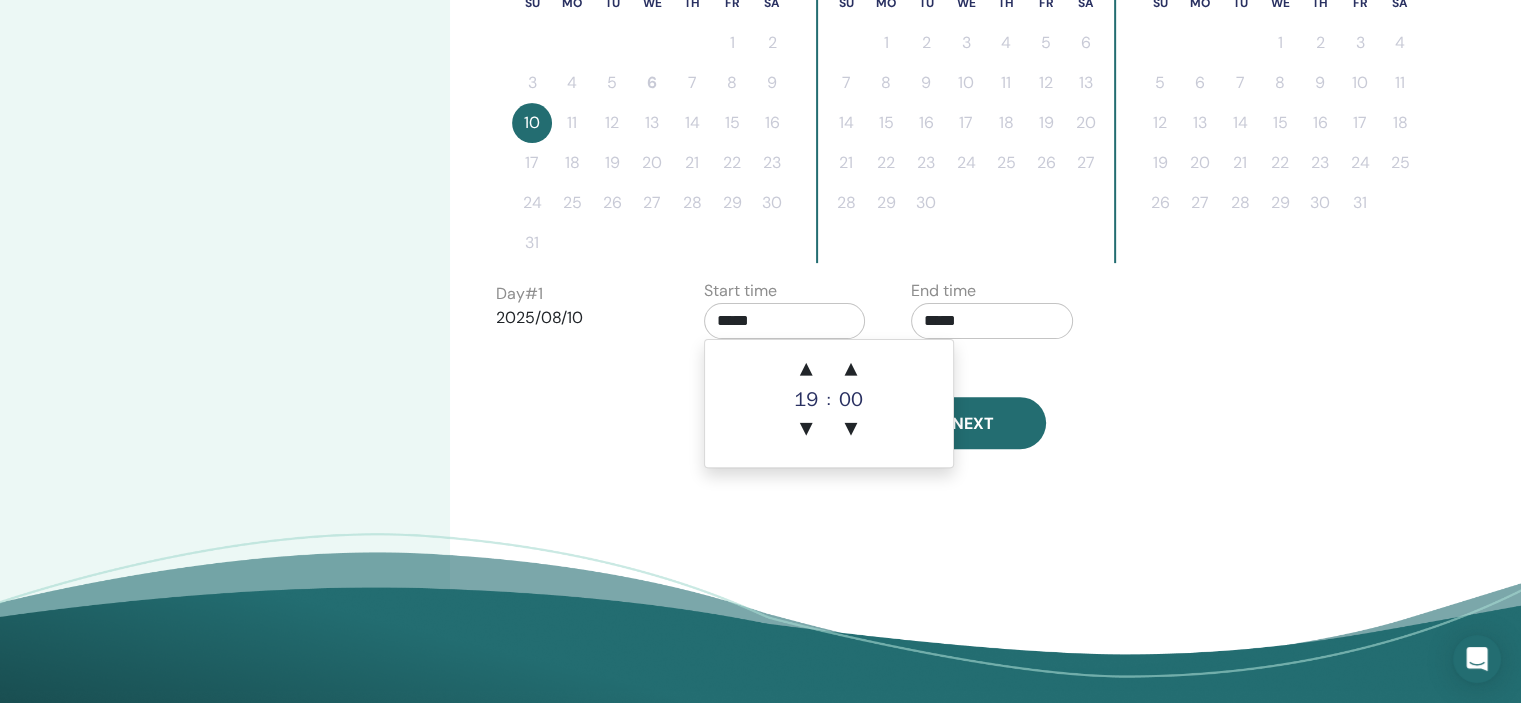 click on "*****" at bounding box center (785, 321) 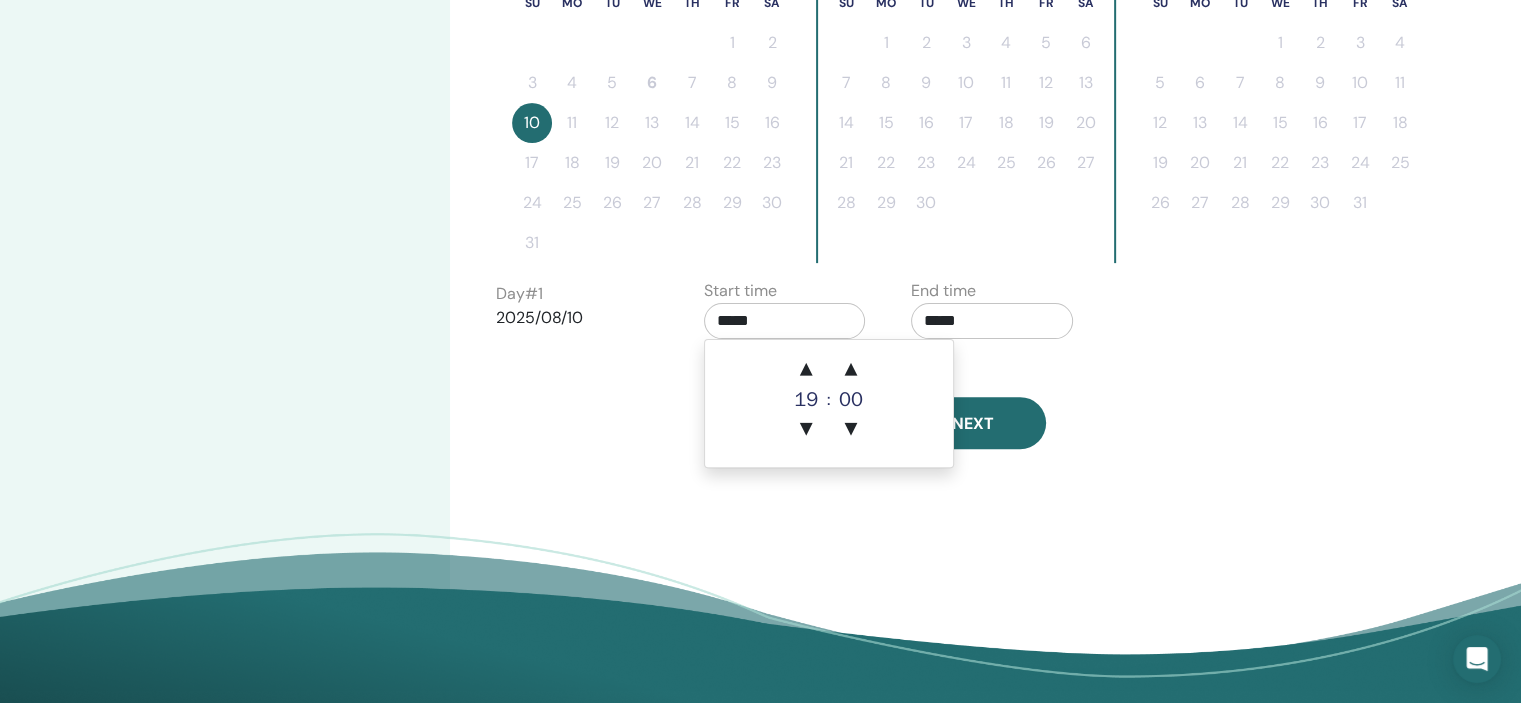 click on "19" at bounding box center [806, 400] 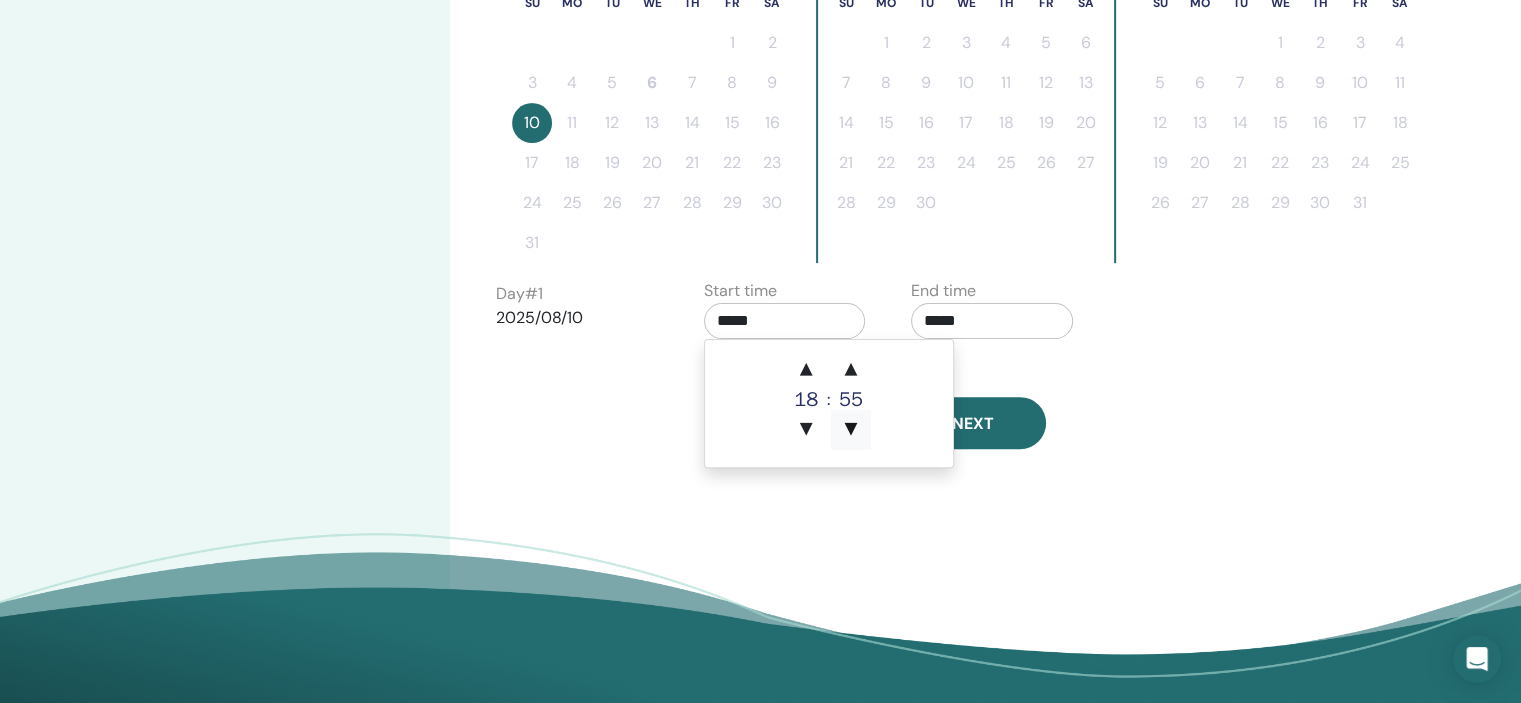 click on "▼" at bounding box center (851, 430) 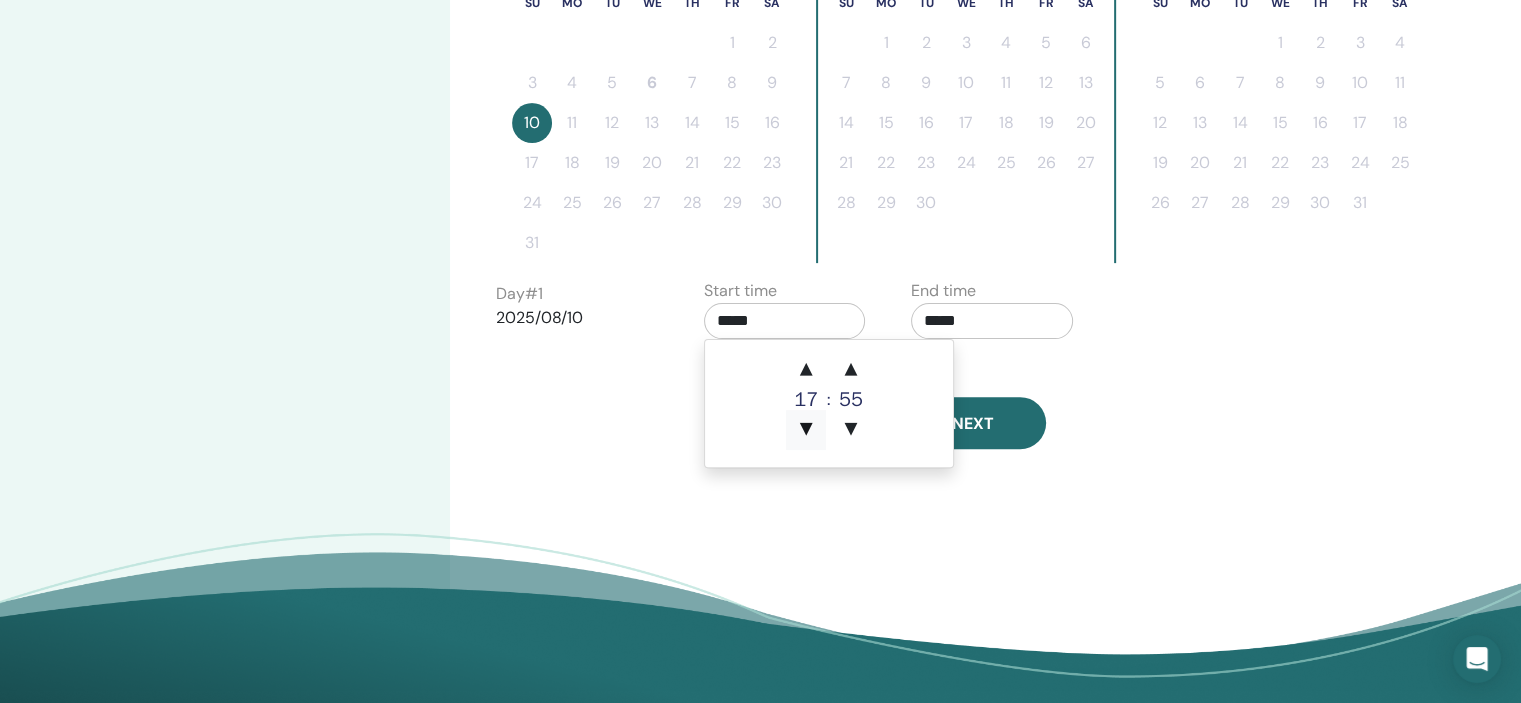 click on "▼" at bounding box center (806, 430) 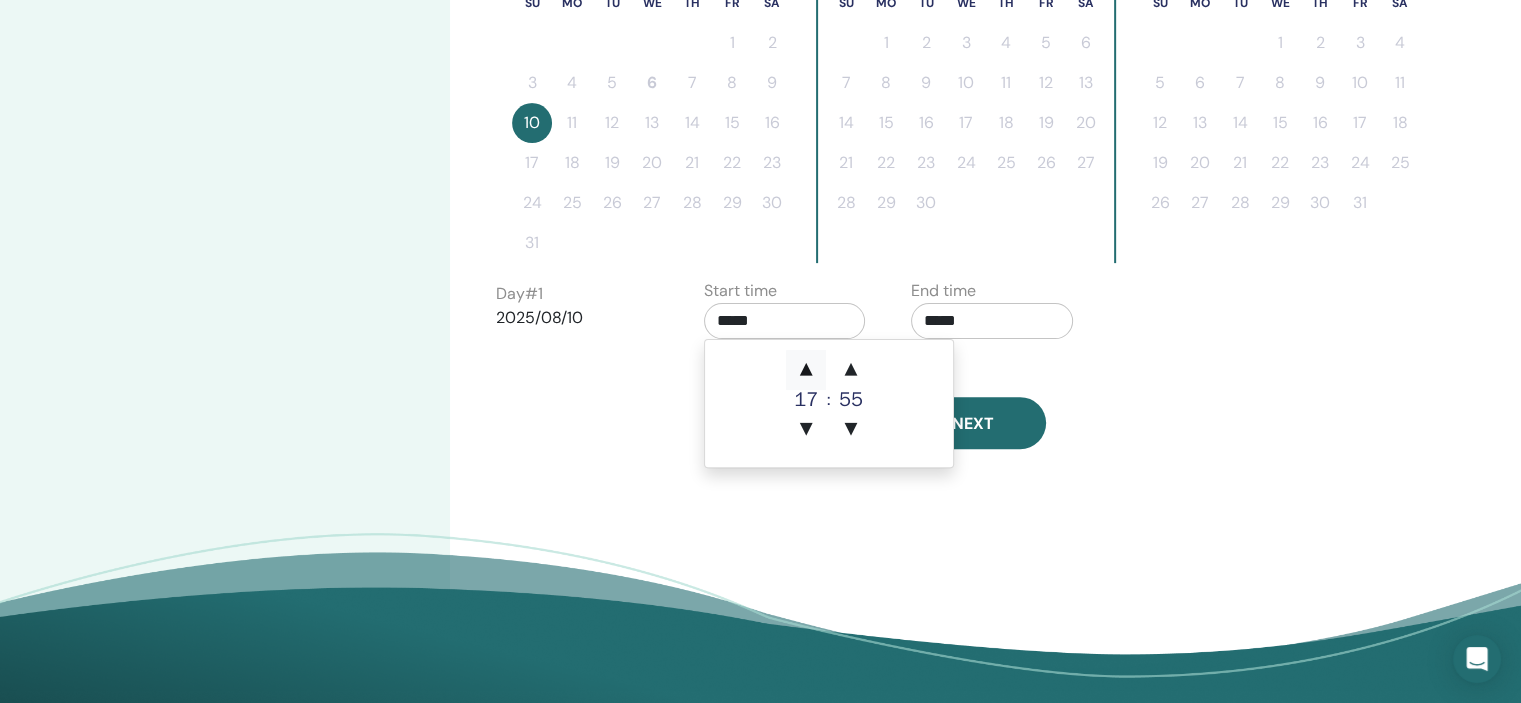 click on "▲" at bounding box center (806, 370) 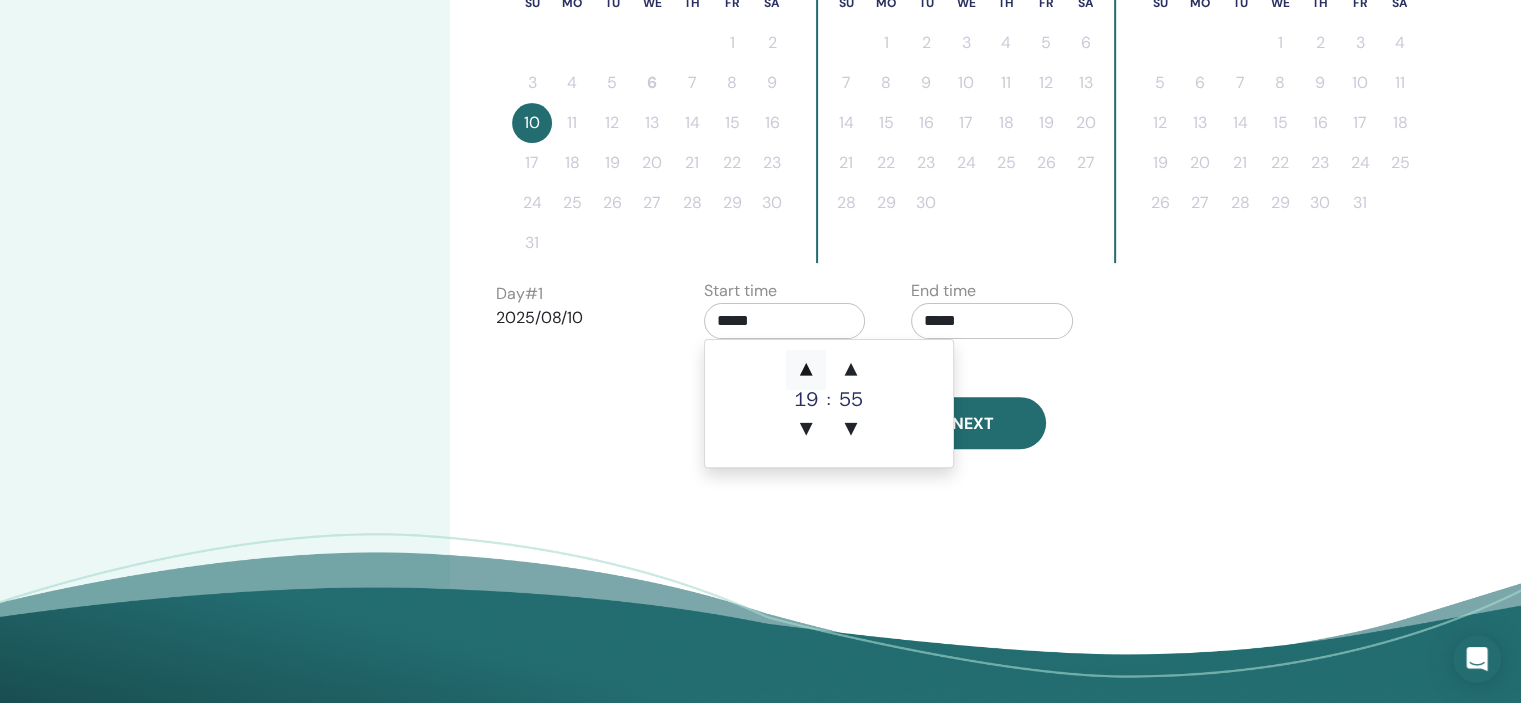 click on "▲" at bounding box center [806, 370] 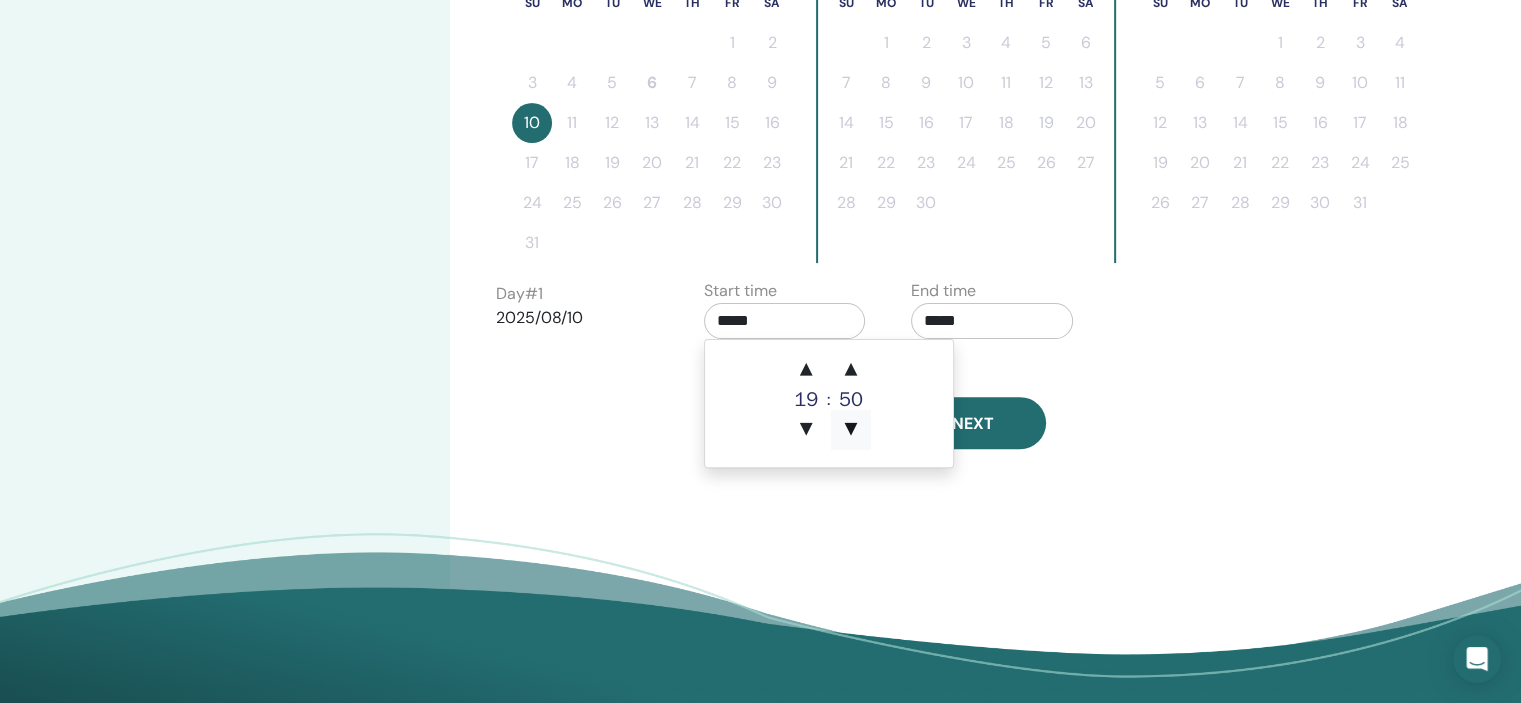 click on "▼" at bounding box center [851, 430] 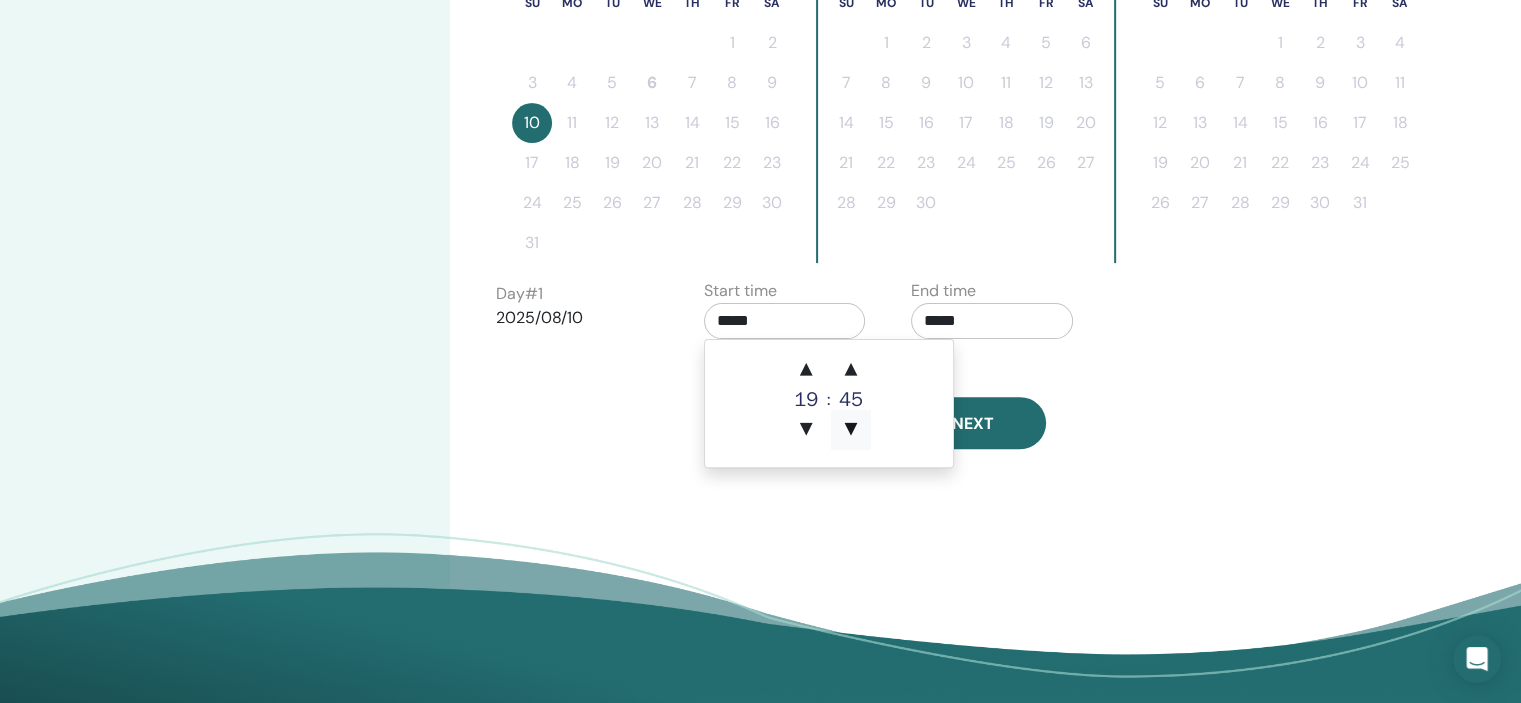 click on "▼" at bounding box center (851, 430) 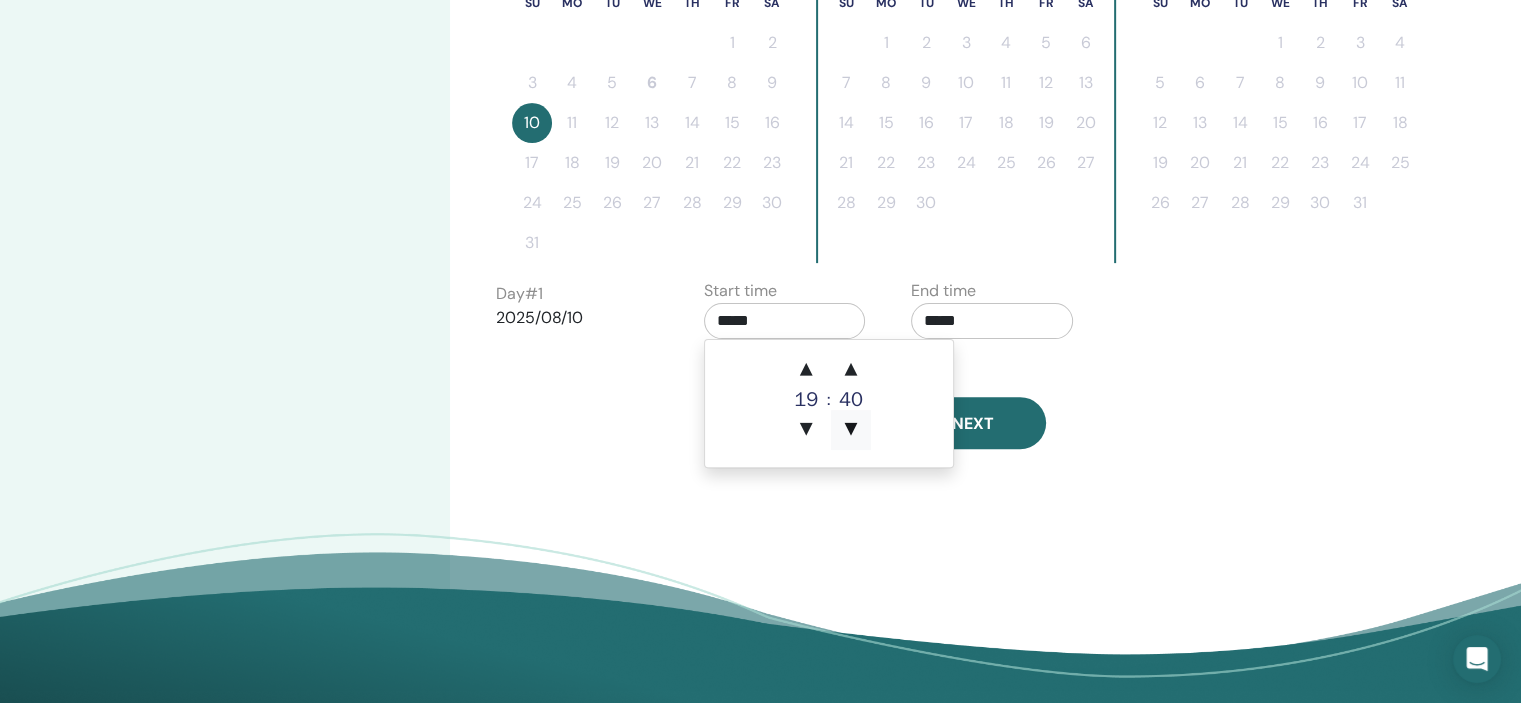 click on "▼" at bounding box center [851, 430] 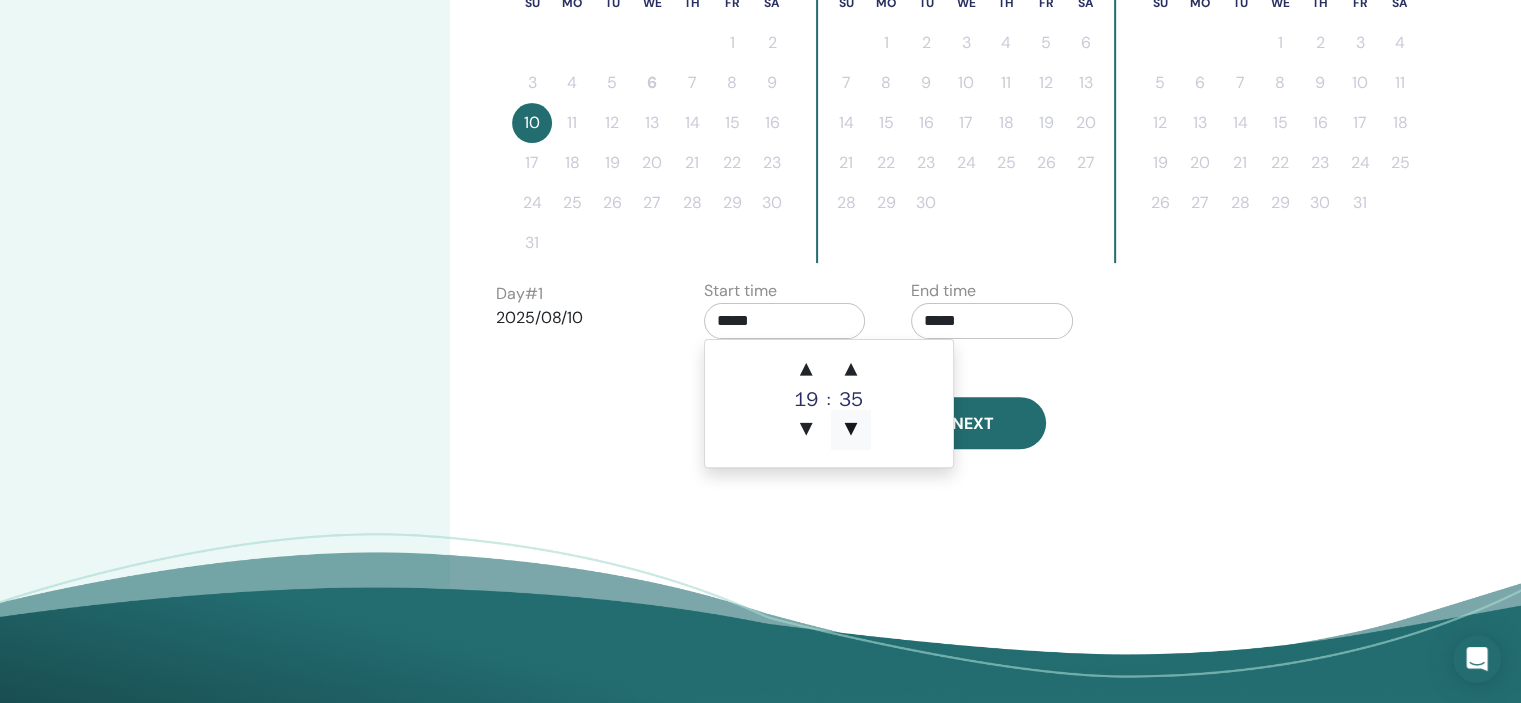 click on "▼" at bounding box center [851, 430] 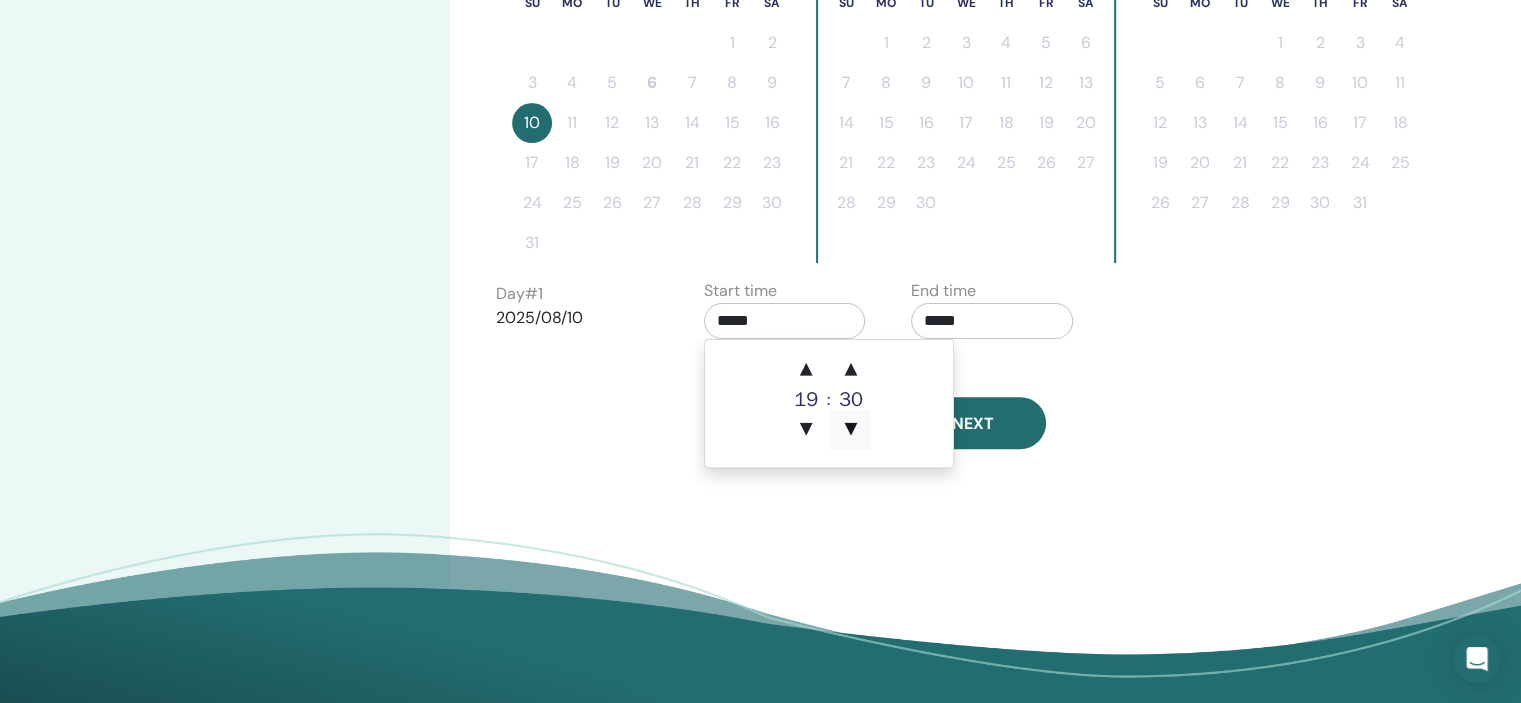 click on "▼" at bounding box center (851, 430) 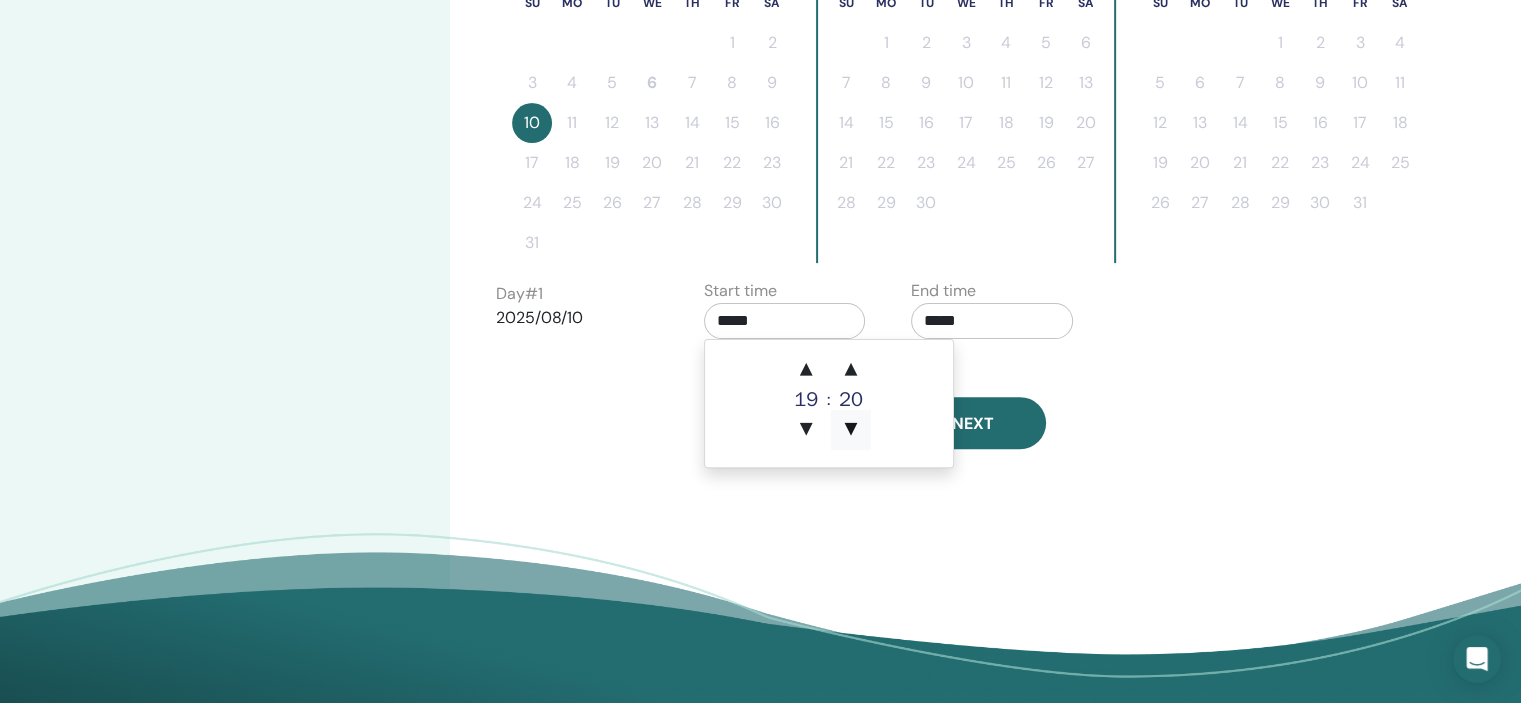 click on "▼" at bounding box center [851, 430] 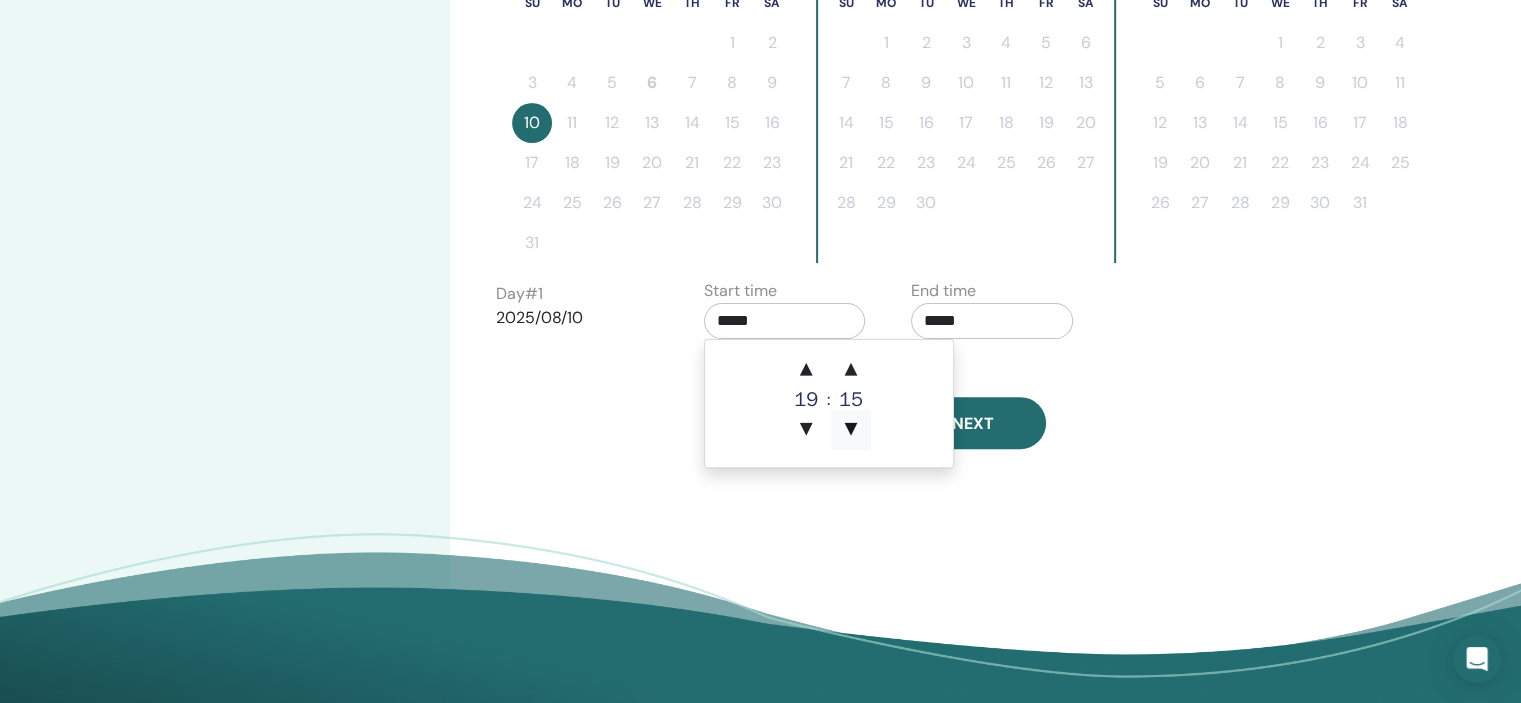 click on "▼" at bounding box center [851, 430] 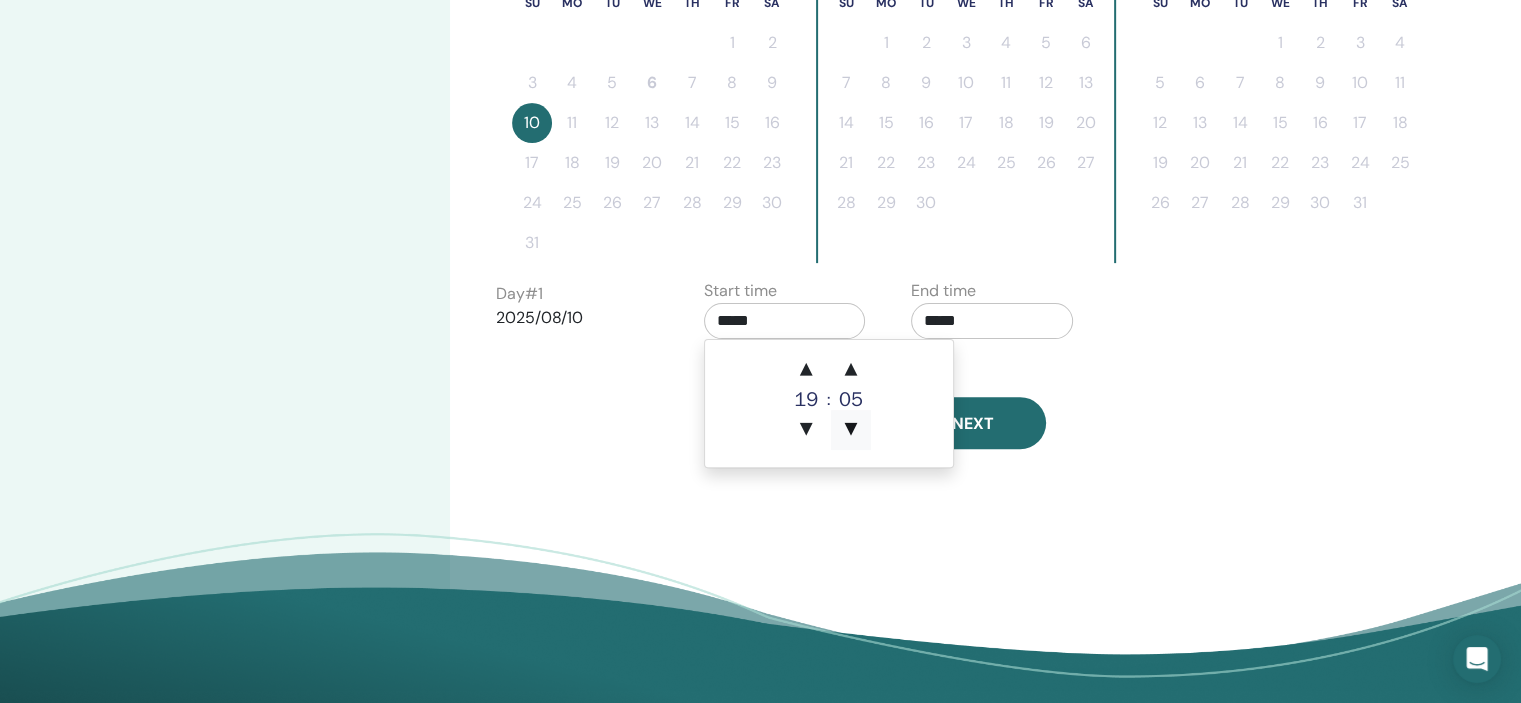 click on "▼" at bounding box center (851, 430) 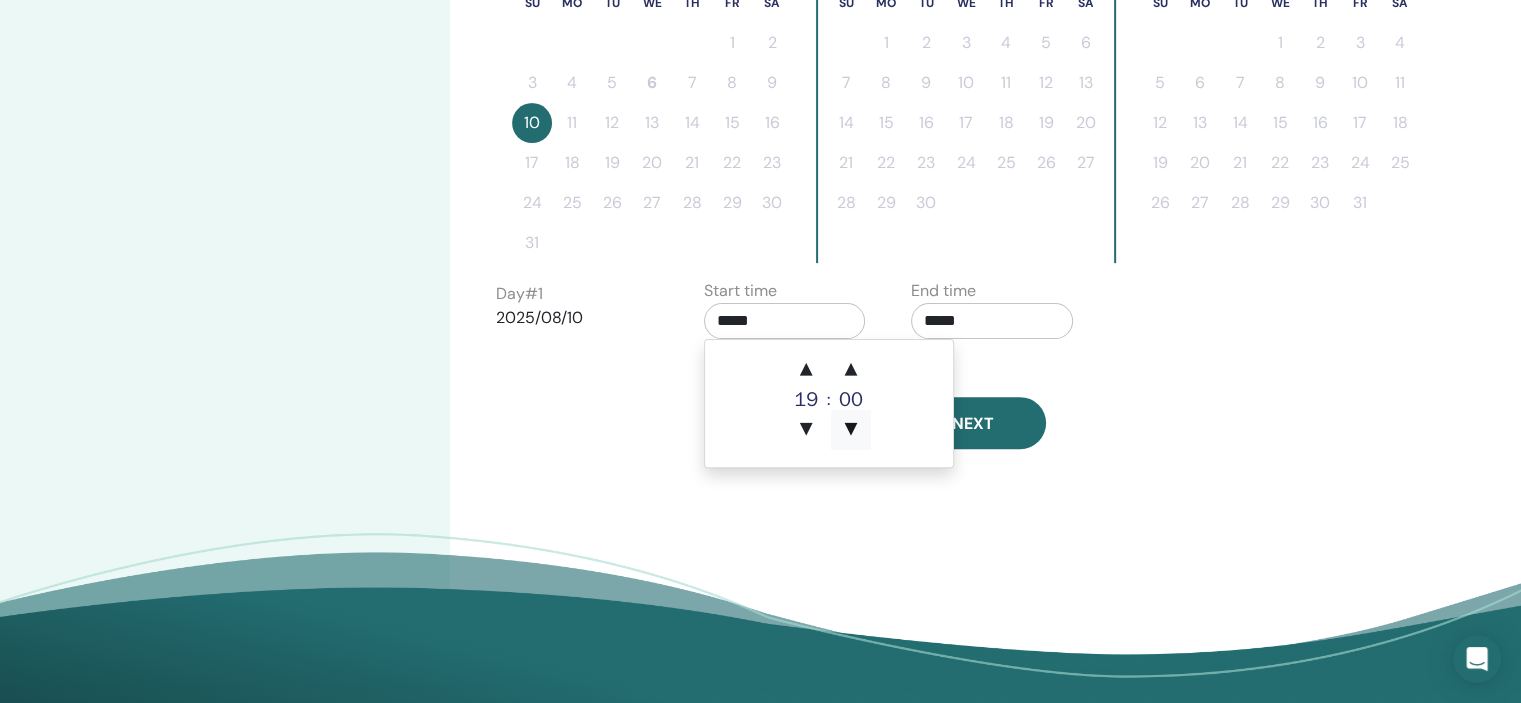 click on "▼" at bounding box center (851, 430) 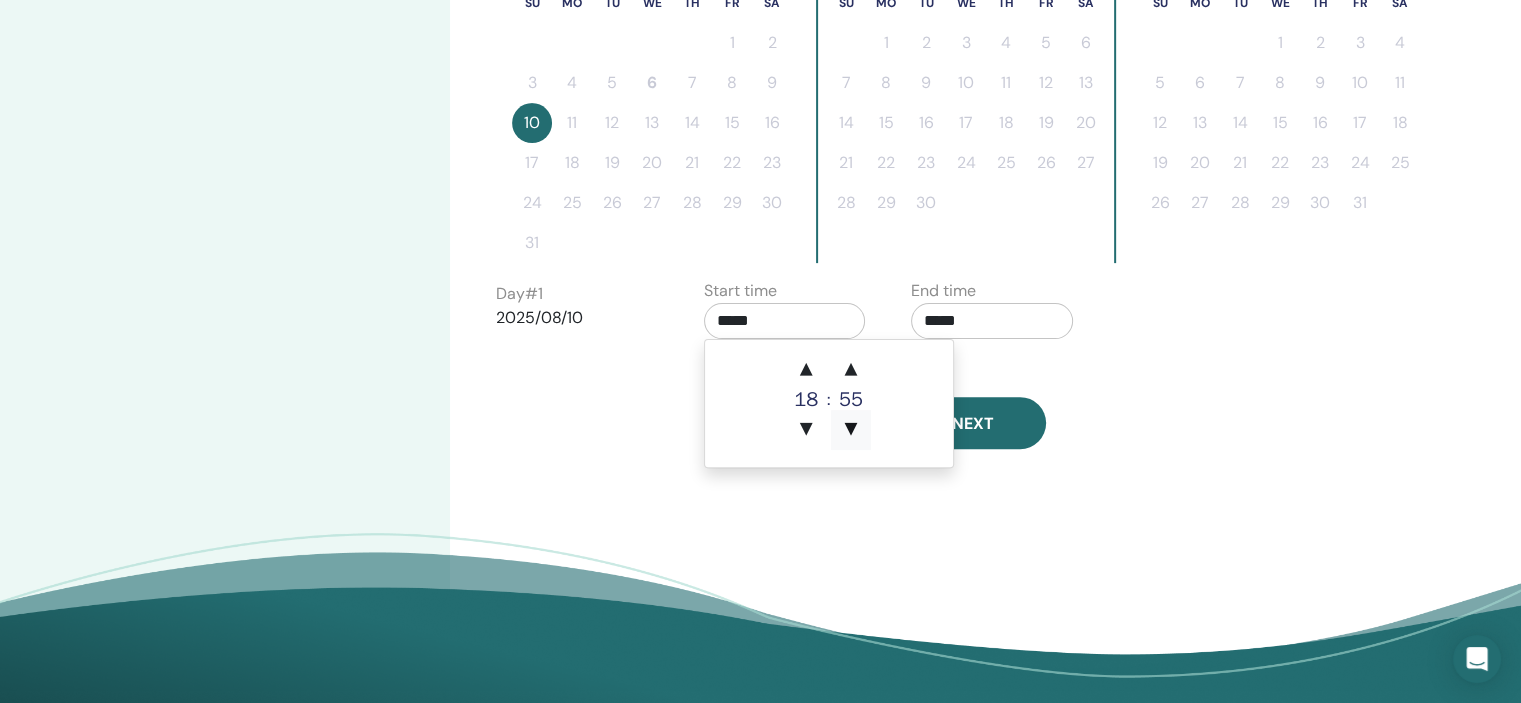 click on "▼" at bounding box center (851, 430) 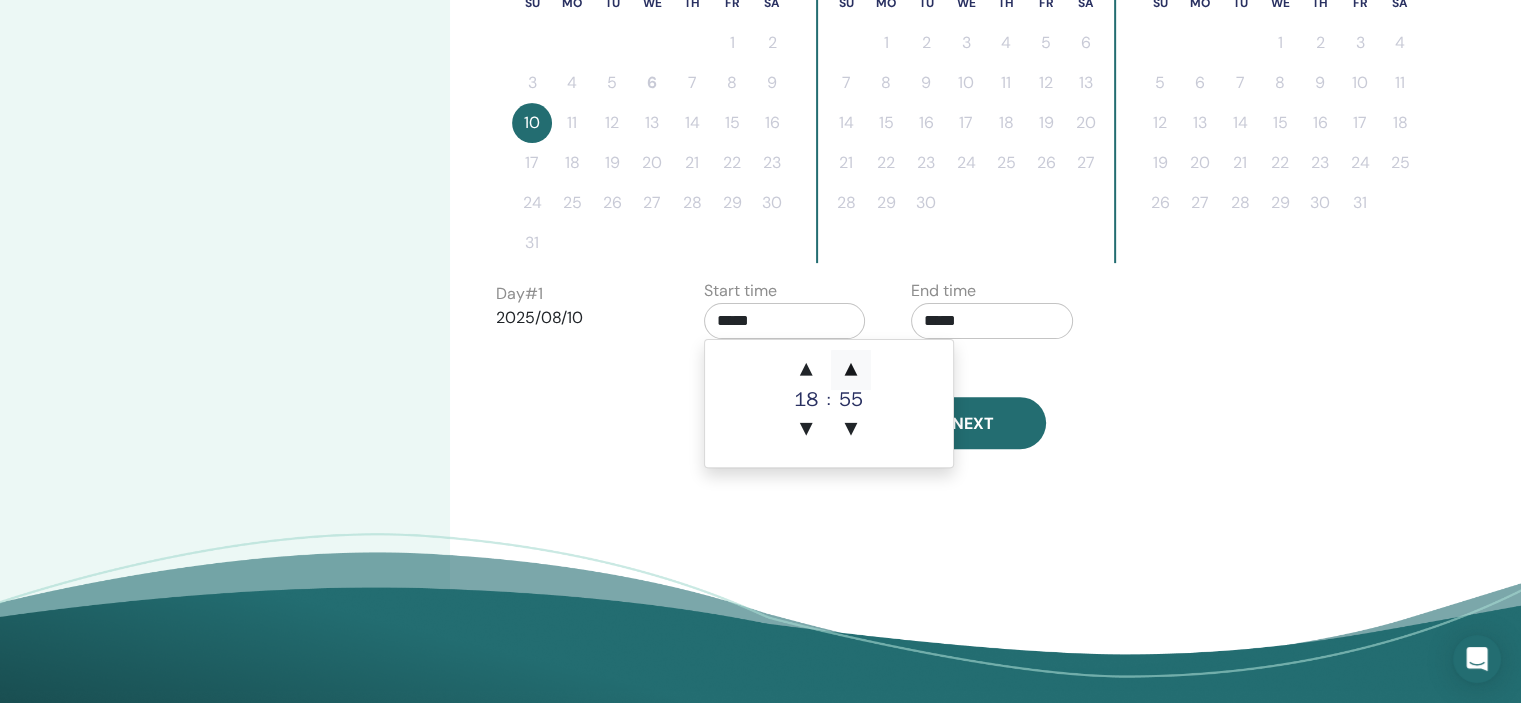 click on "▲" at bounding box center (851, 370) 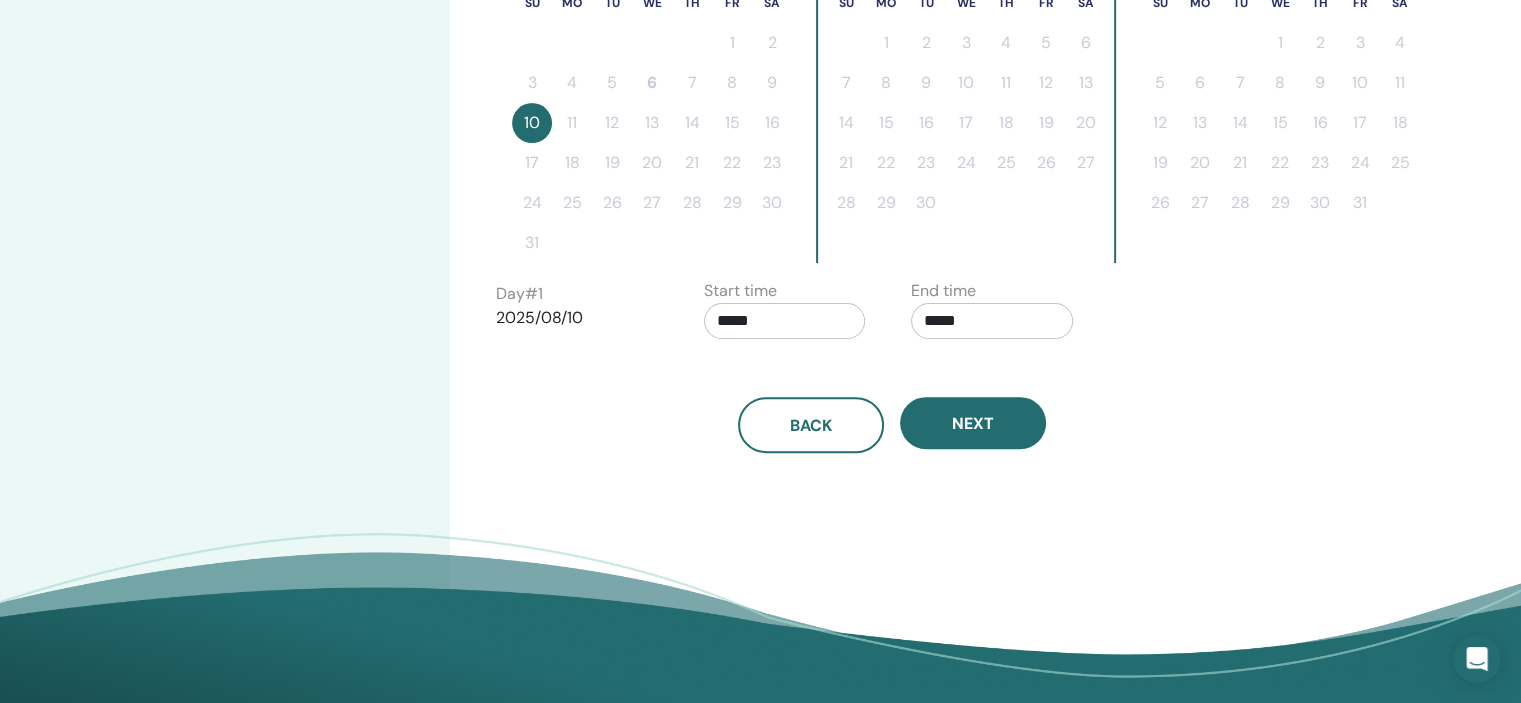 click on "Back Next" at bounding box center (892, 401) 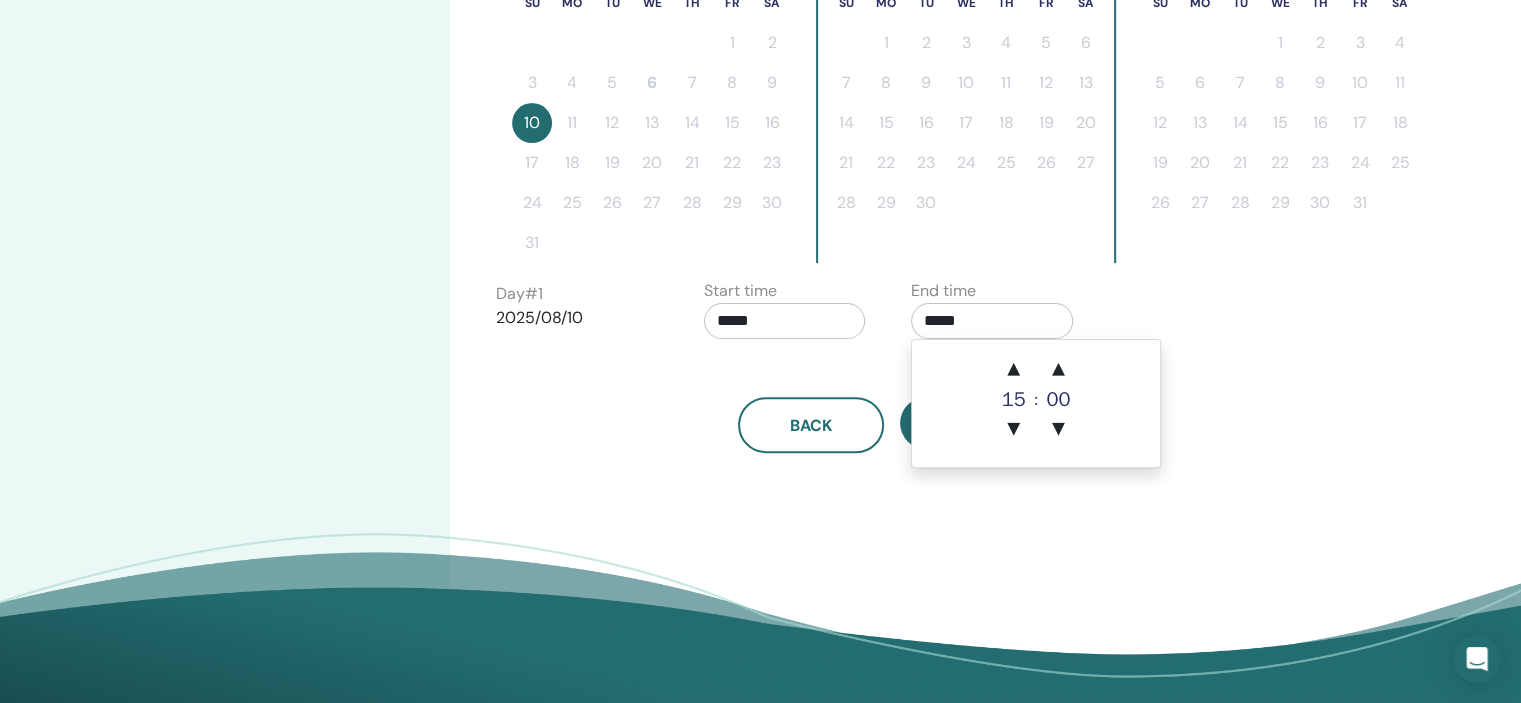 click on "*****" at bounding box center [992, 321] 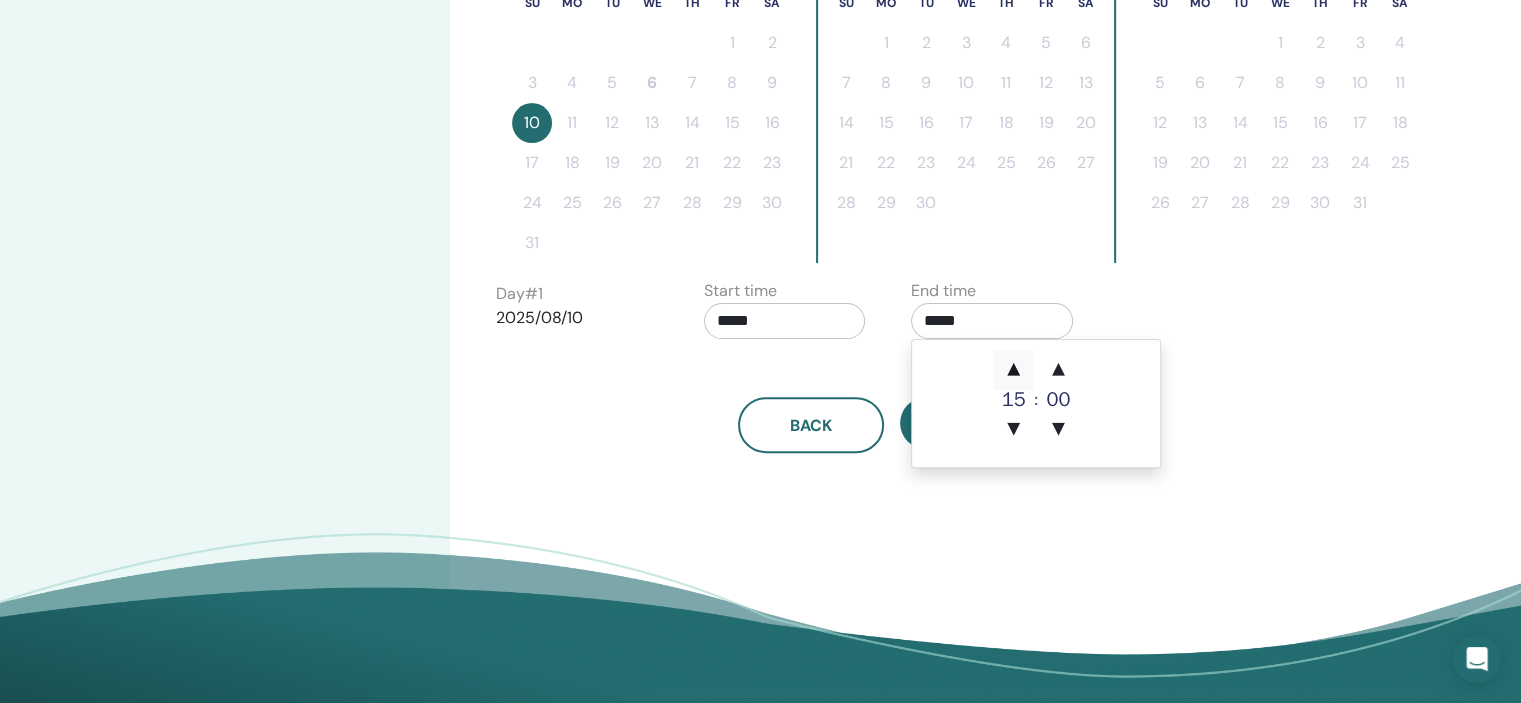 click on "▲" at bounding box center [1014, 370] 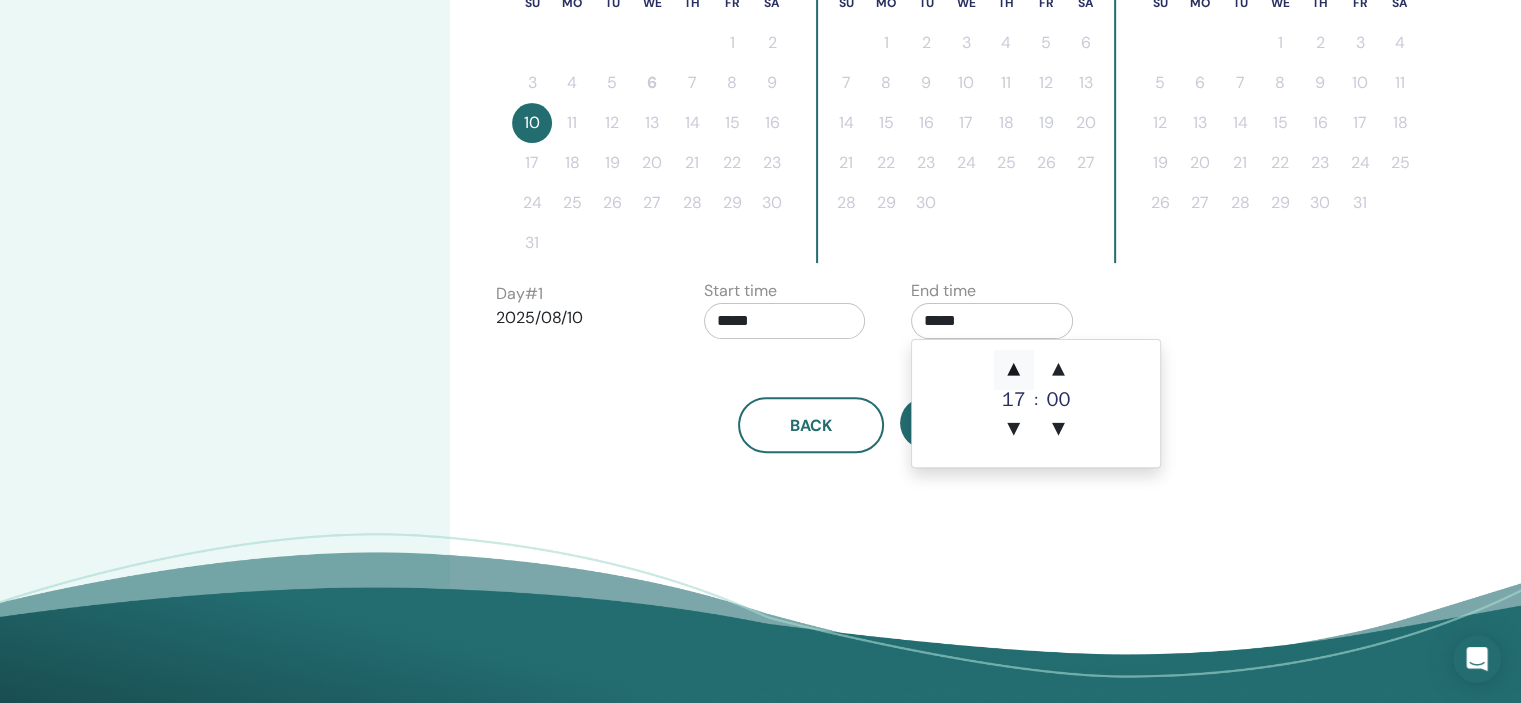 click on "▲" at bounding box center (1014, 370) 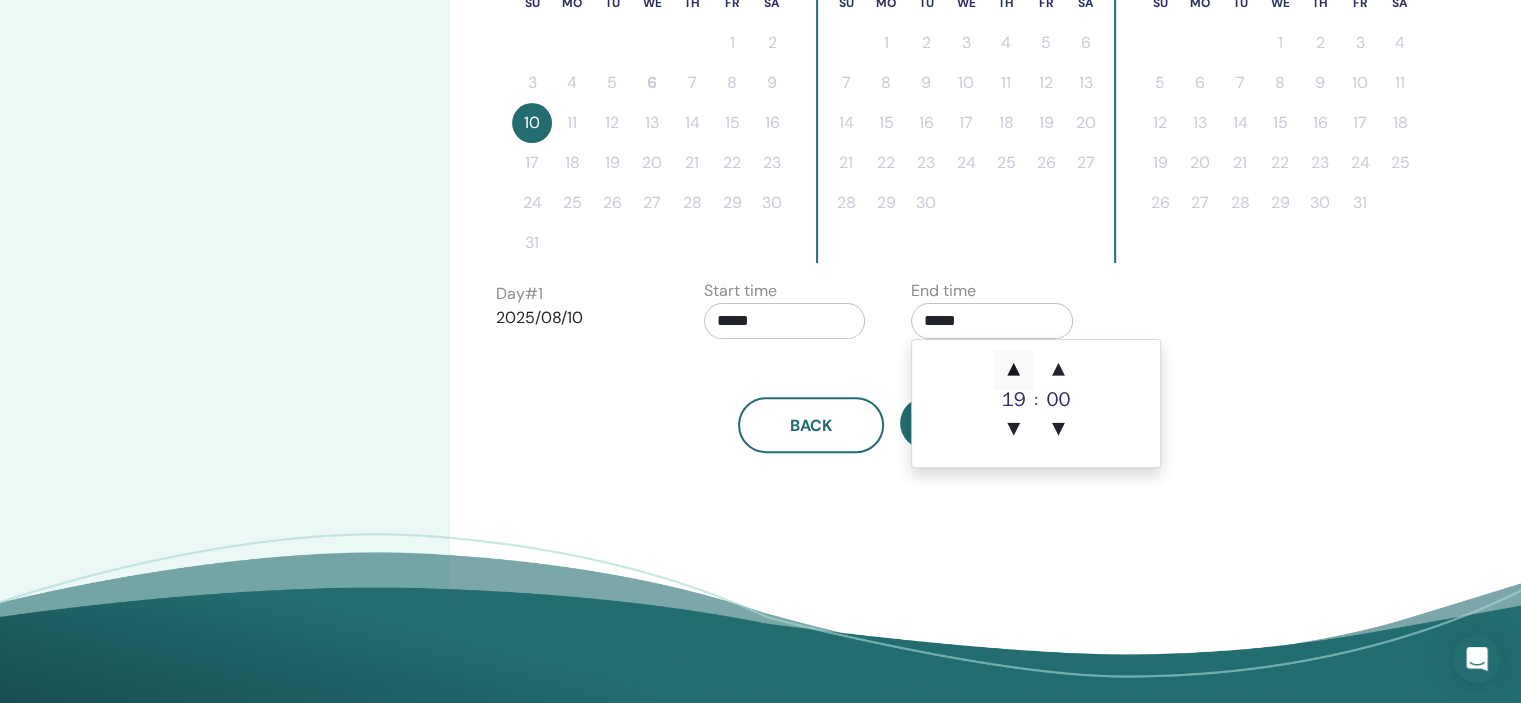 click on "▲" at bounding box center [1014, 370] 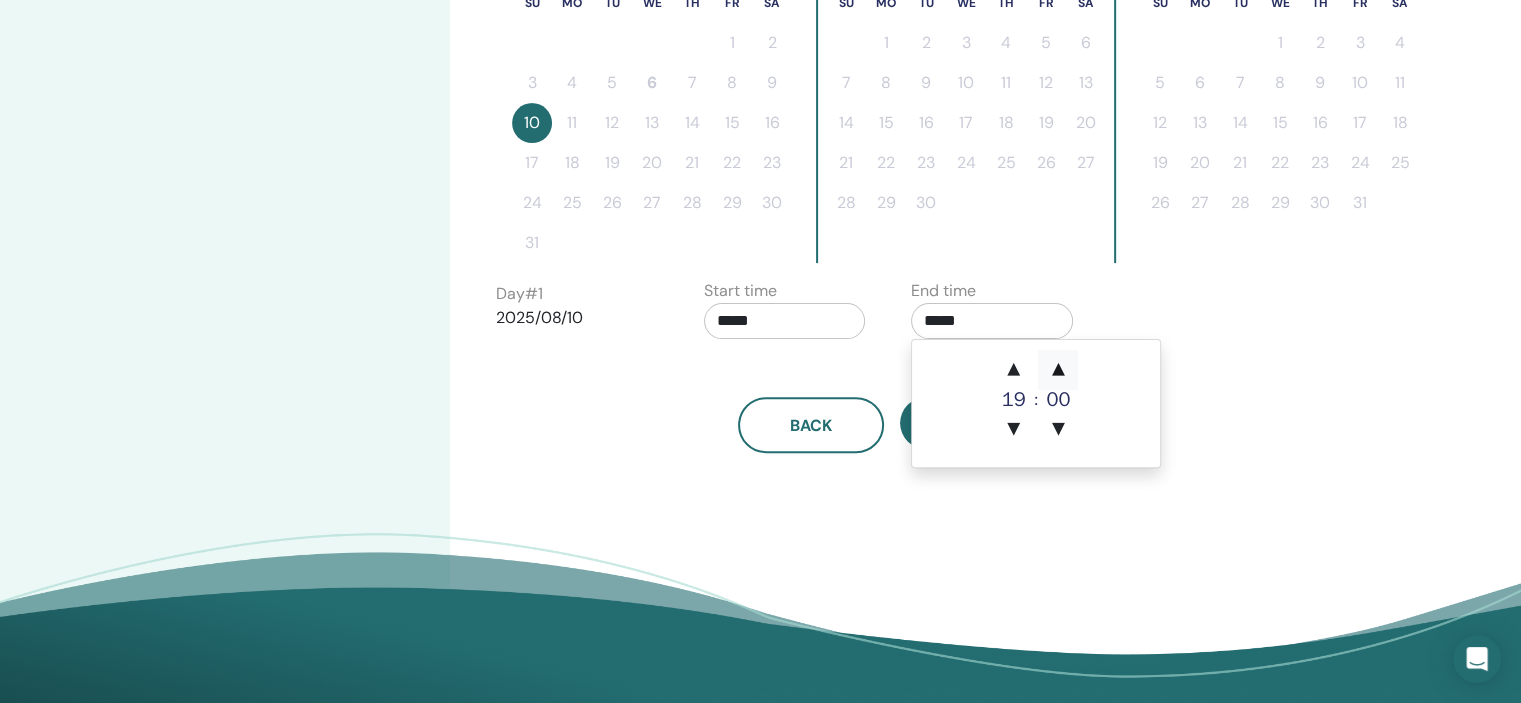 click on "▲" at bounding box center [1058, 370] 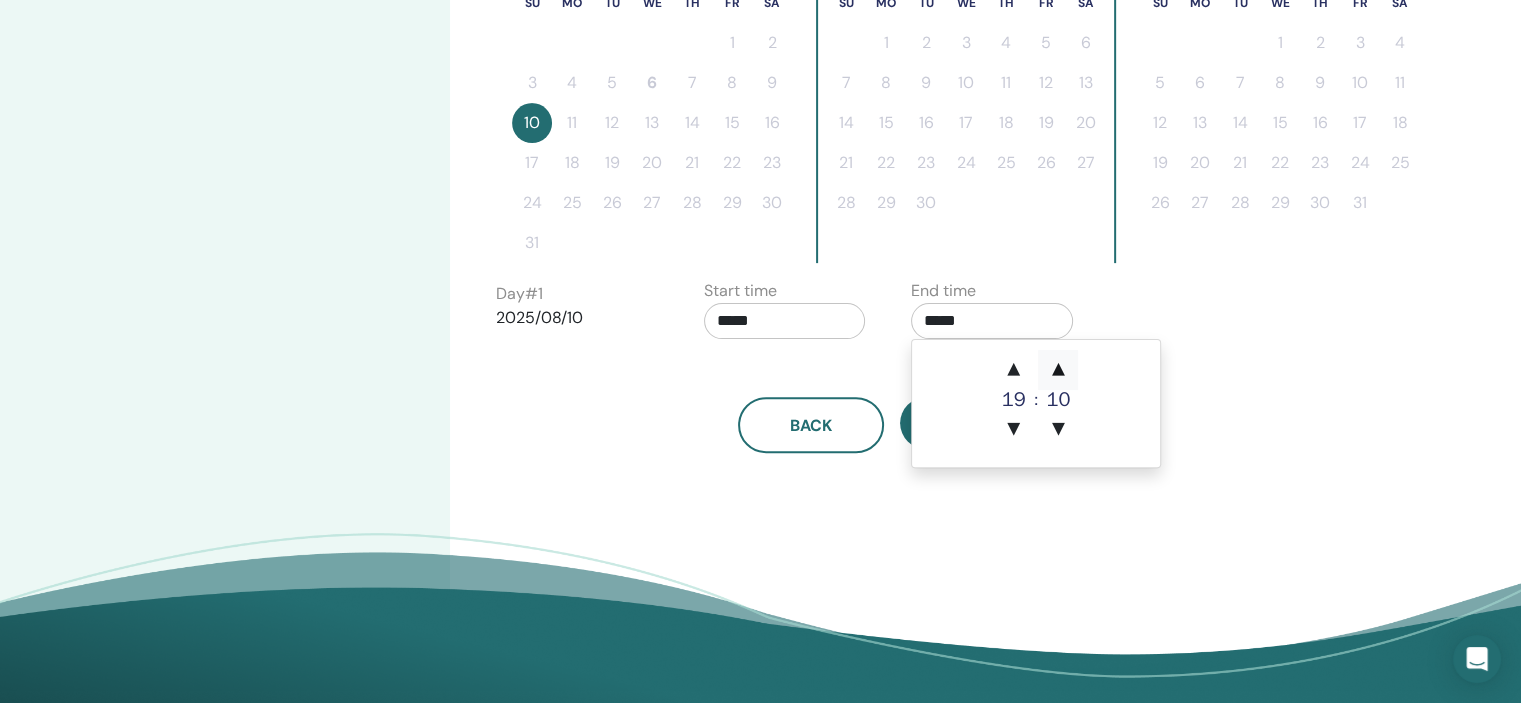 click on "▲" at bounding box center [1058, 370] 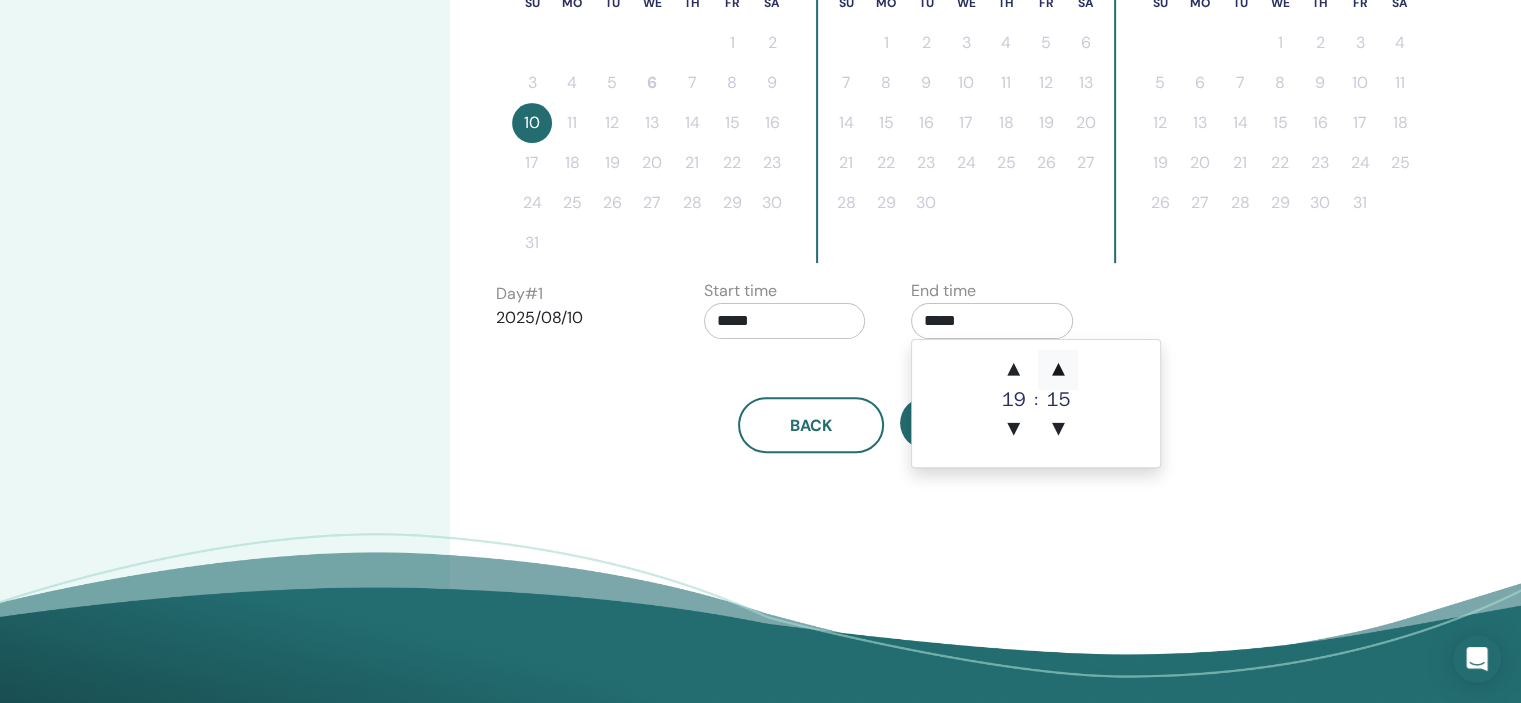 click on "▲" at bounding box center [1058, 370] 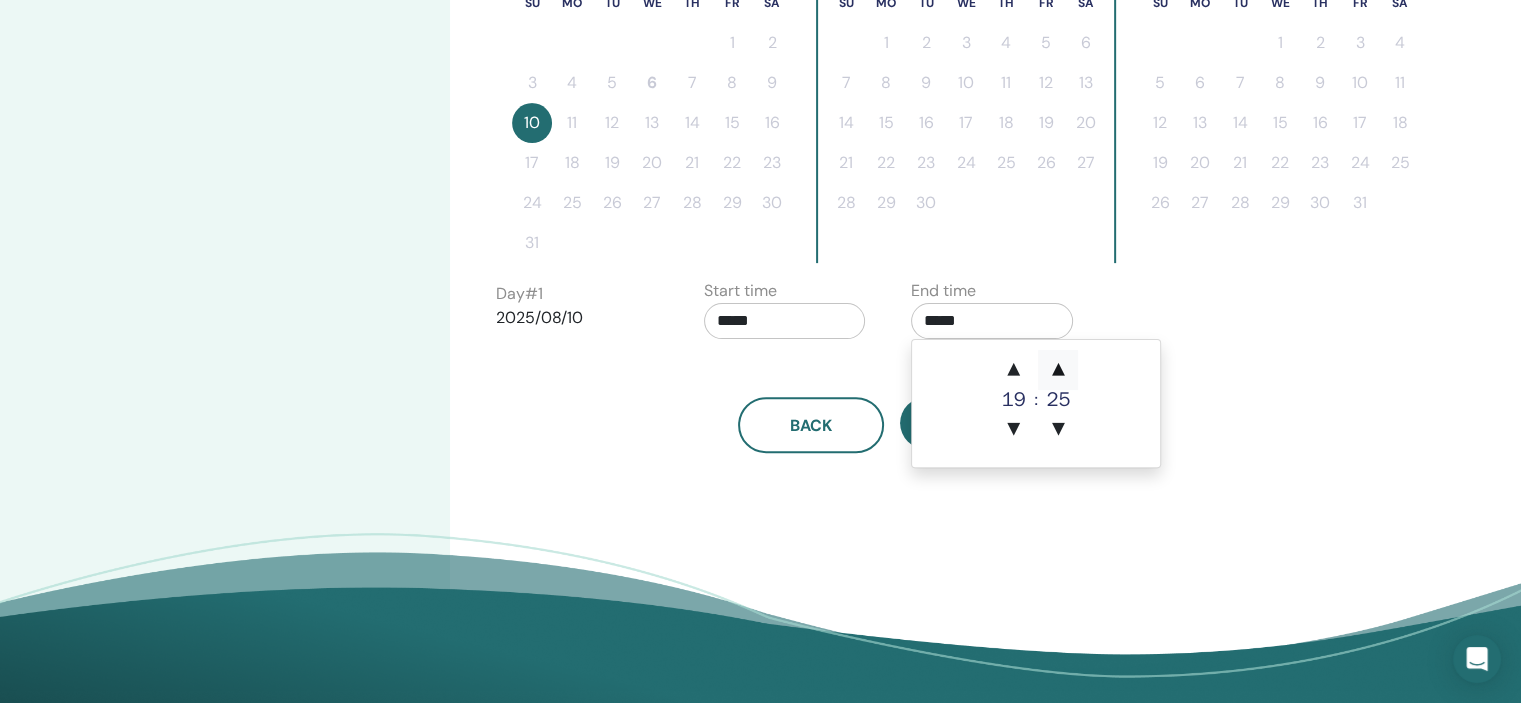 click on "▲" at bounding box center [1058, 370] 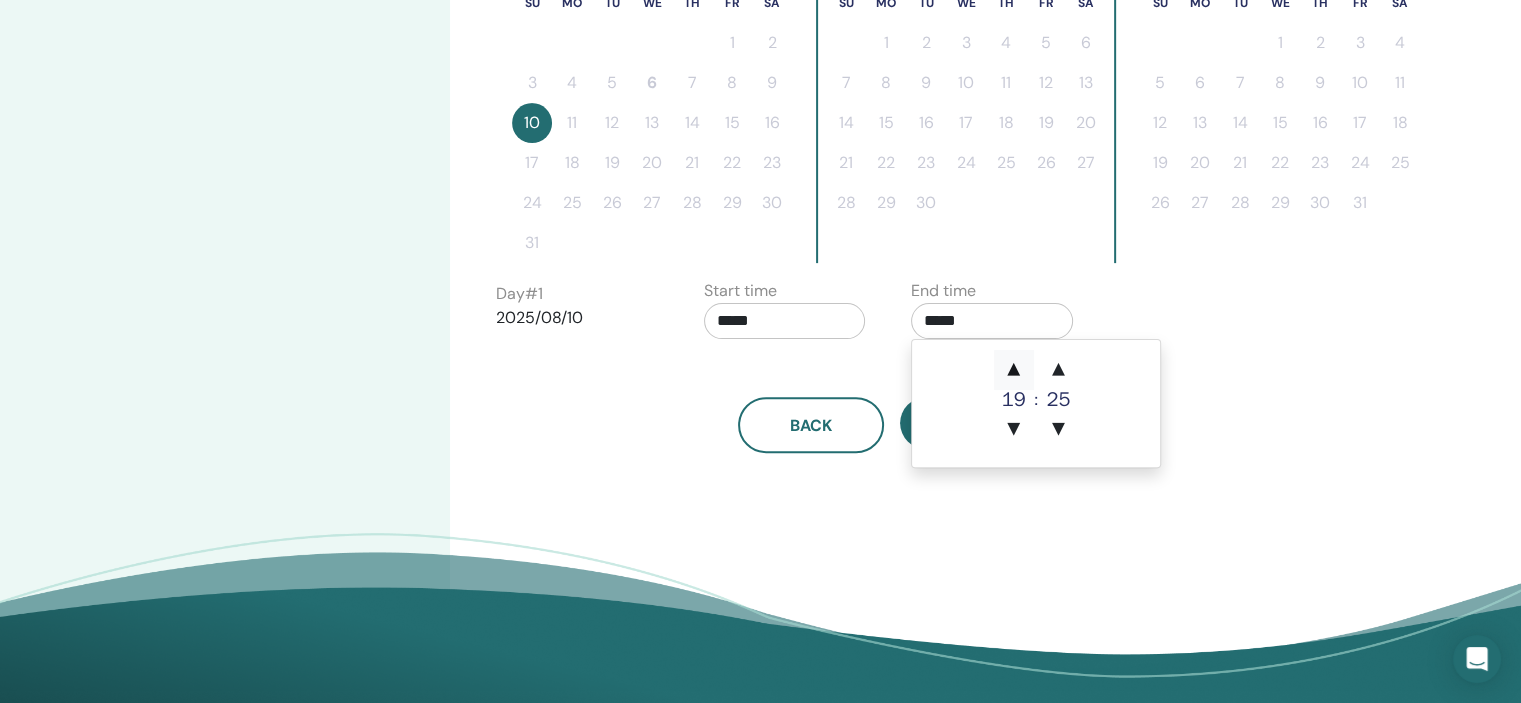 click on "▲" at bounding box center (1014, 370) 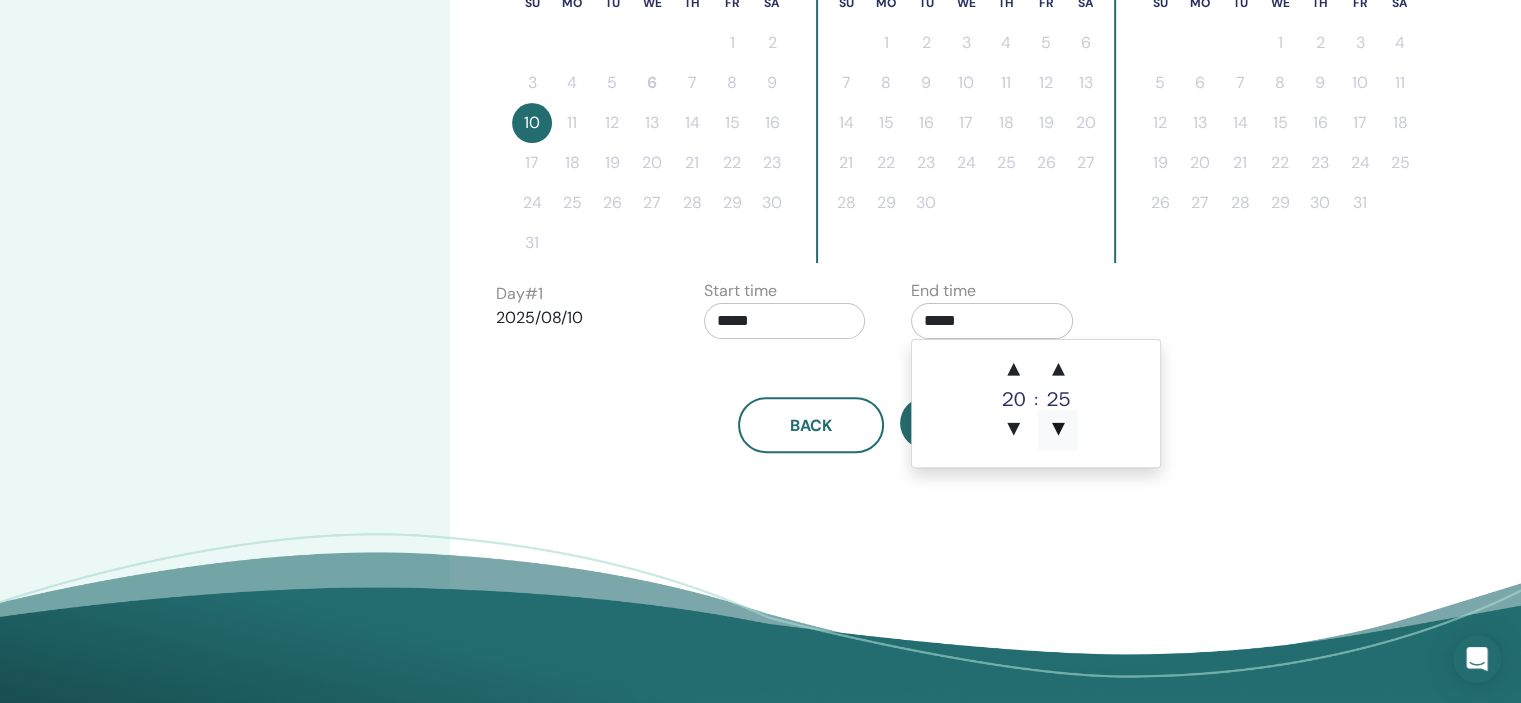 click on "▼" at bounding box center [1058, 430] 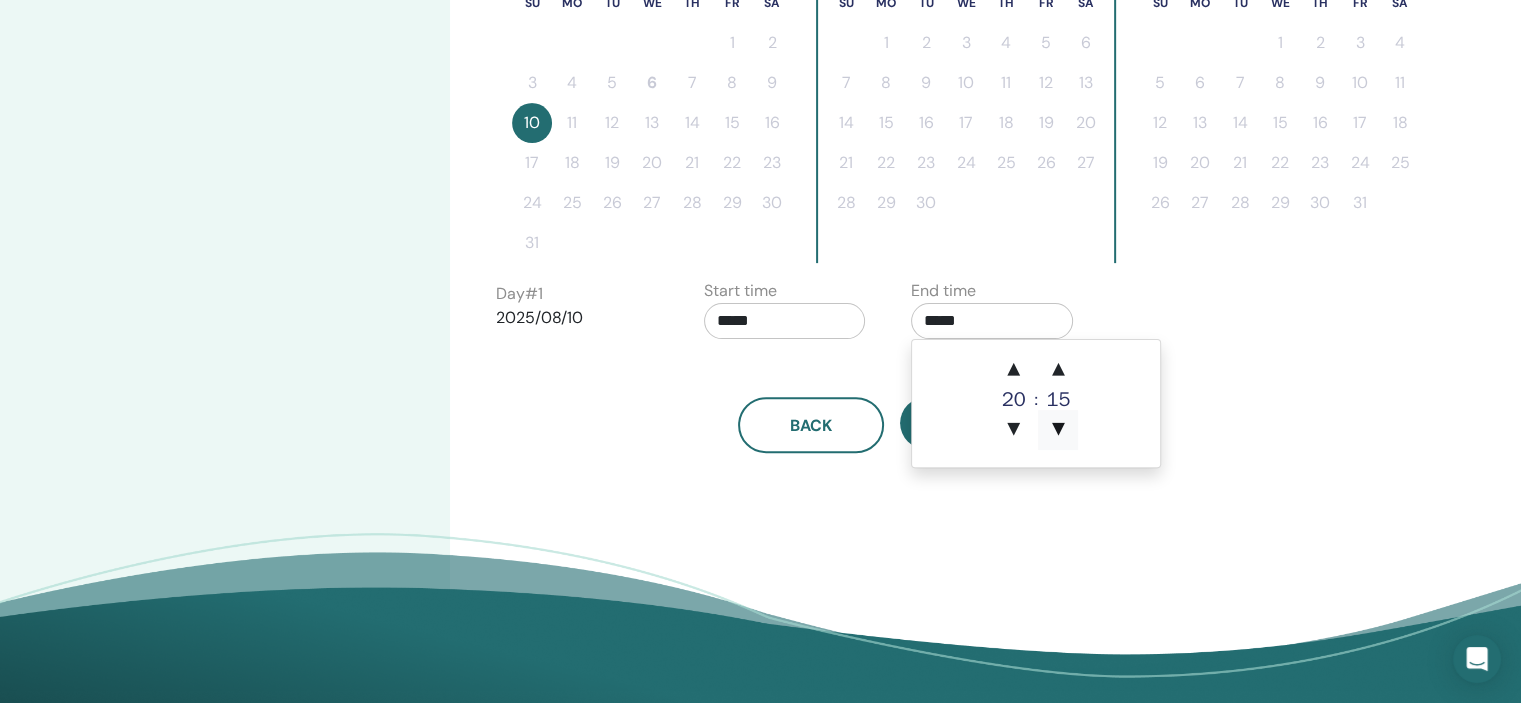click on "▼" at bounding box center (1058, 430) 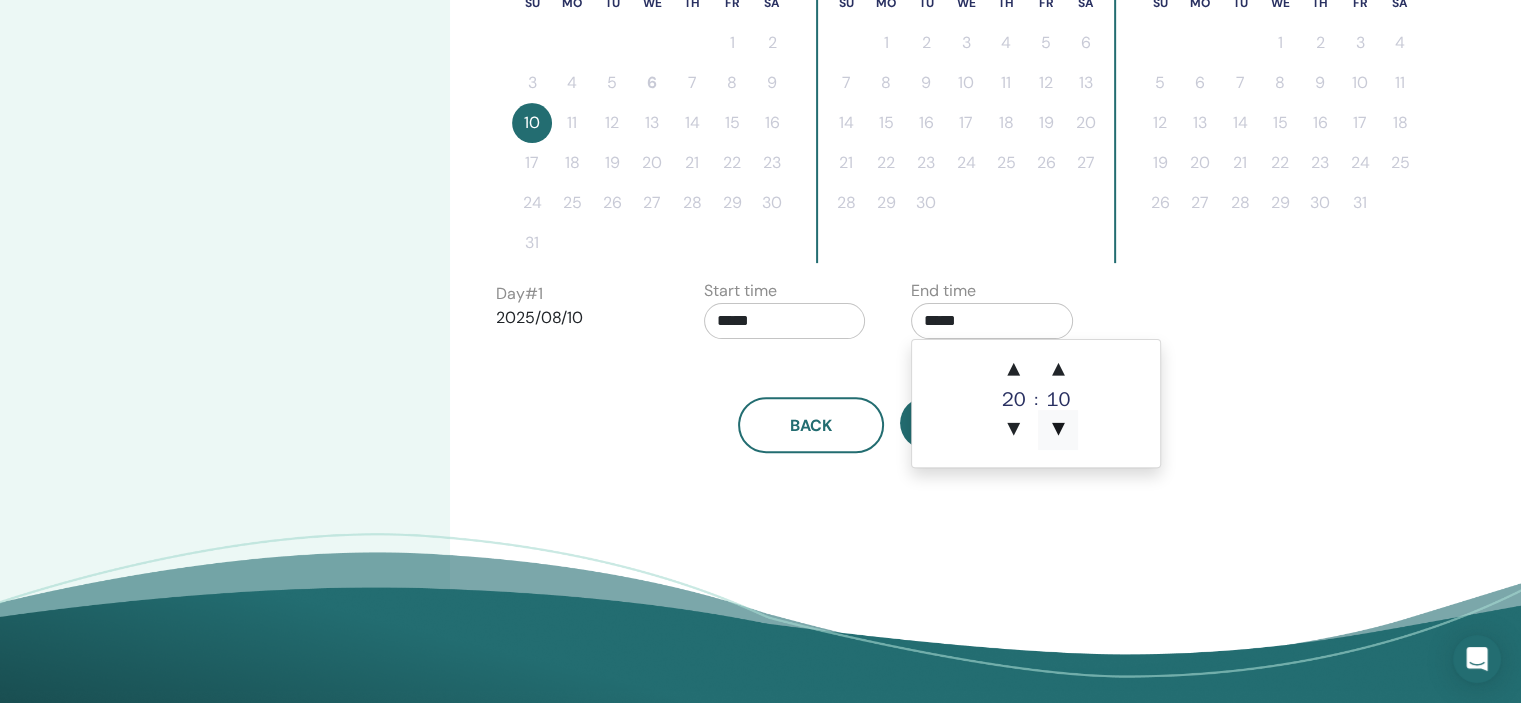 click on "▼" at bounding box center [1058, 430] 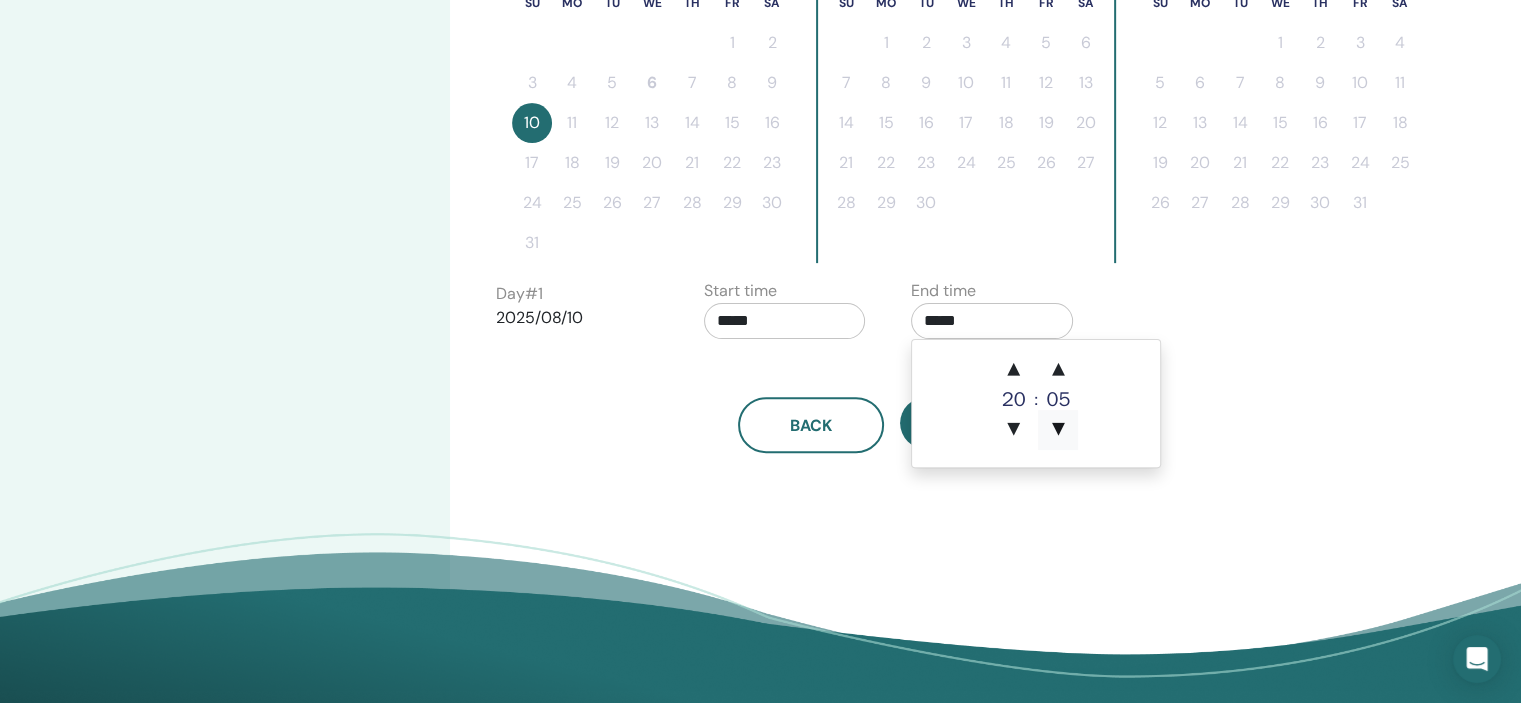 click on "▼" at bounding box center (1058, 430) 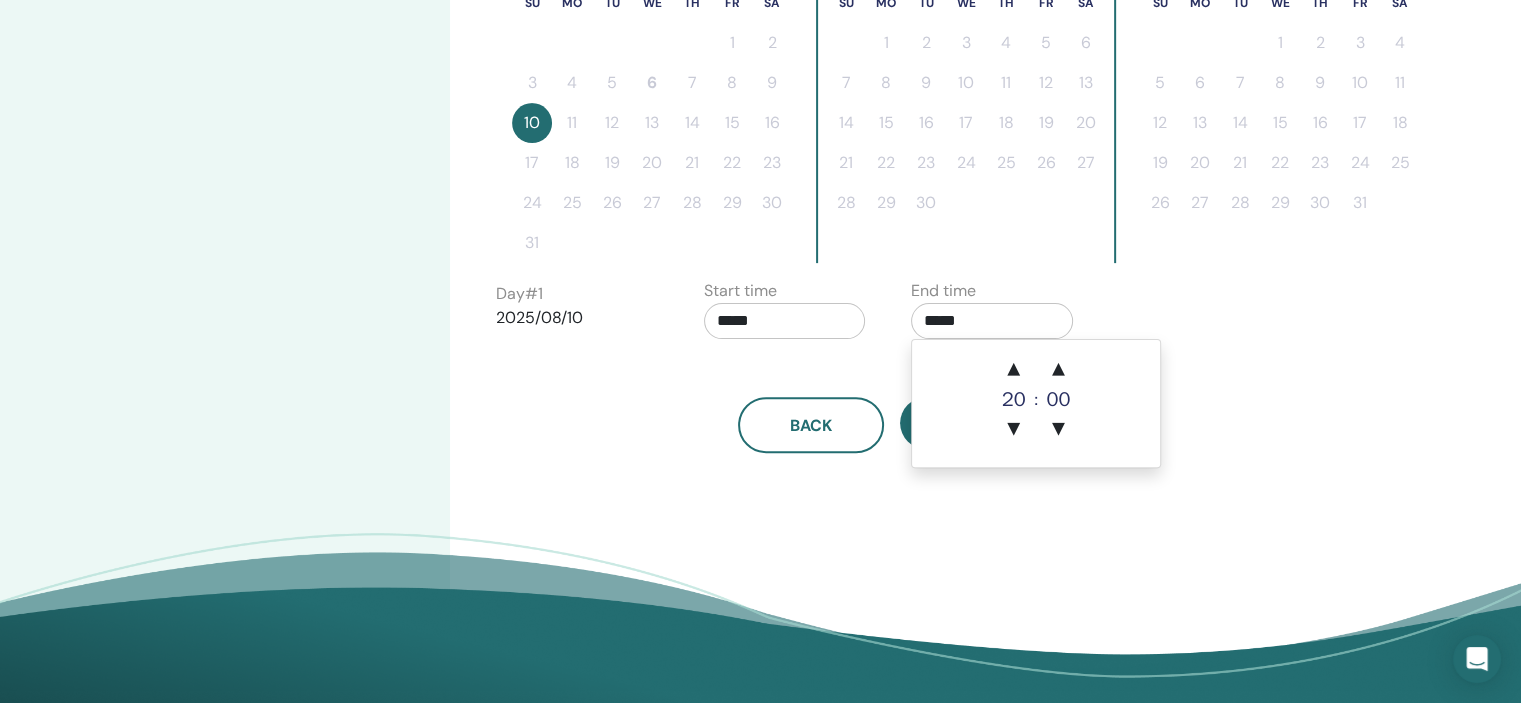 click on "*****" at bounding box center (785, 321) 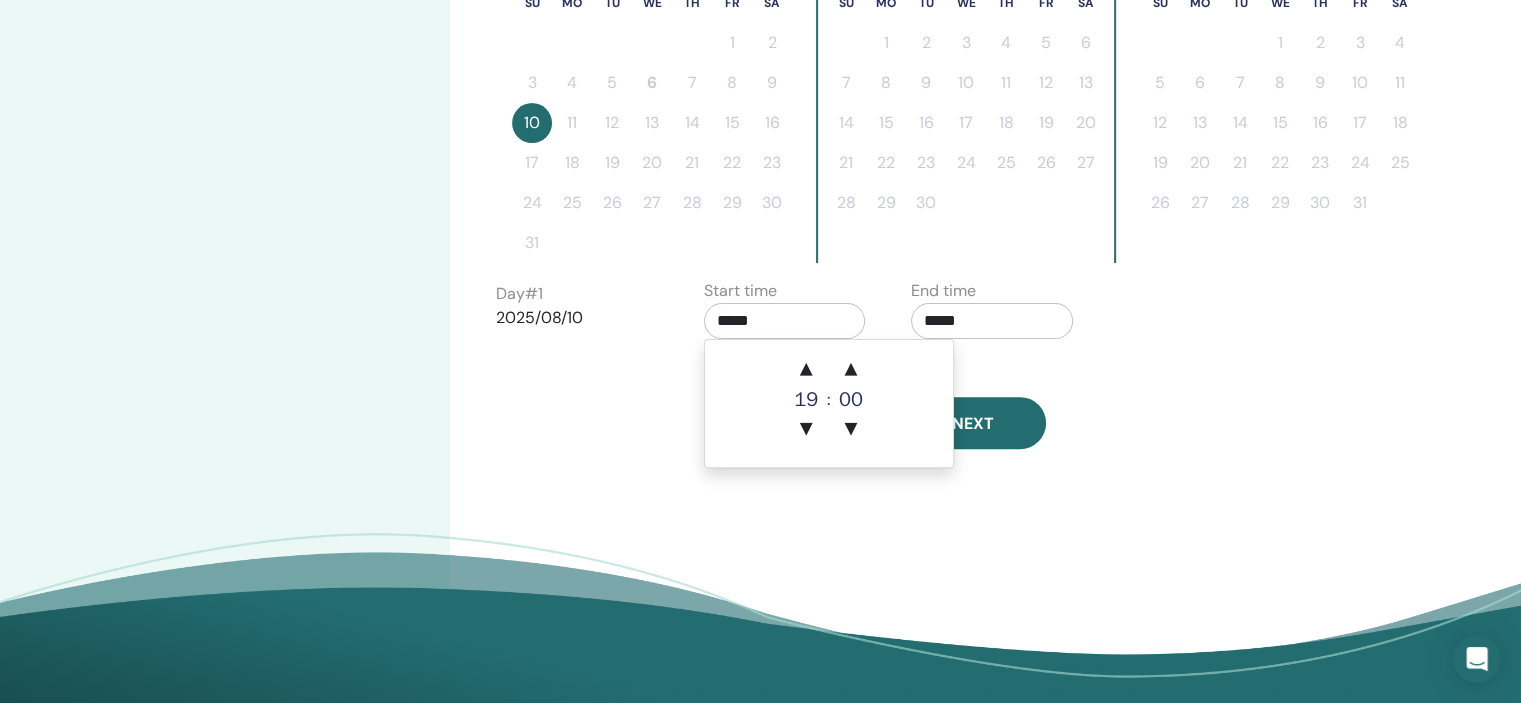 click on "00" at bounding box center [851, 400] 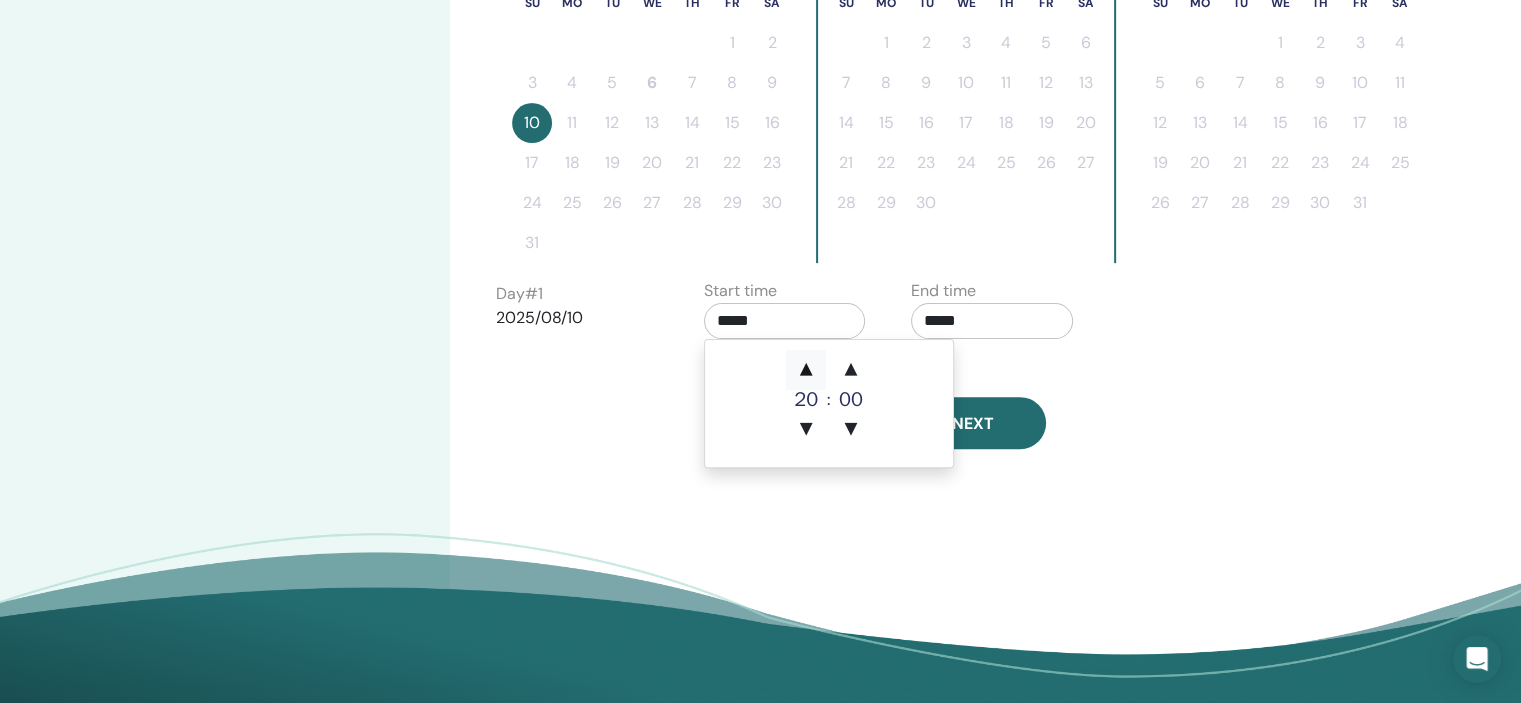 click on "▲" at bounding box center [806, 370] 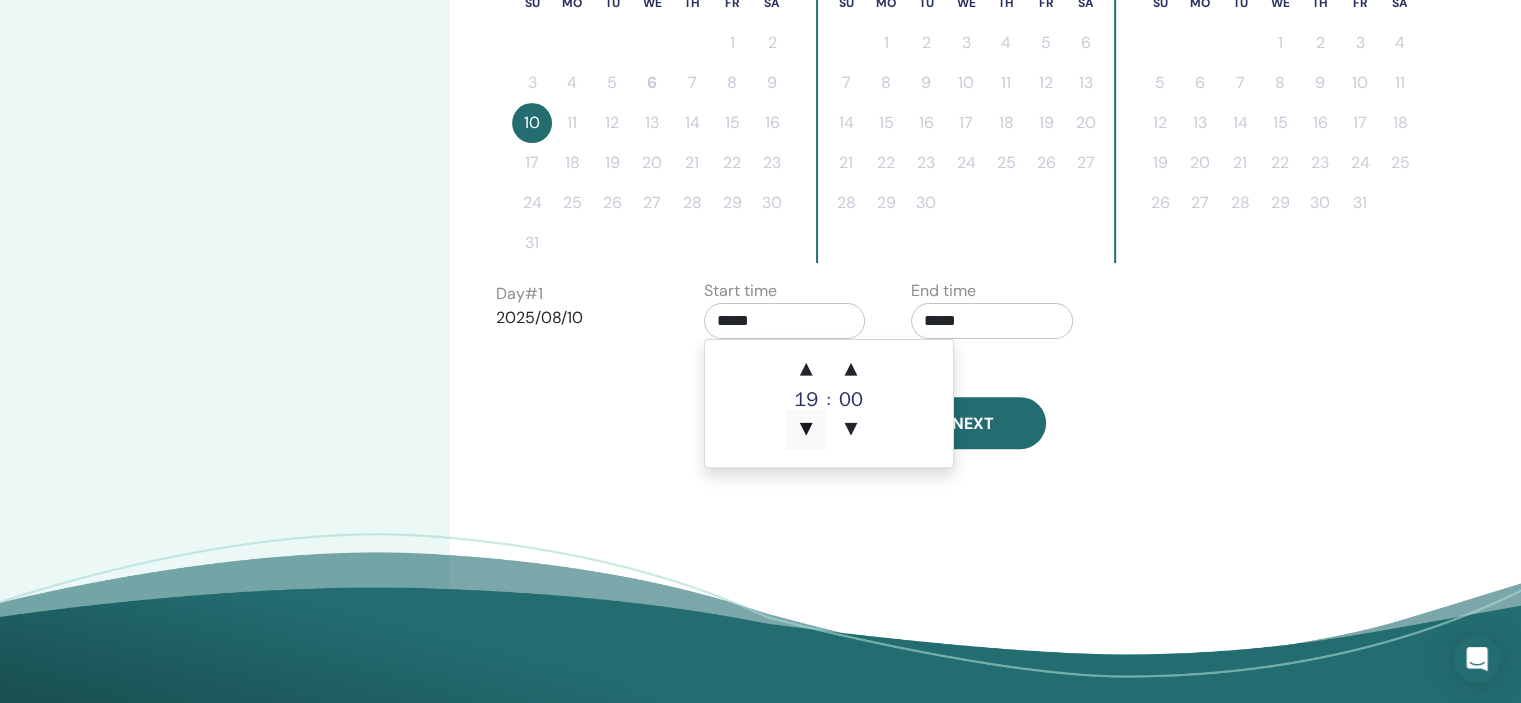 click on "▼" at bounding box center [806, 430] 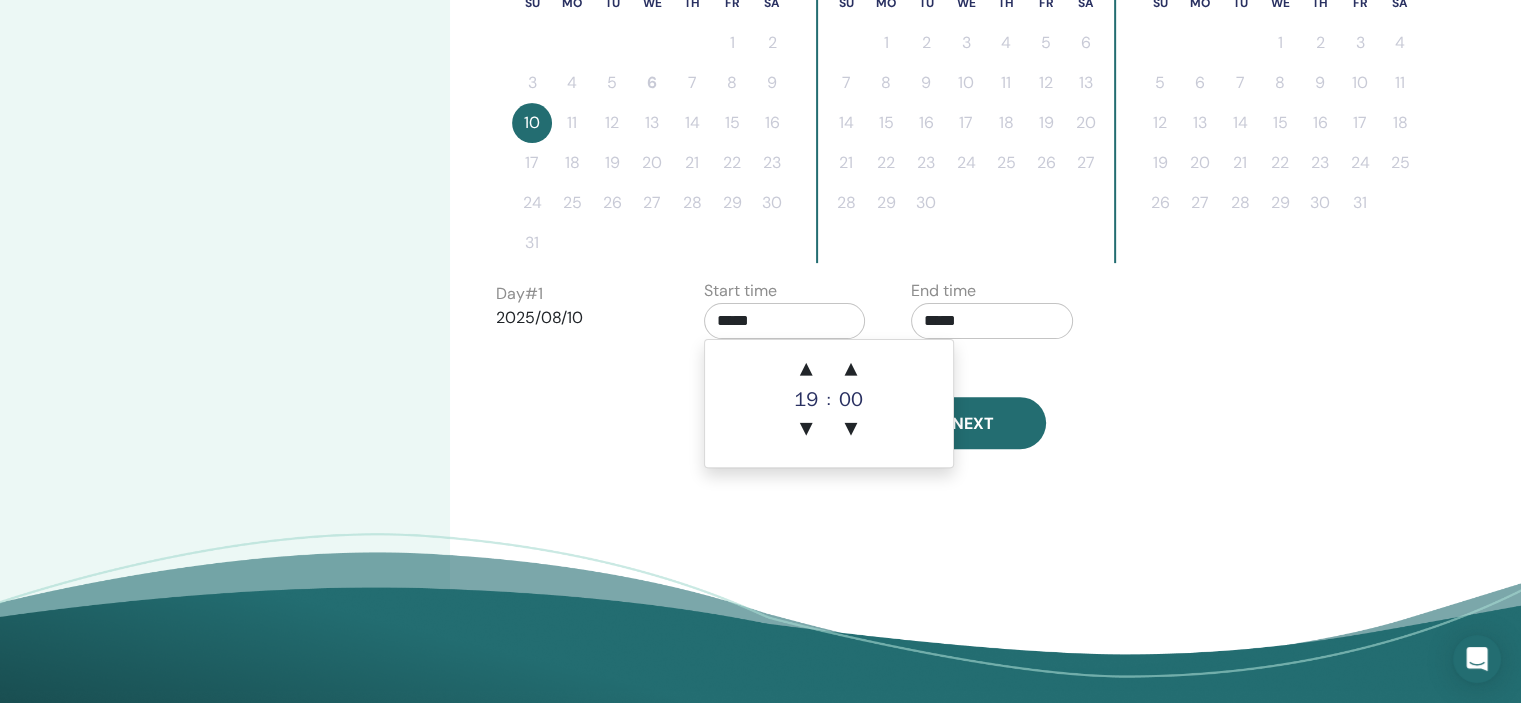 click on "▲ [NUMBER] ▼ : ▲ [NUMBER] ▼" at bounding box center [829, 403] 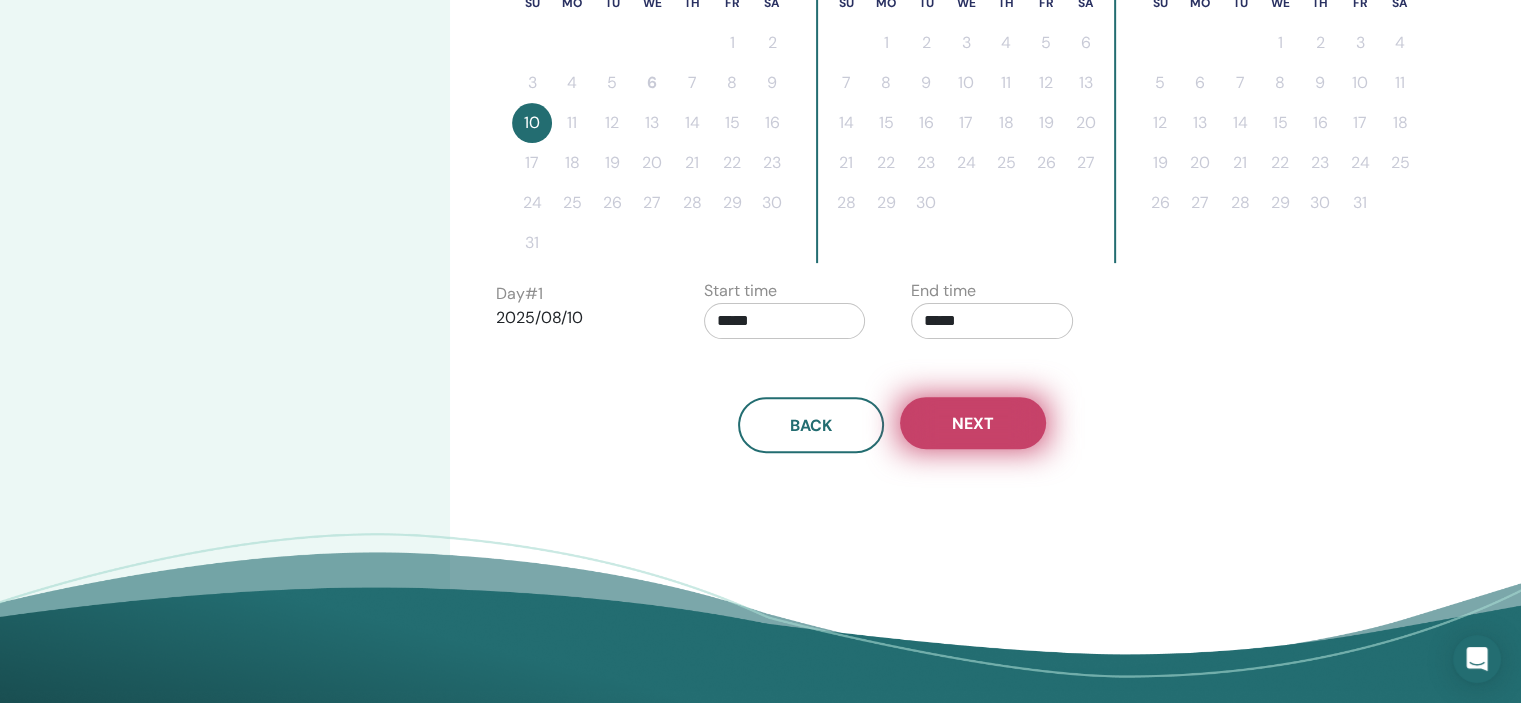 click on "Next" at bounding box center (973, 423) 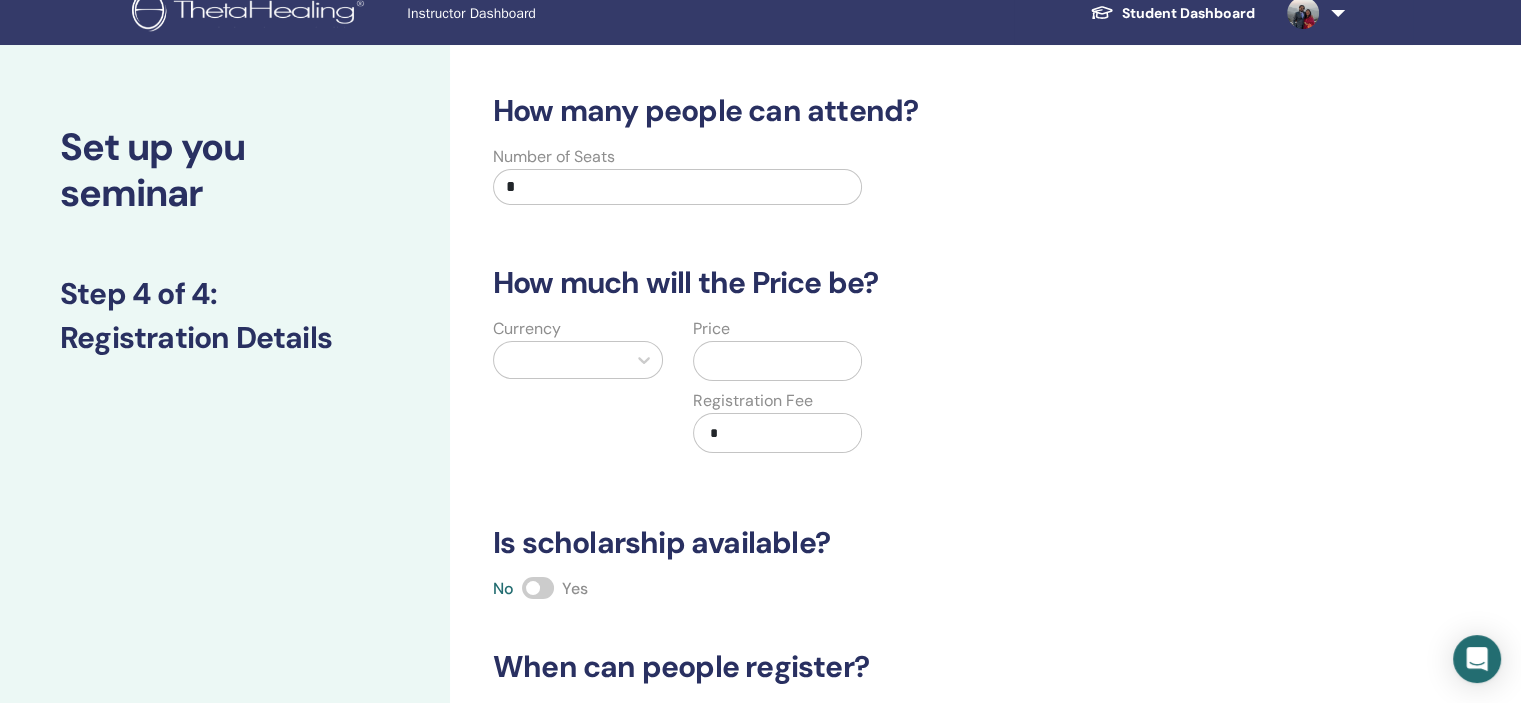 scroll, scrollTop: 0, scrollLeft: 0, axis: both 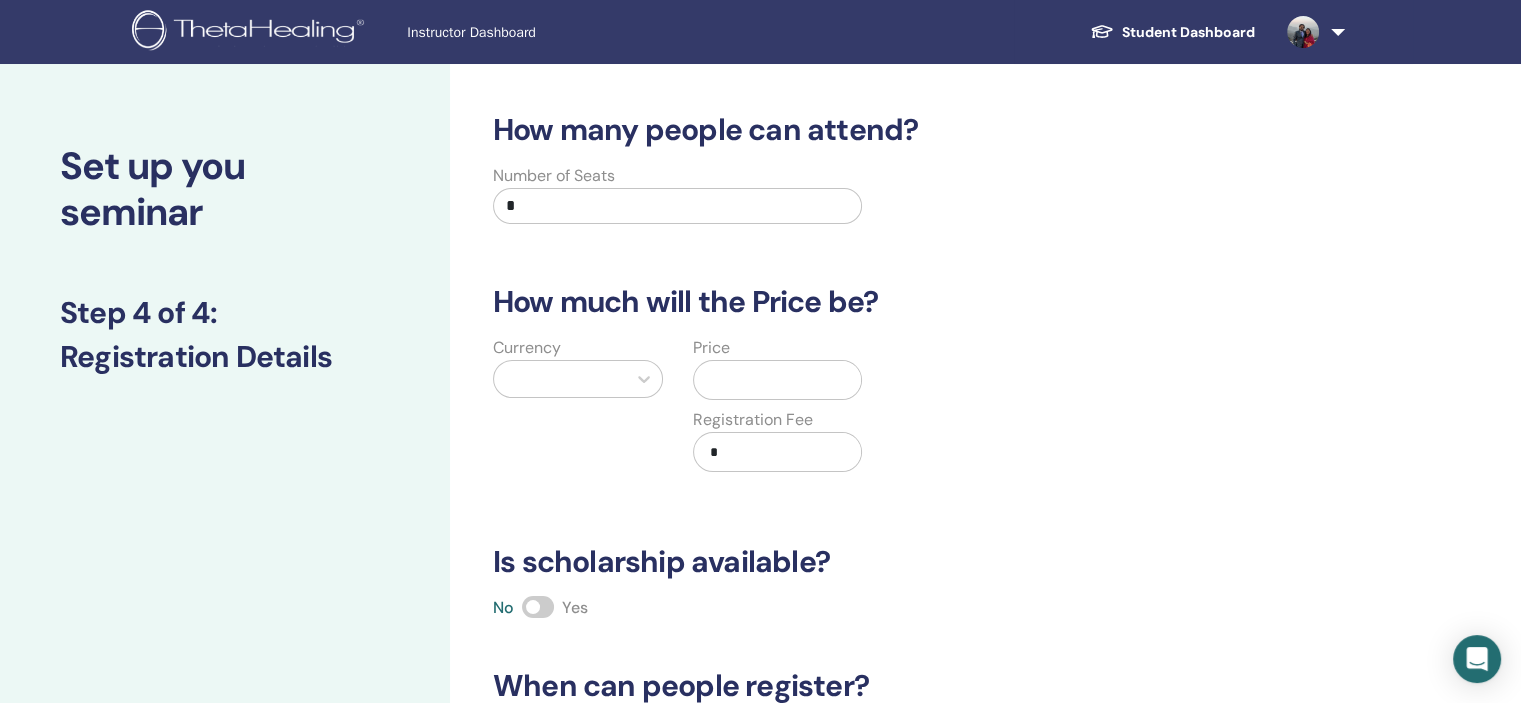 click on "*" at bounding box center (677, 206) 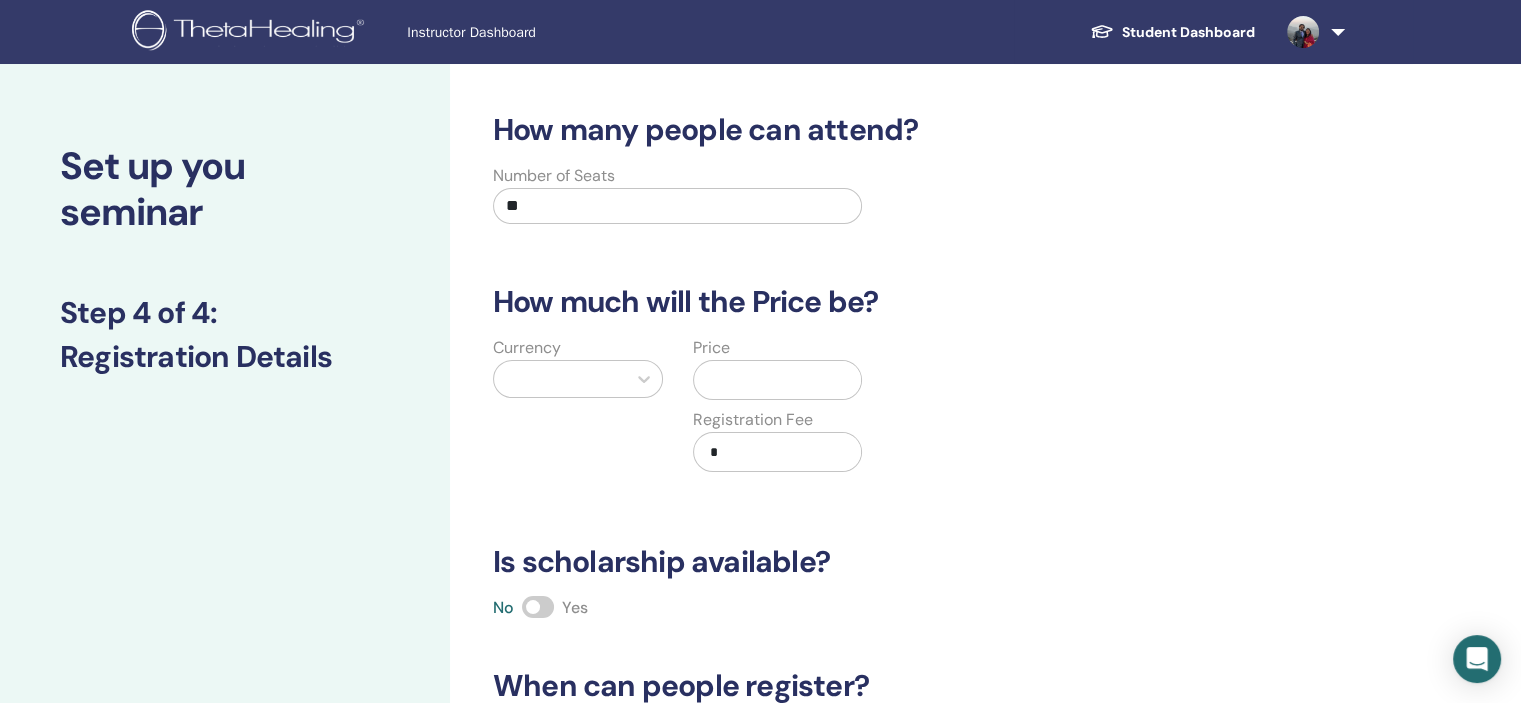 type on "**" 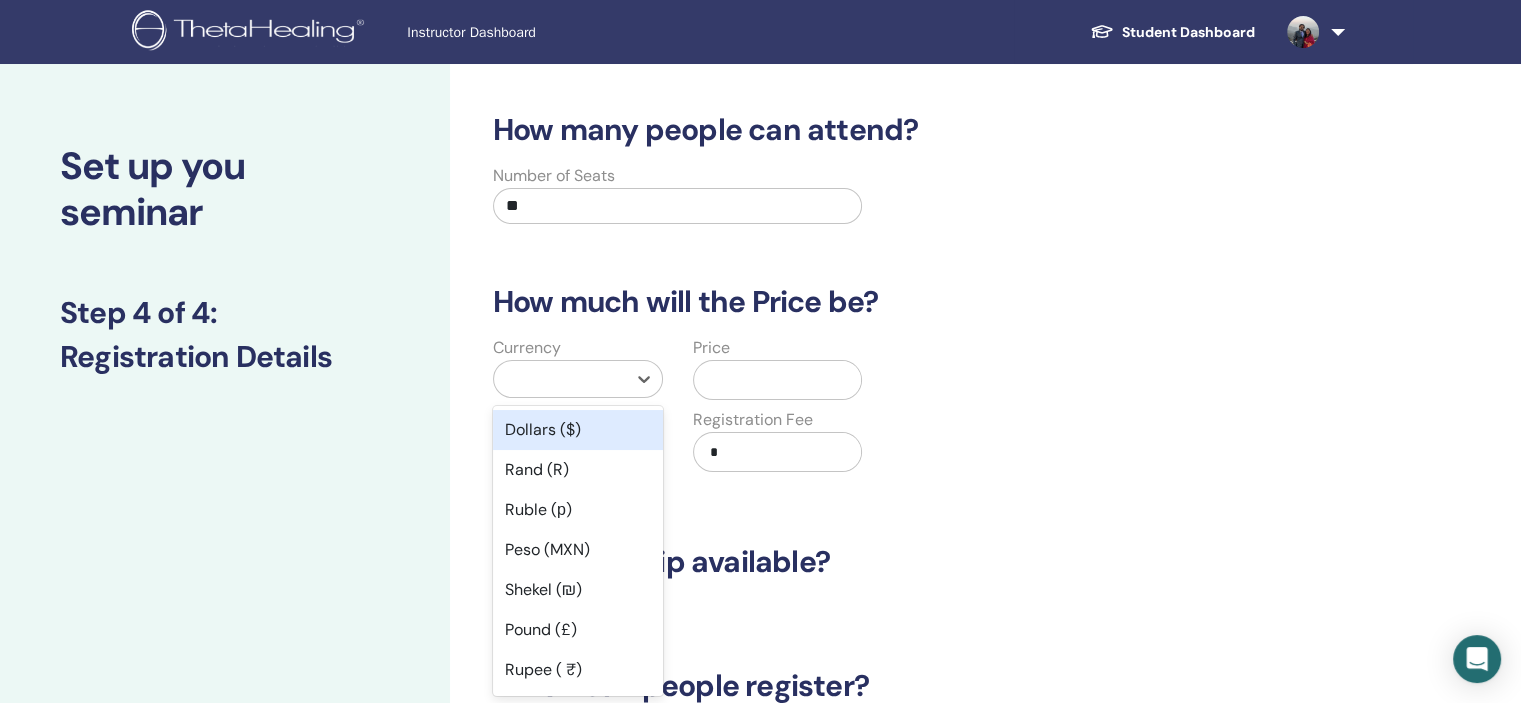 scroll, scrollTop: 10, scrollLeft: 0, axis: vertical 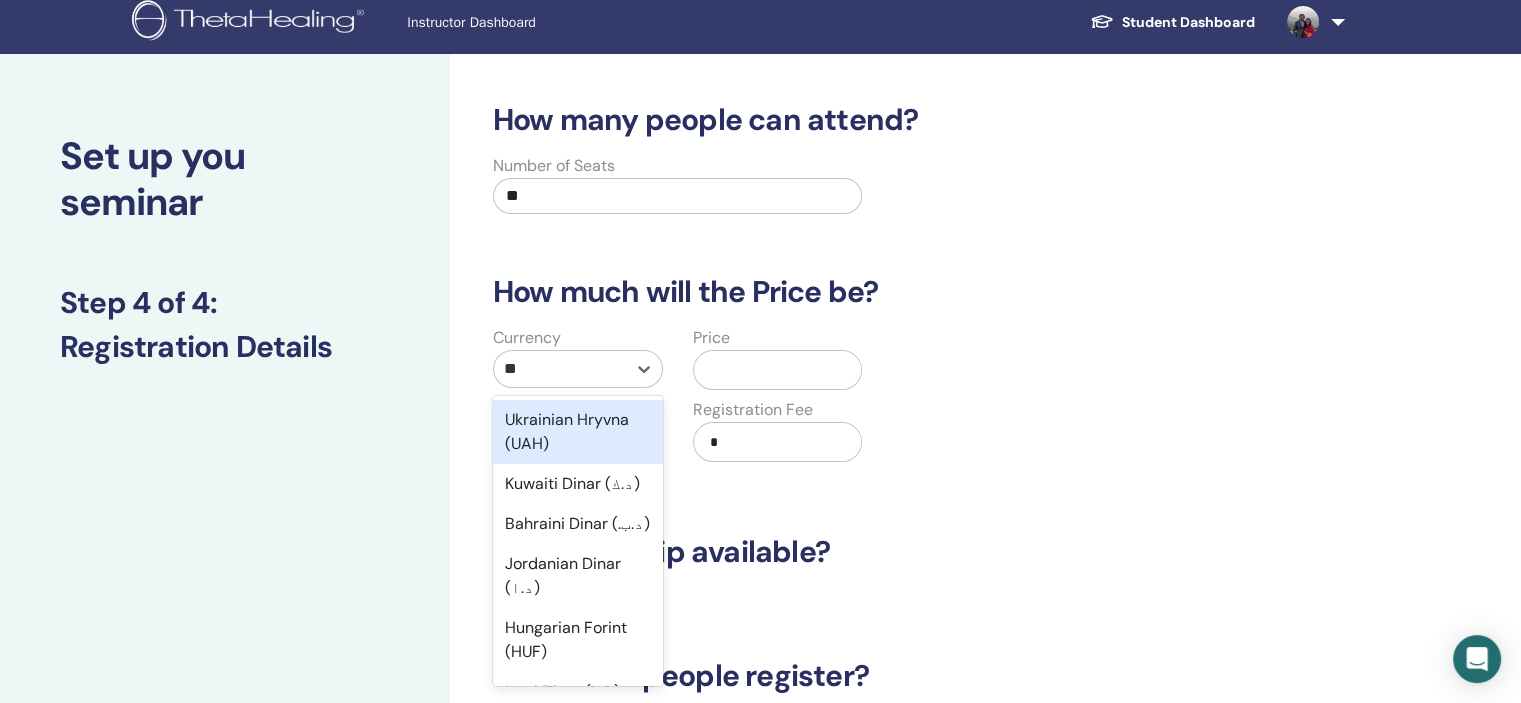 type on "*" 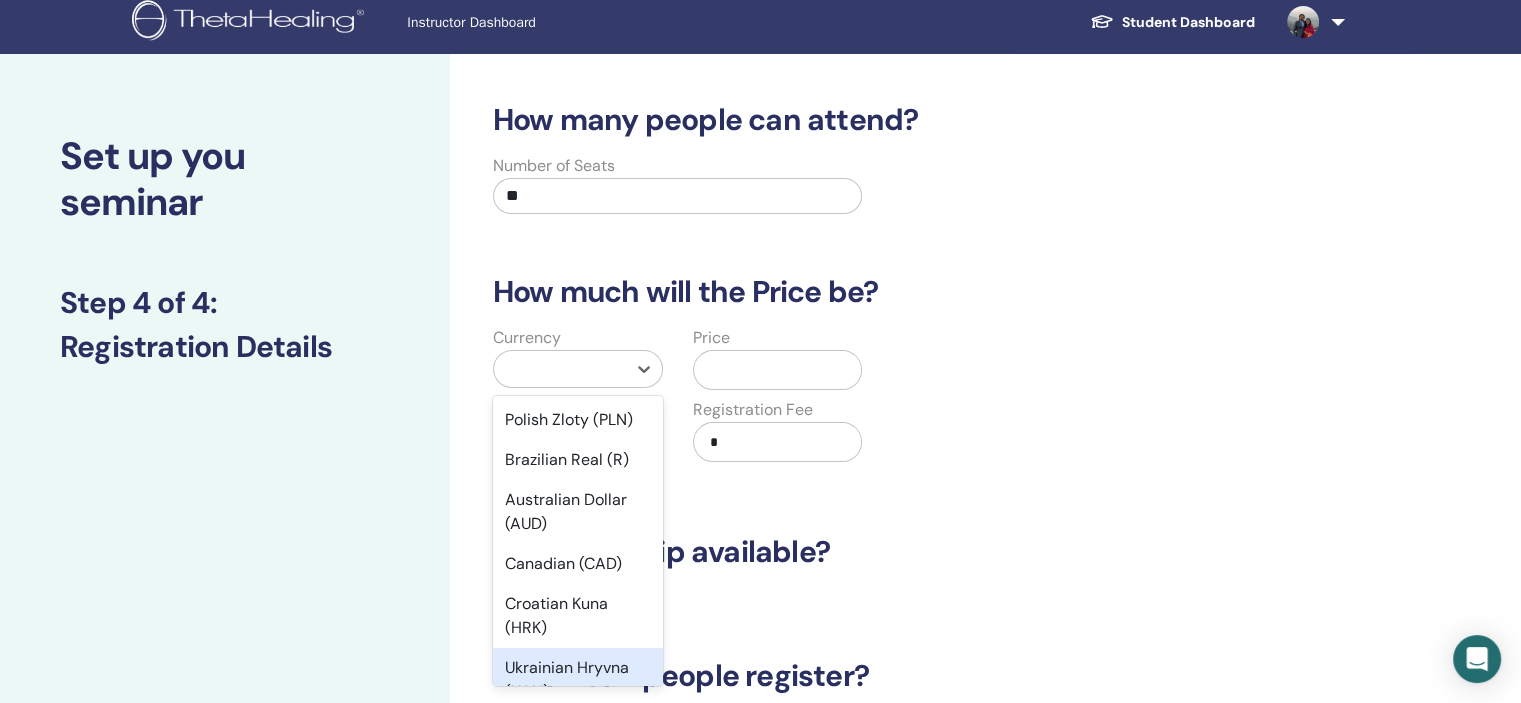 type on "*" 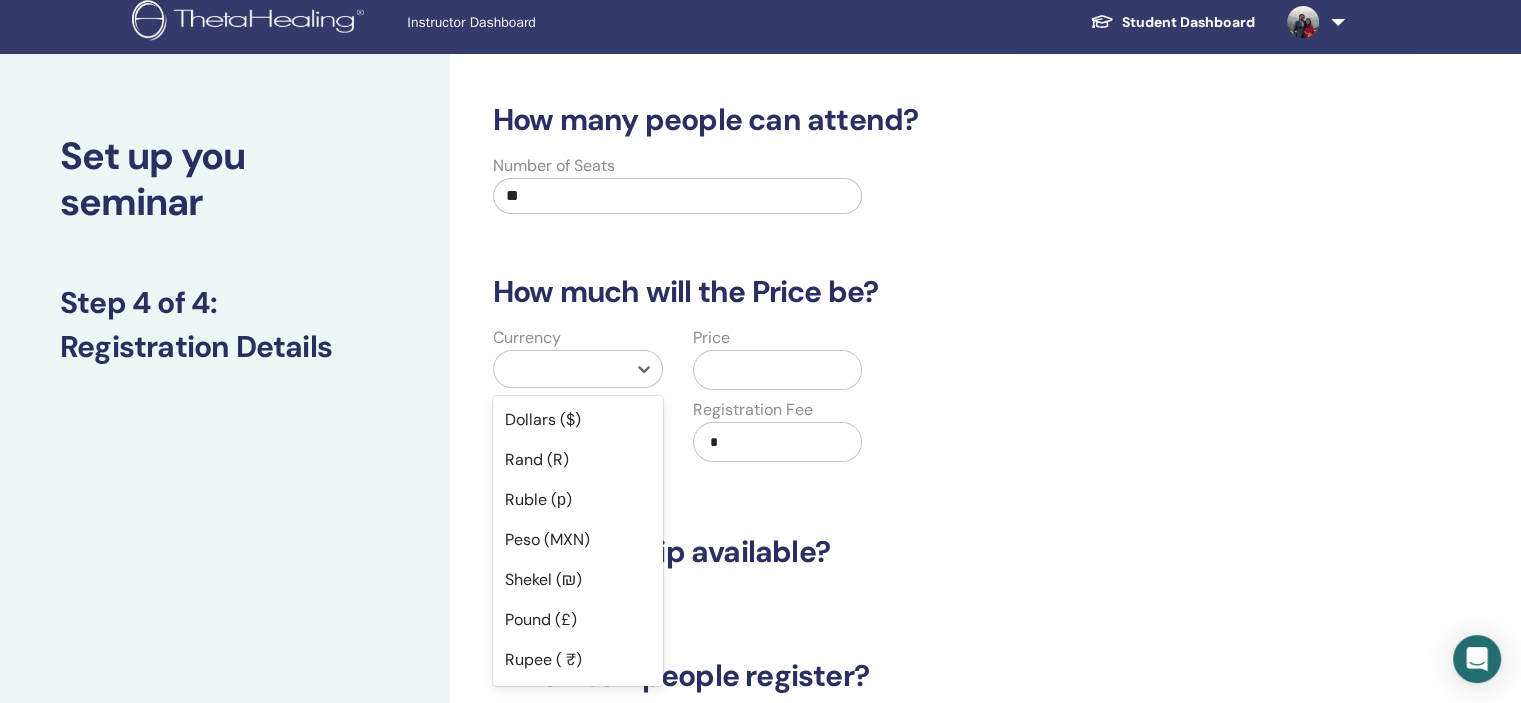 type on "*" 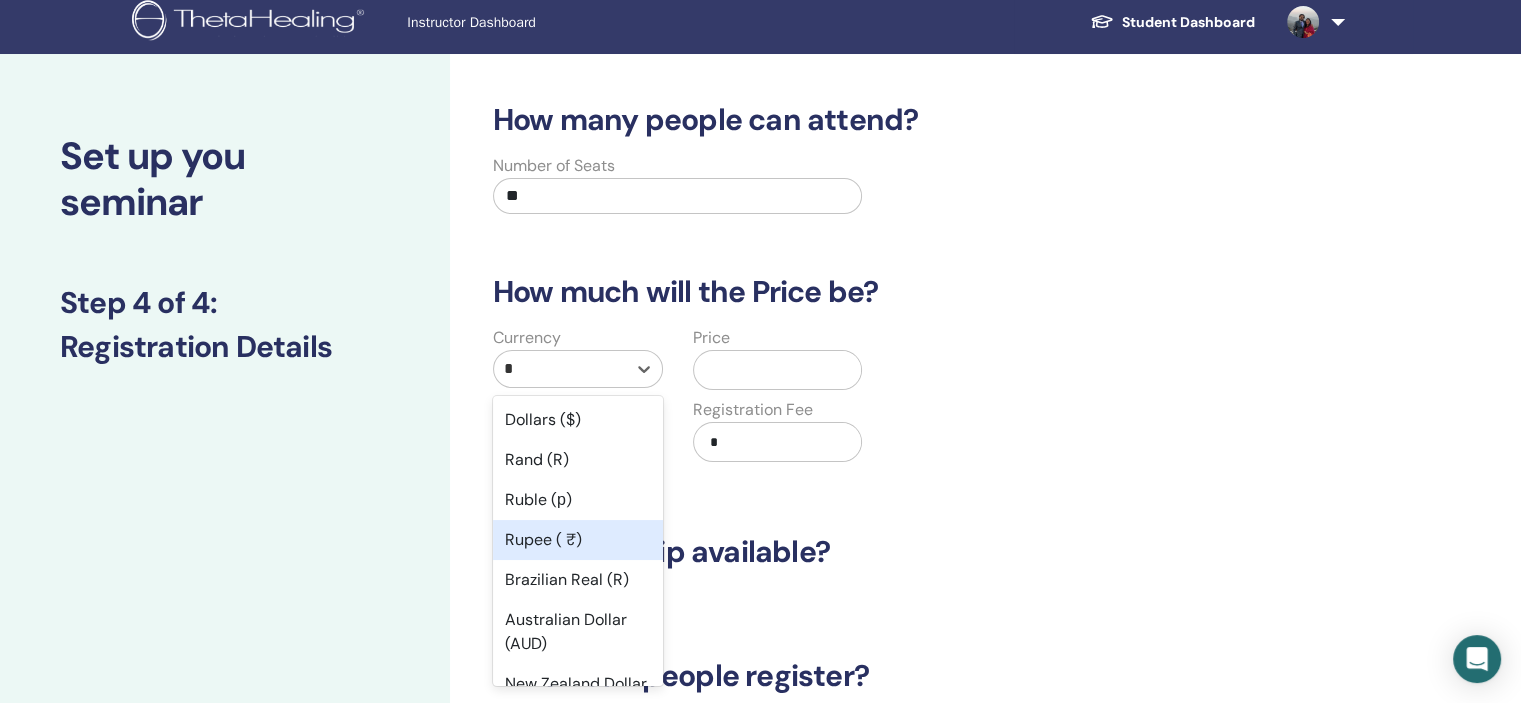 click on "Rupee ( ₹)" at bounding box center (578, 540) 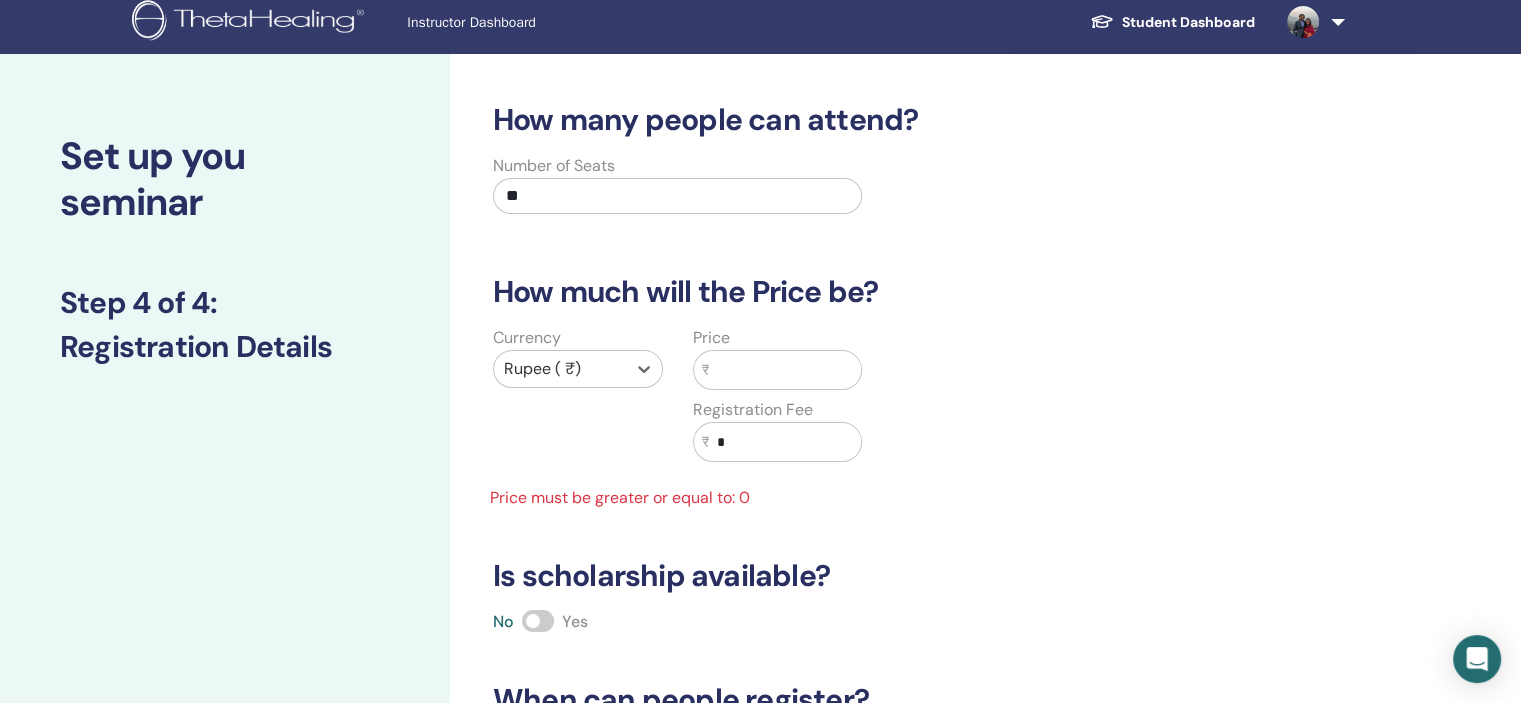 click at bounding box center (785, 370) 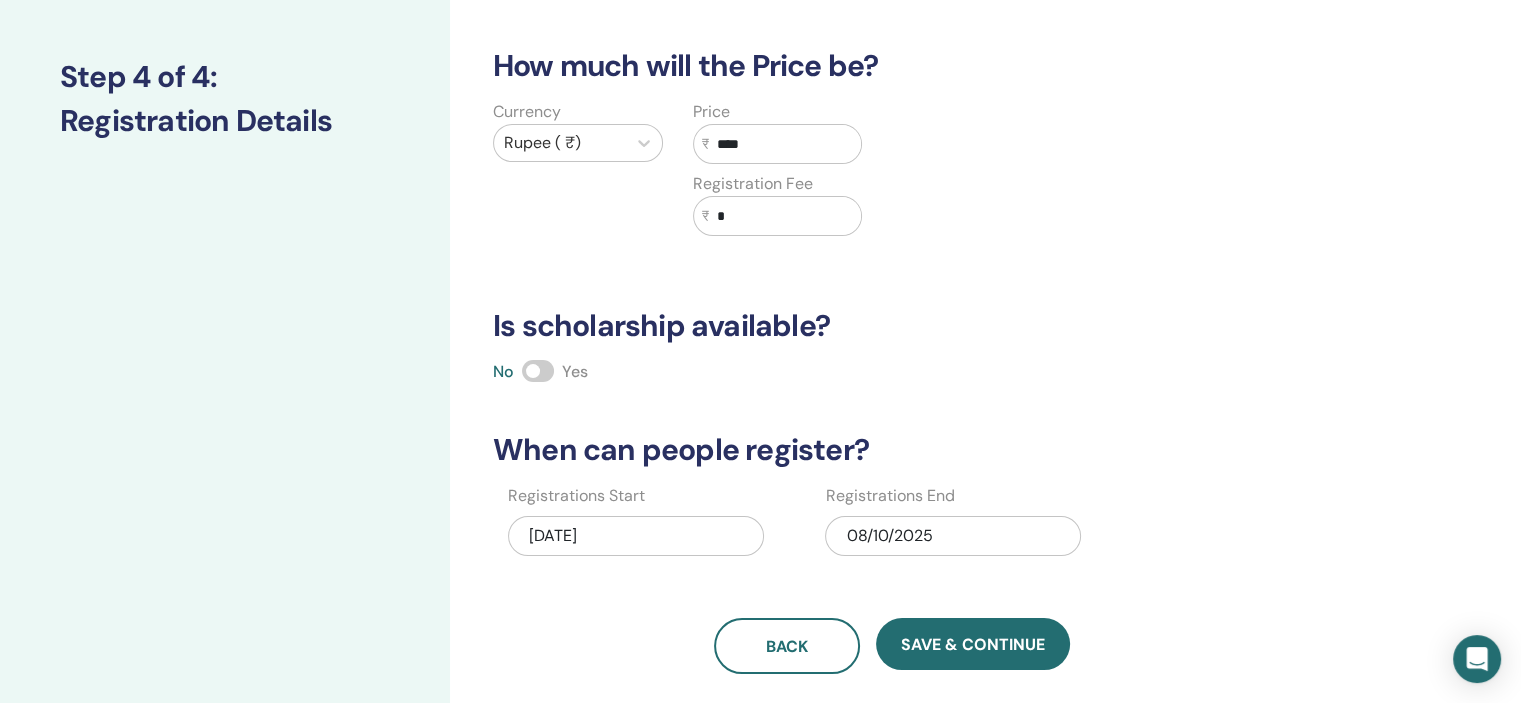 scroll, scrollTop: 242, scrollLeft: 0, axis: vertical 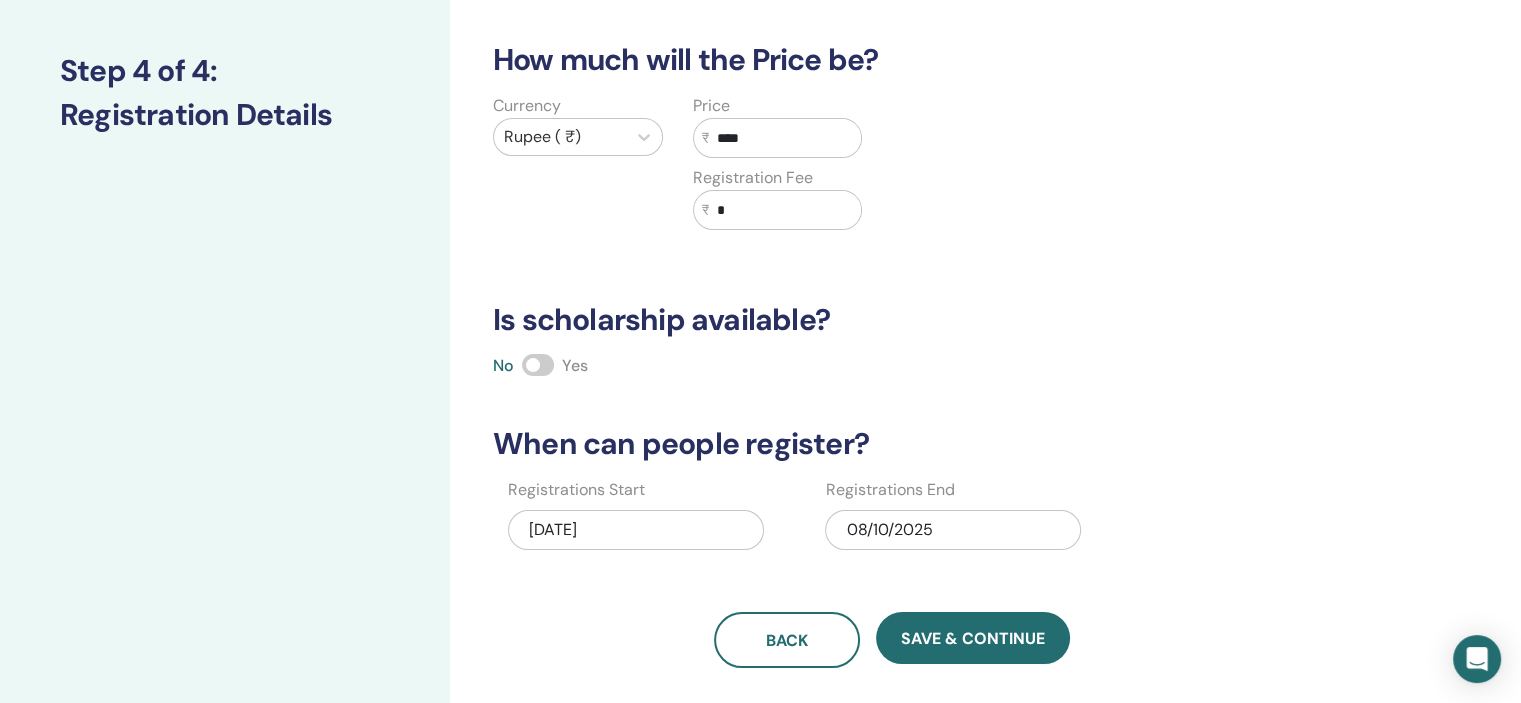 type on "****" 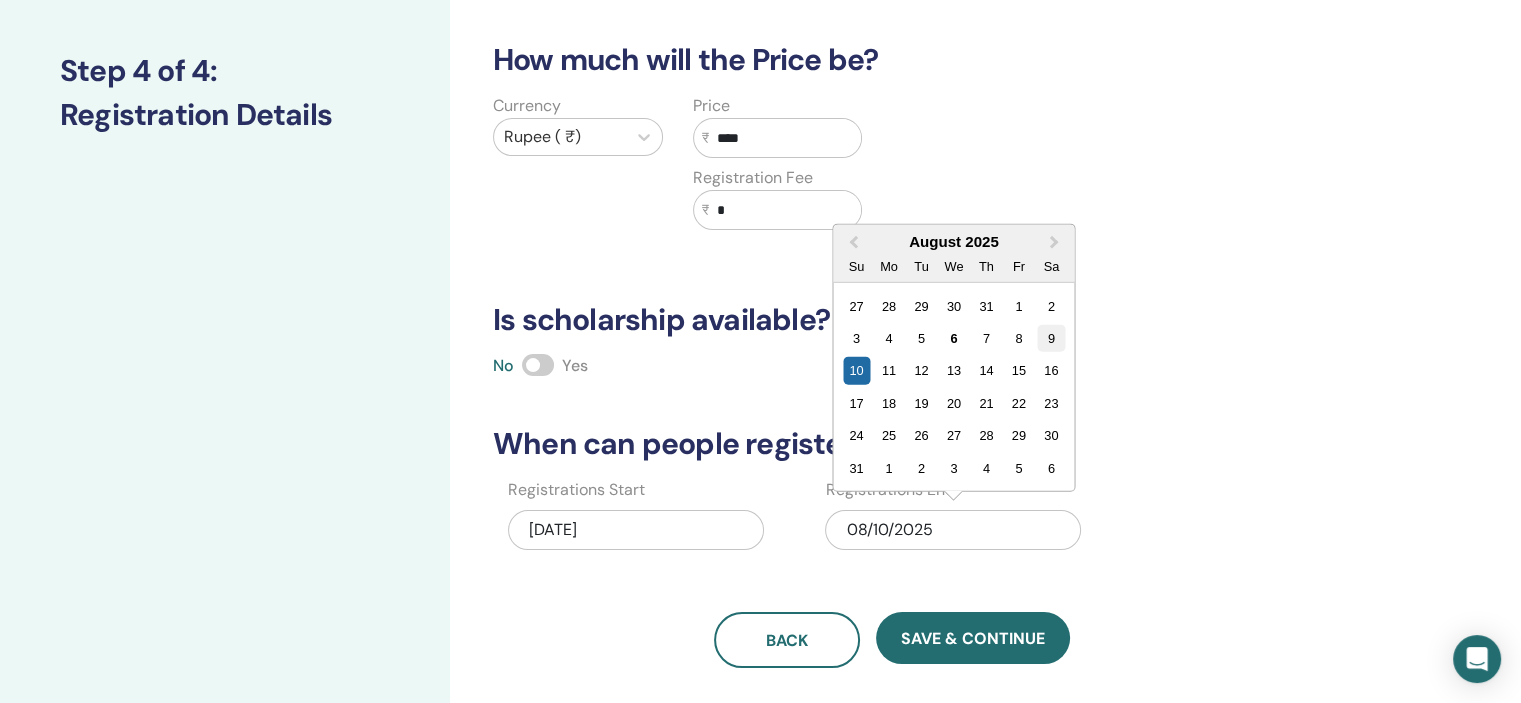 click on "9" at bounding box center (1051, 338) 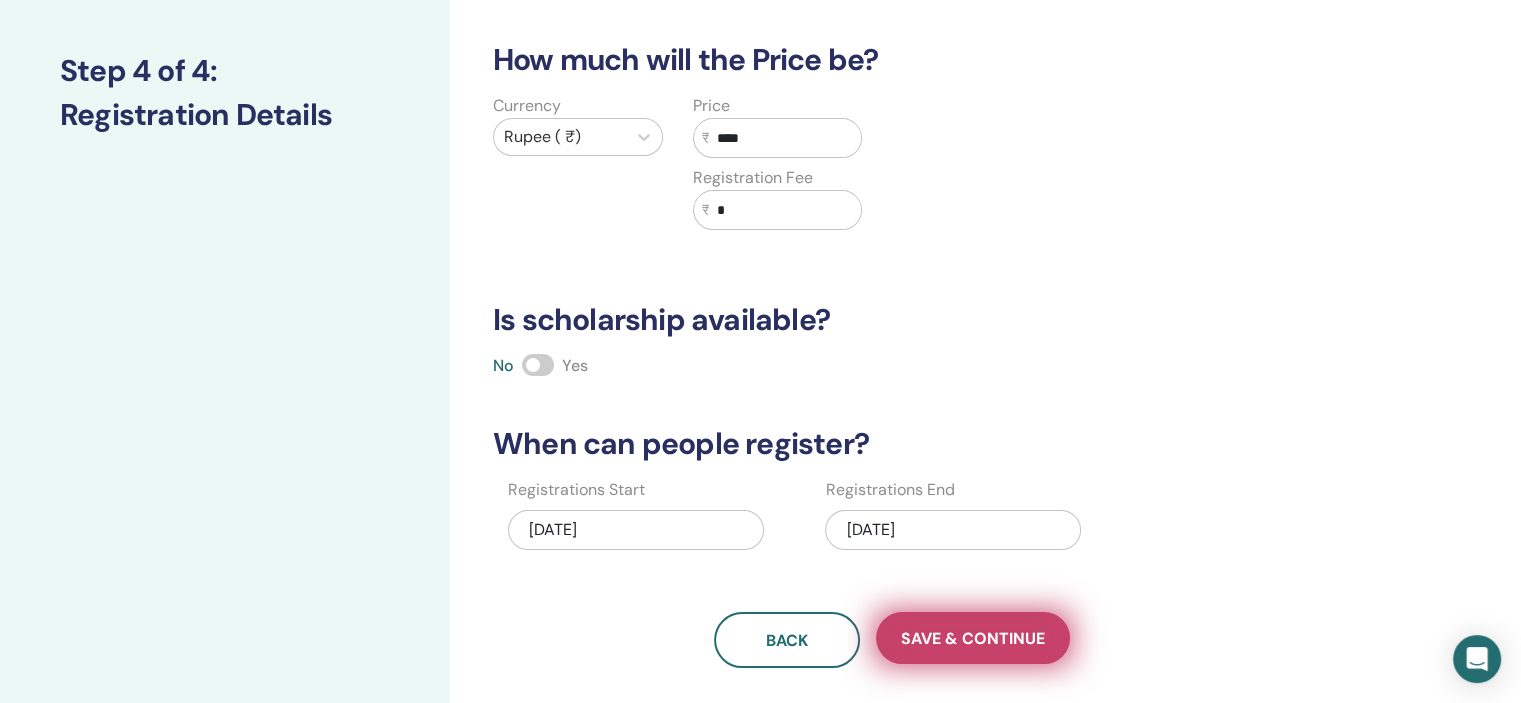 click on "Save & Continue" at bounding box center [973, 638] 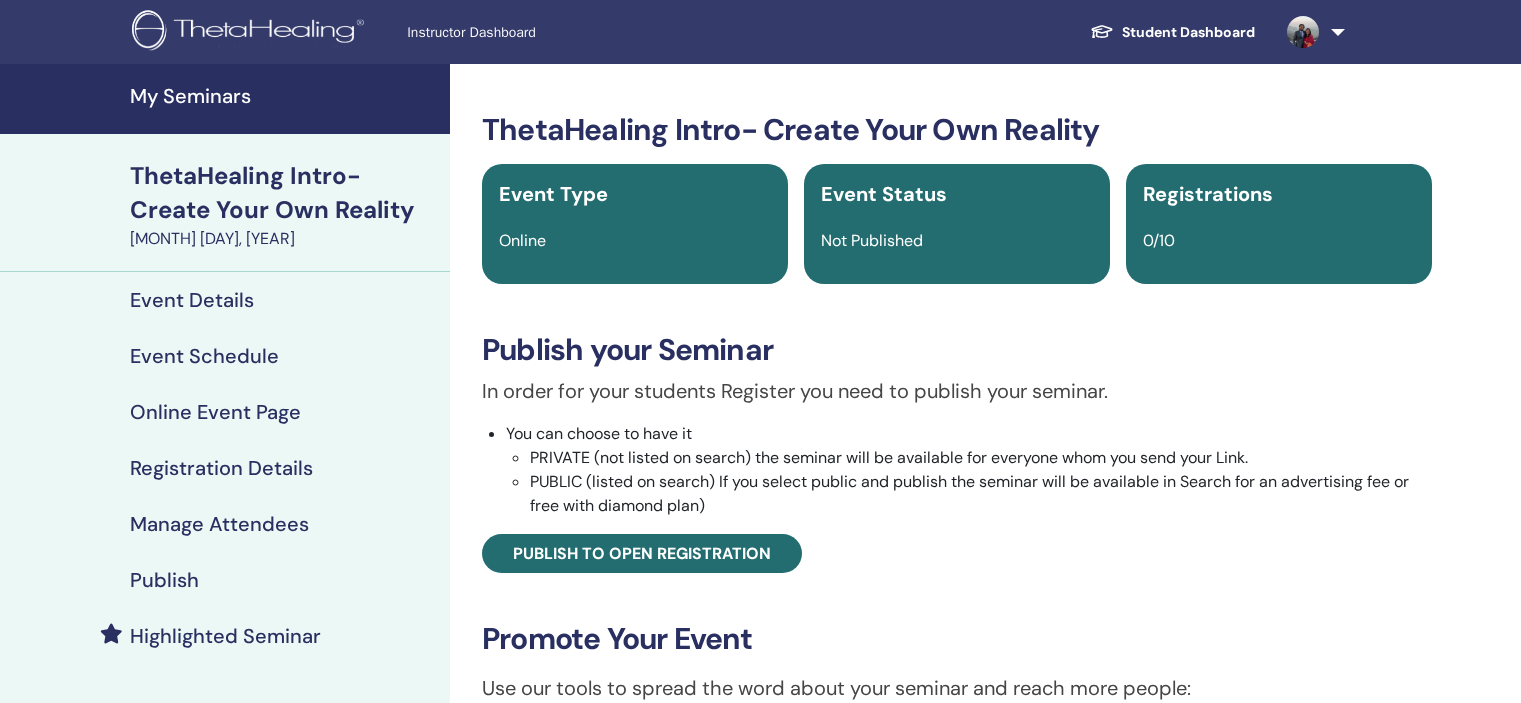 scroll, scrollTop: 0, scrollLeft: 0, axis: both 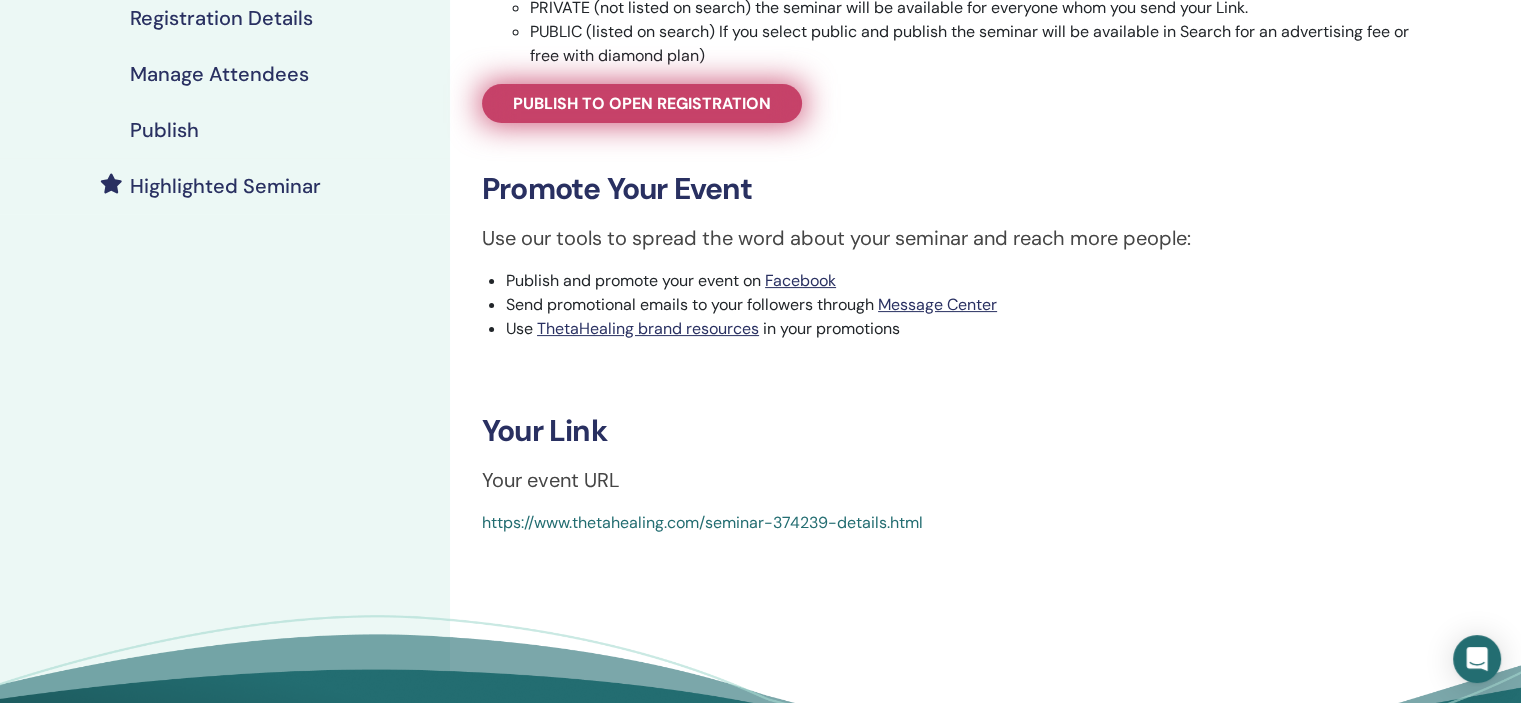 click on "Publish to open registration" at bounding box center [642, 103] 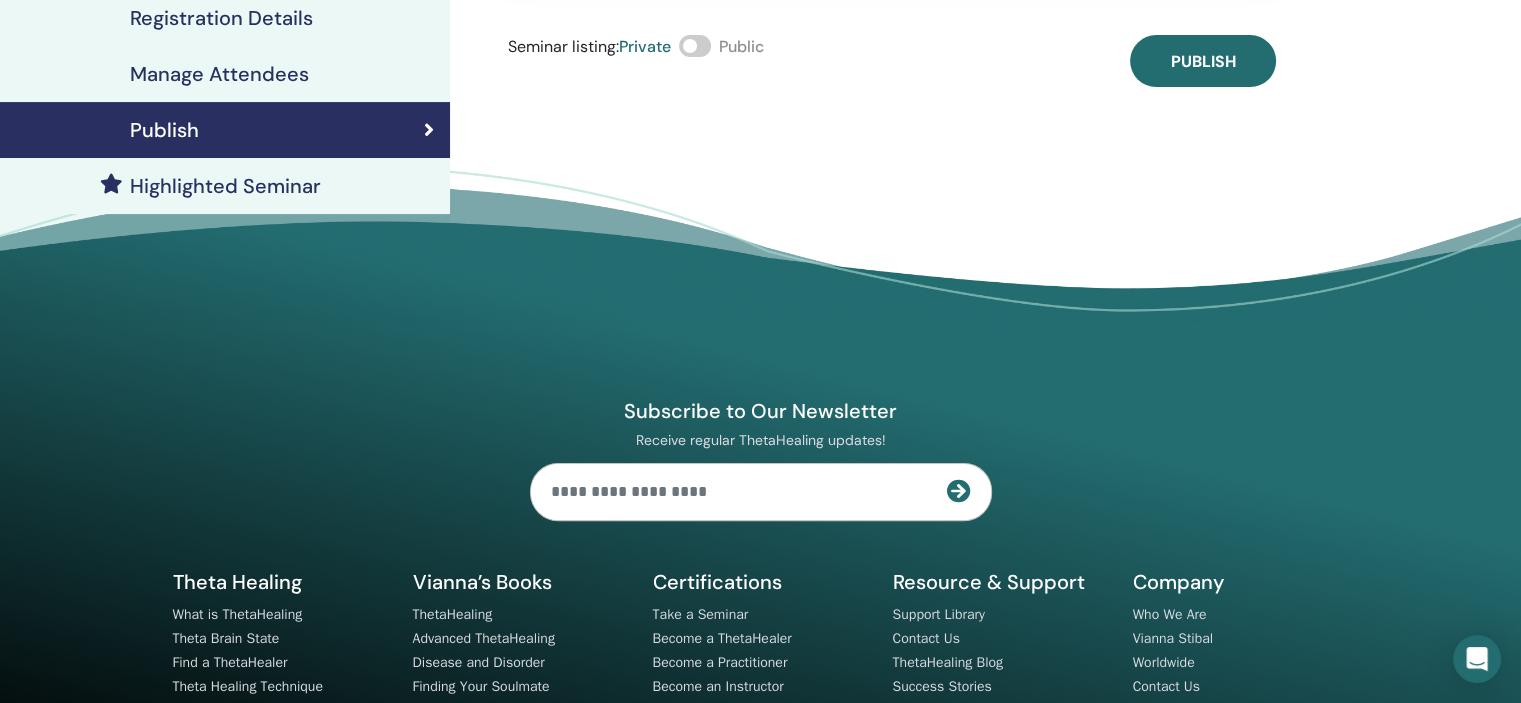 drag, startPoint x: 693, startPoint y: 45, endPoint x: 718, endPoint y: 45, distance: 25 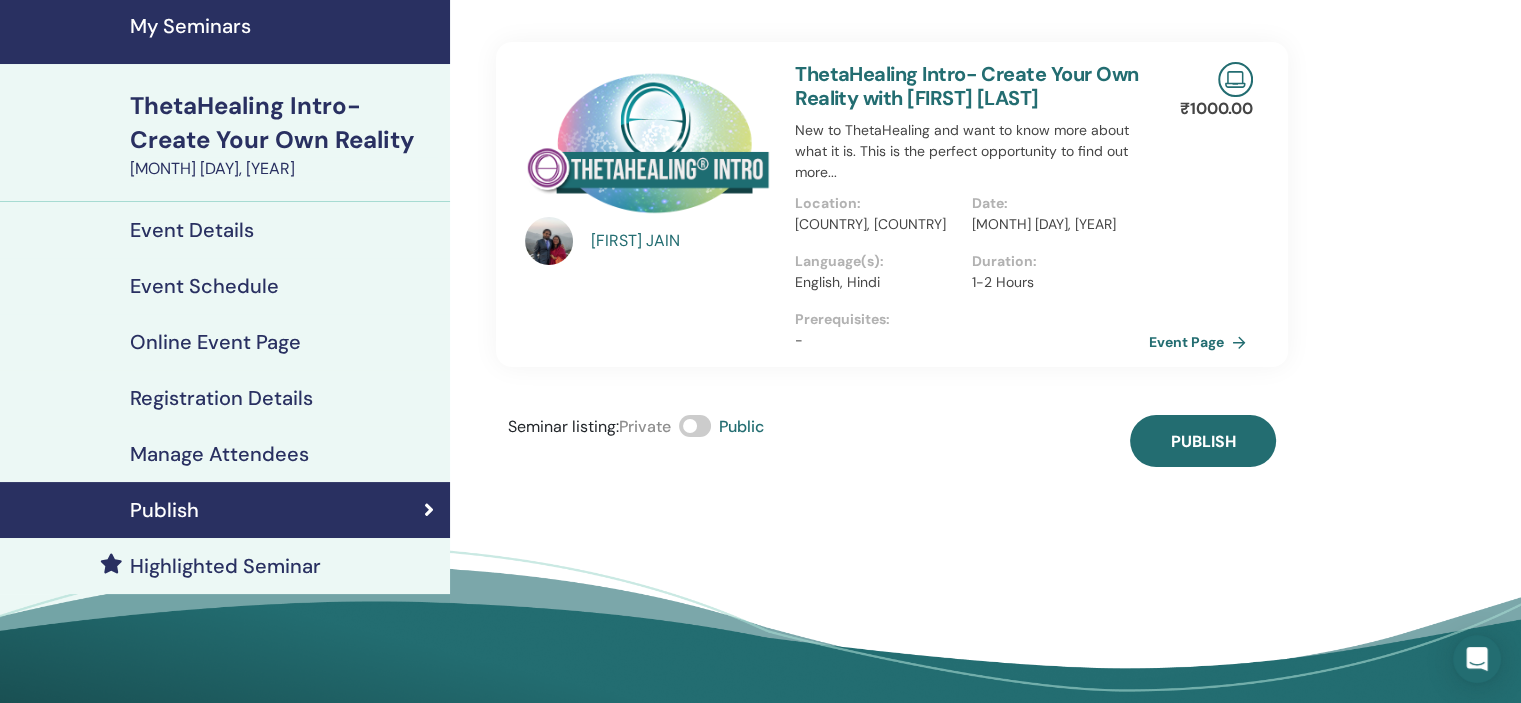scroll, scrollTop: 10, scrollLeft: 0, axis: vertical 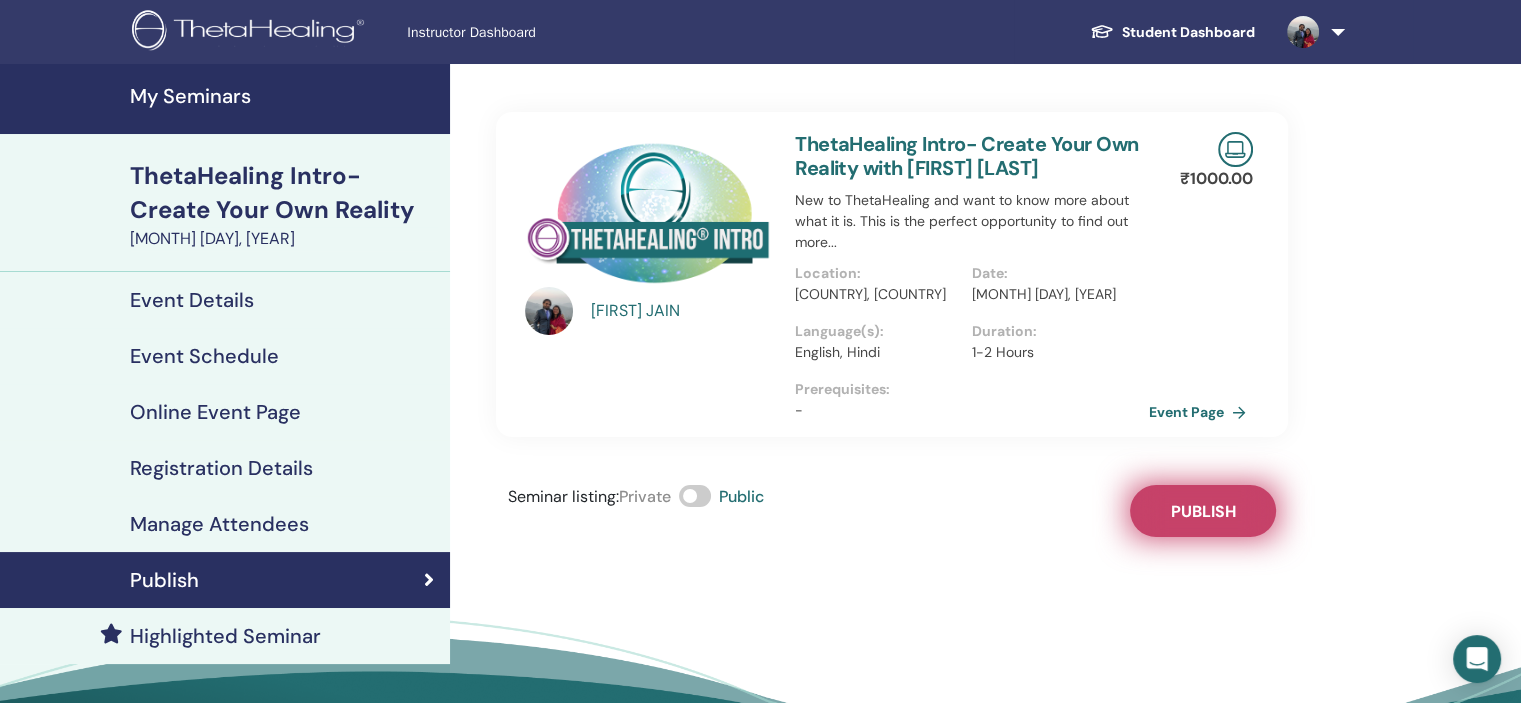 click on "Publish" at bounding box center (1203, 511) 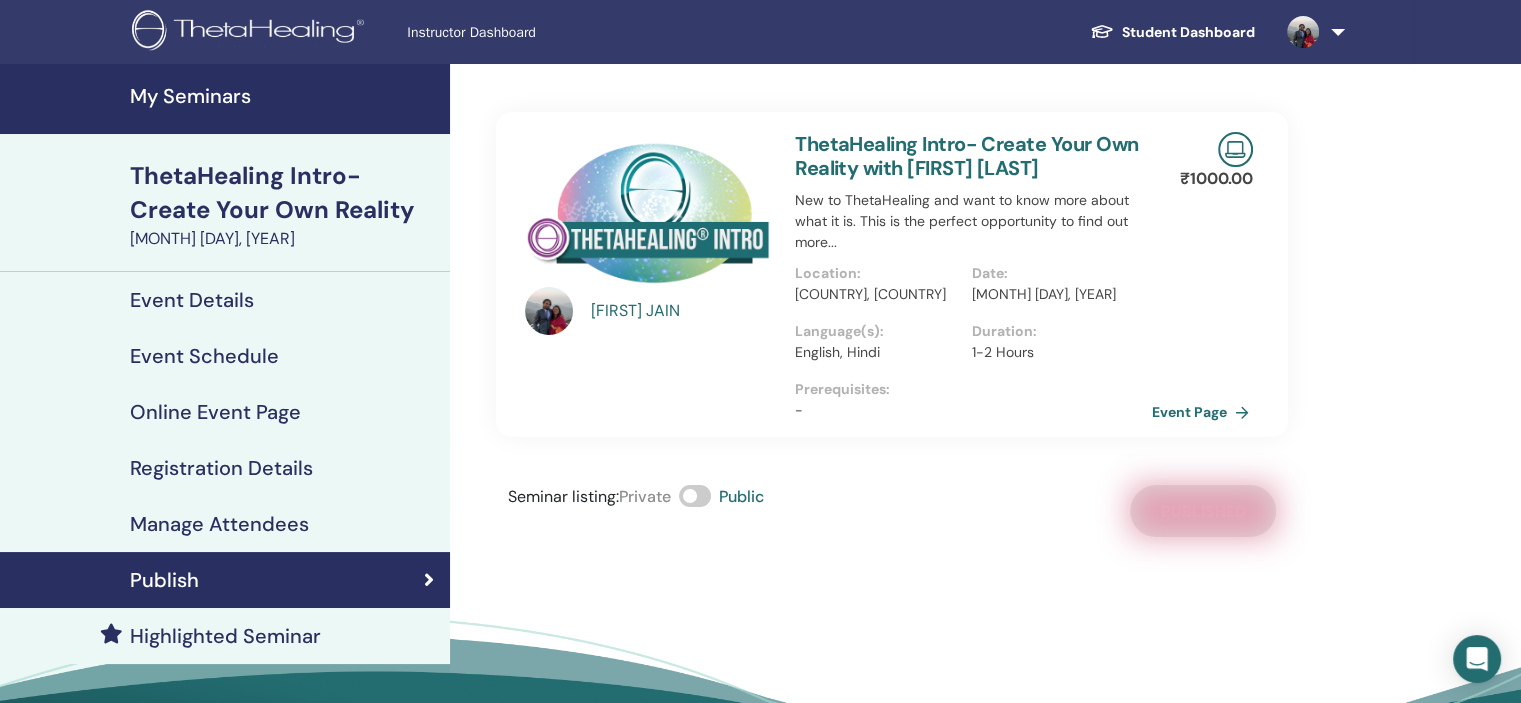 click on "Event Page" at bounding box center (1204, 412) 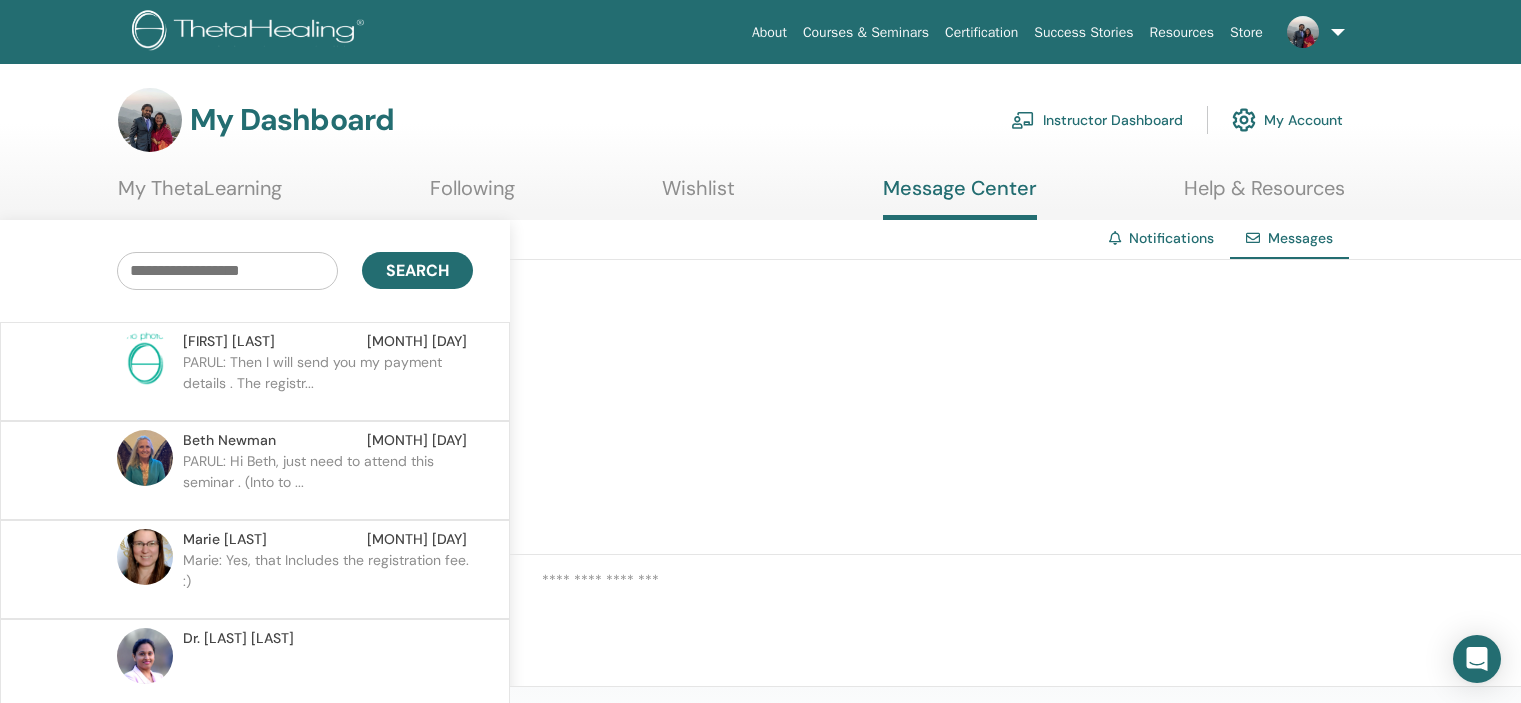 scroll, scrollTop: 0, scrollLeft: 0, axis: both 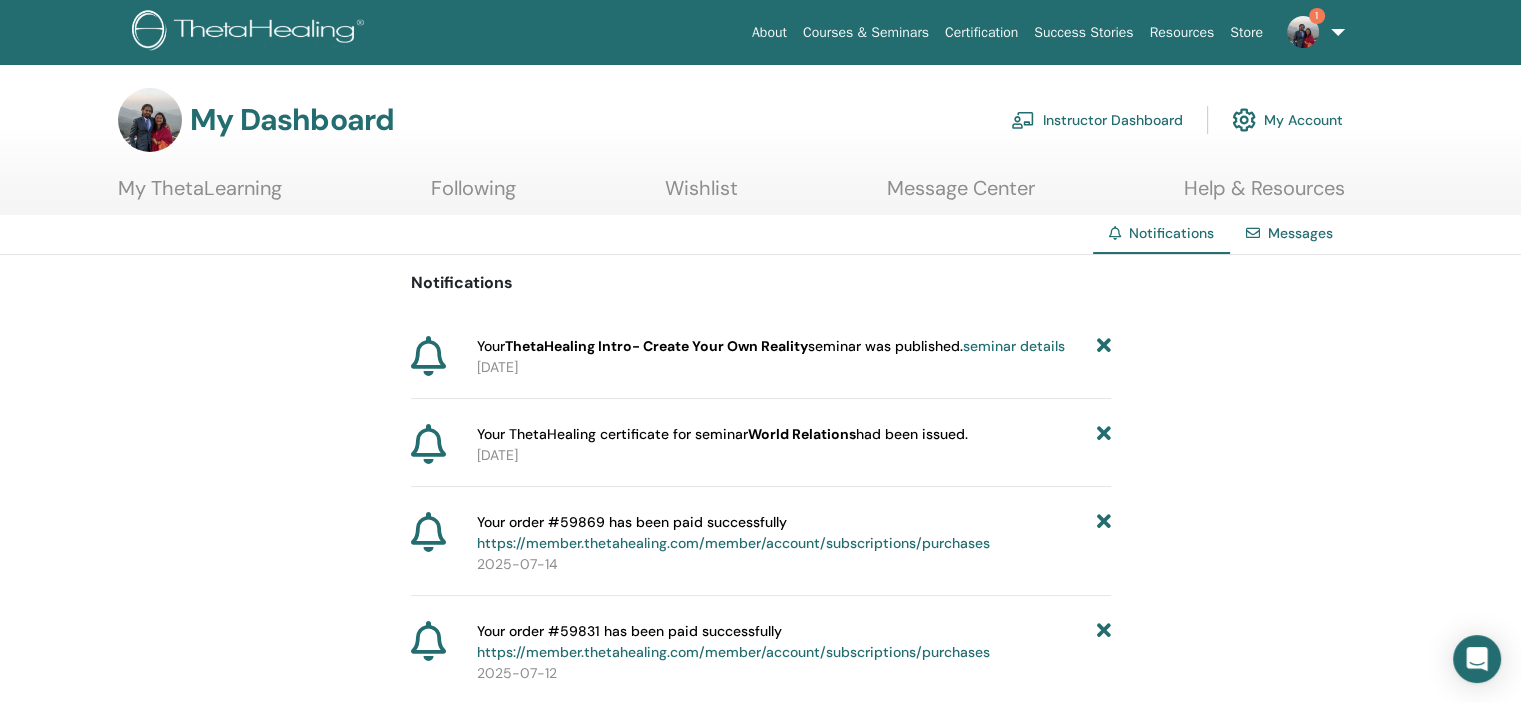 click on "Your  ThetaHealing Intro- Create Your Own Reality  seminar was published.
seminar details" at bounding box center (771, 346) 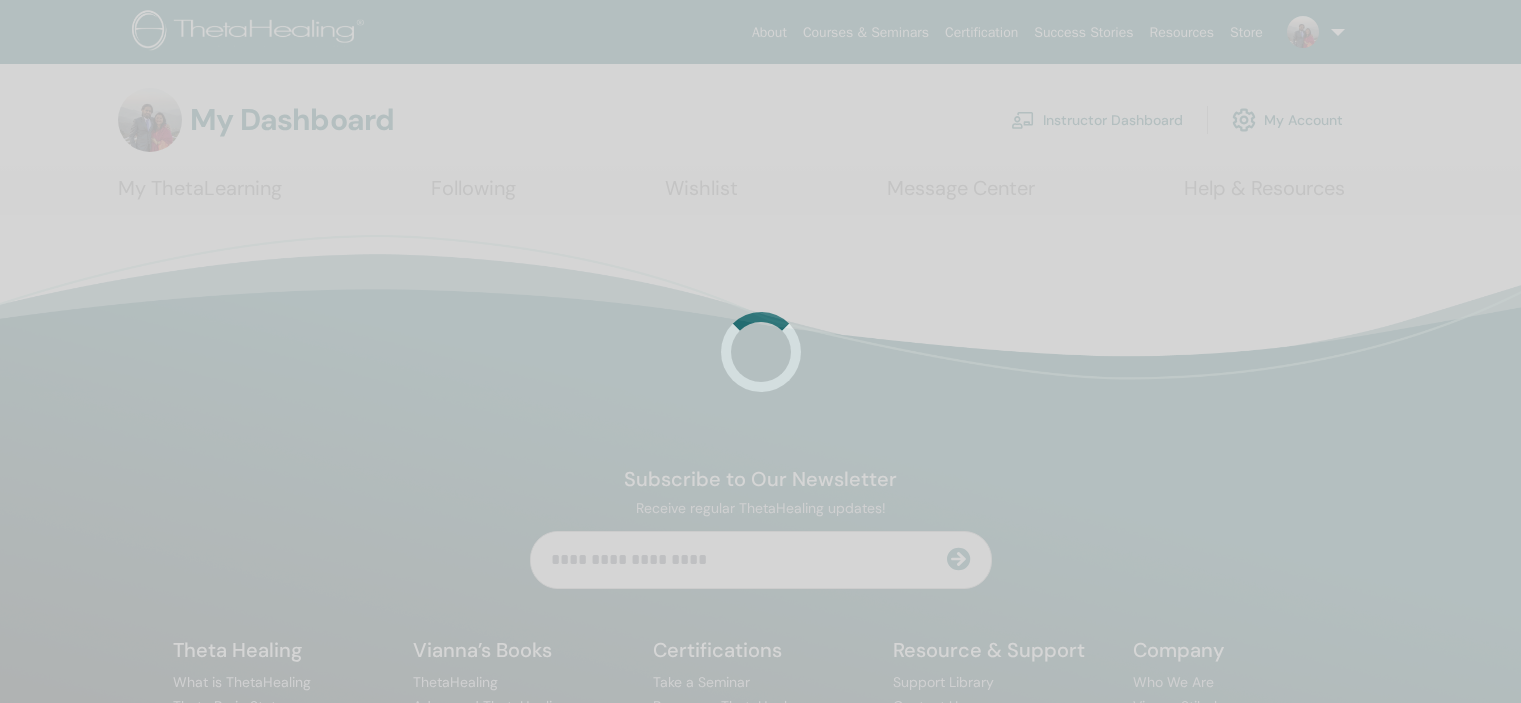 scroll, scrollTop: 0, scrollLeft: 0, axis: both 